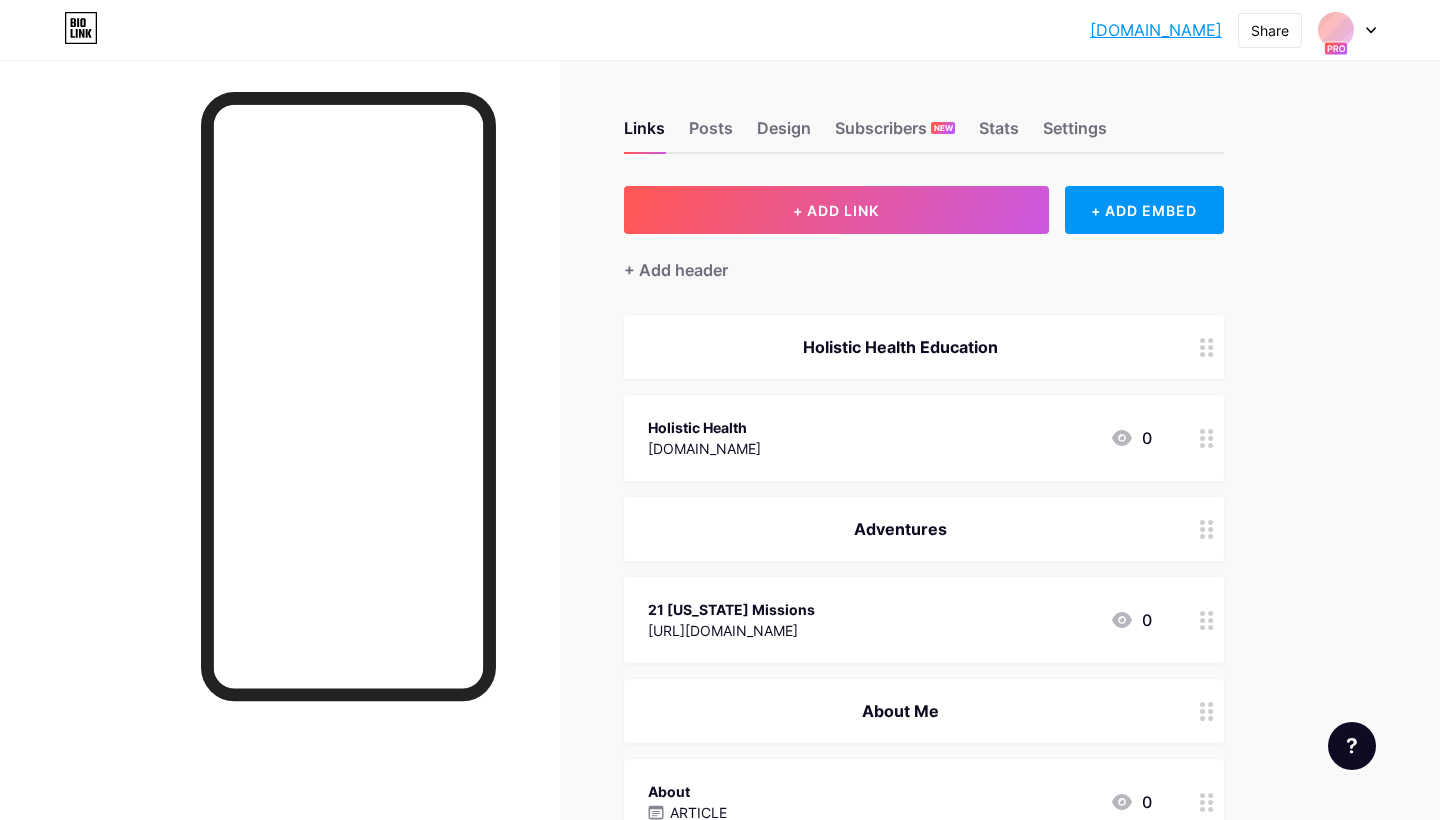 scroll, scrollTop: 0, scrollLeft: 0, axis: both 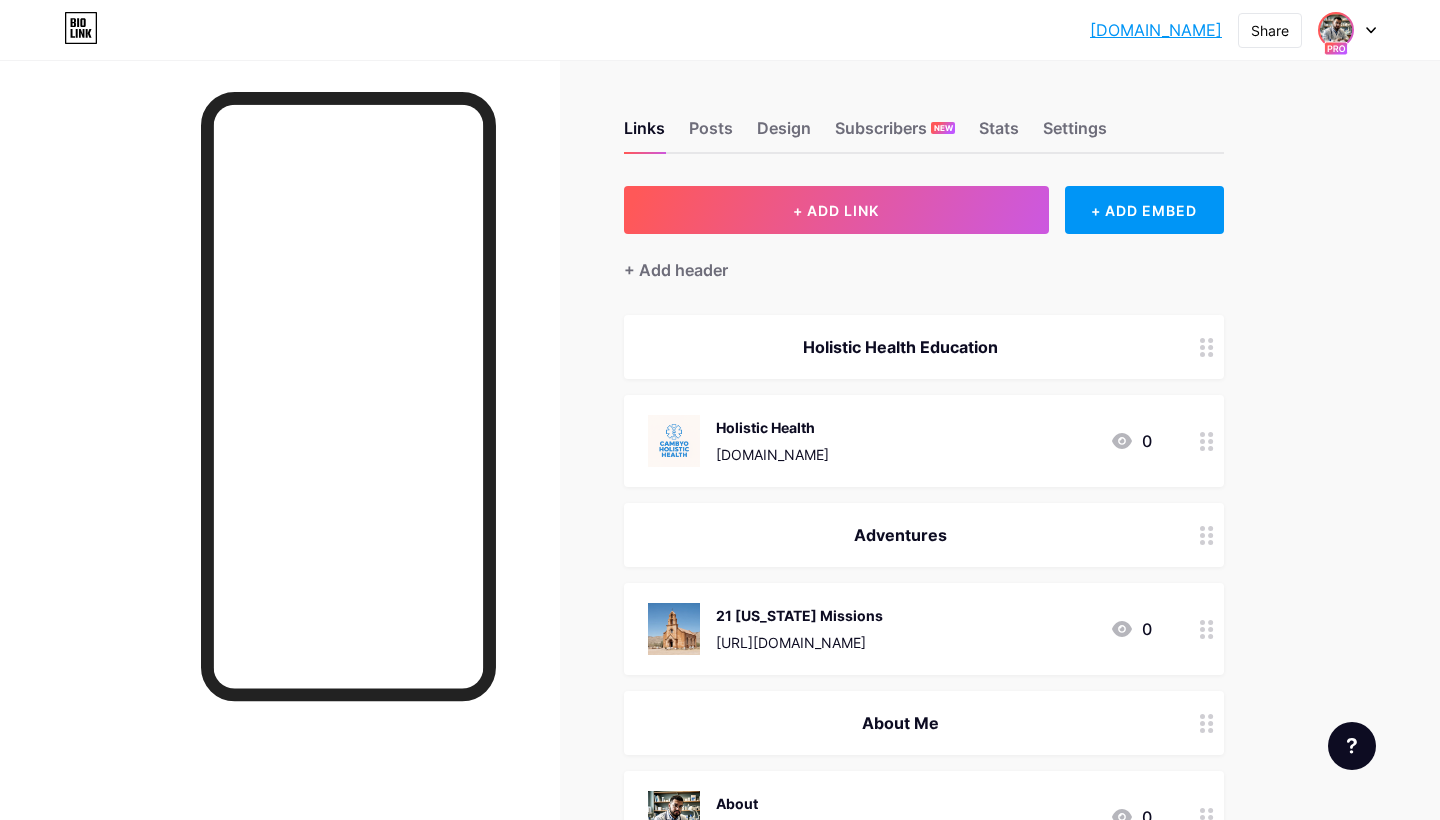 click at bounding box center [1336, 30] 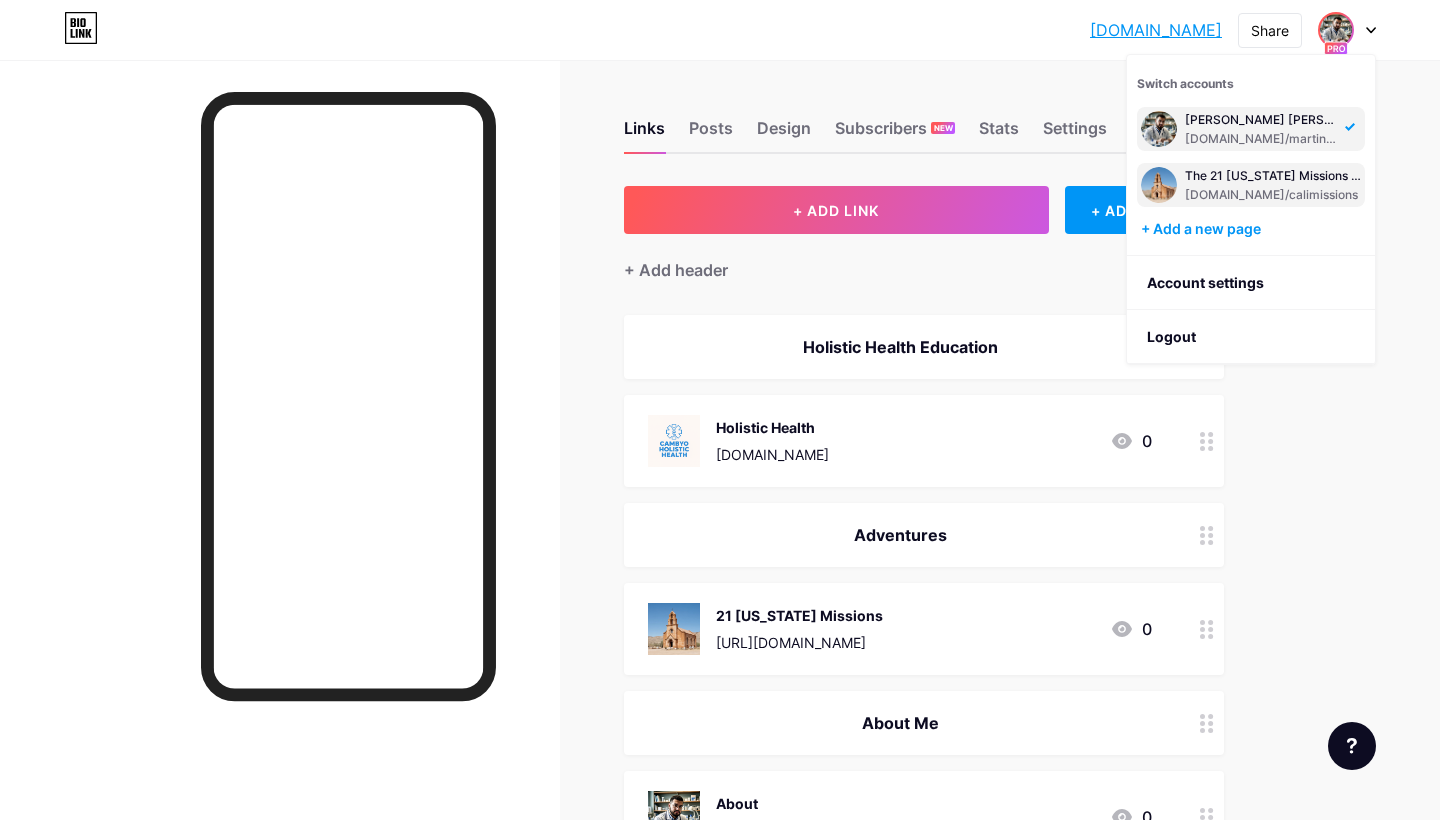 click on "[DOMAIN_NAME]/calimissions" at bounding box center [1273, 195] 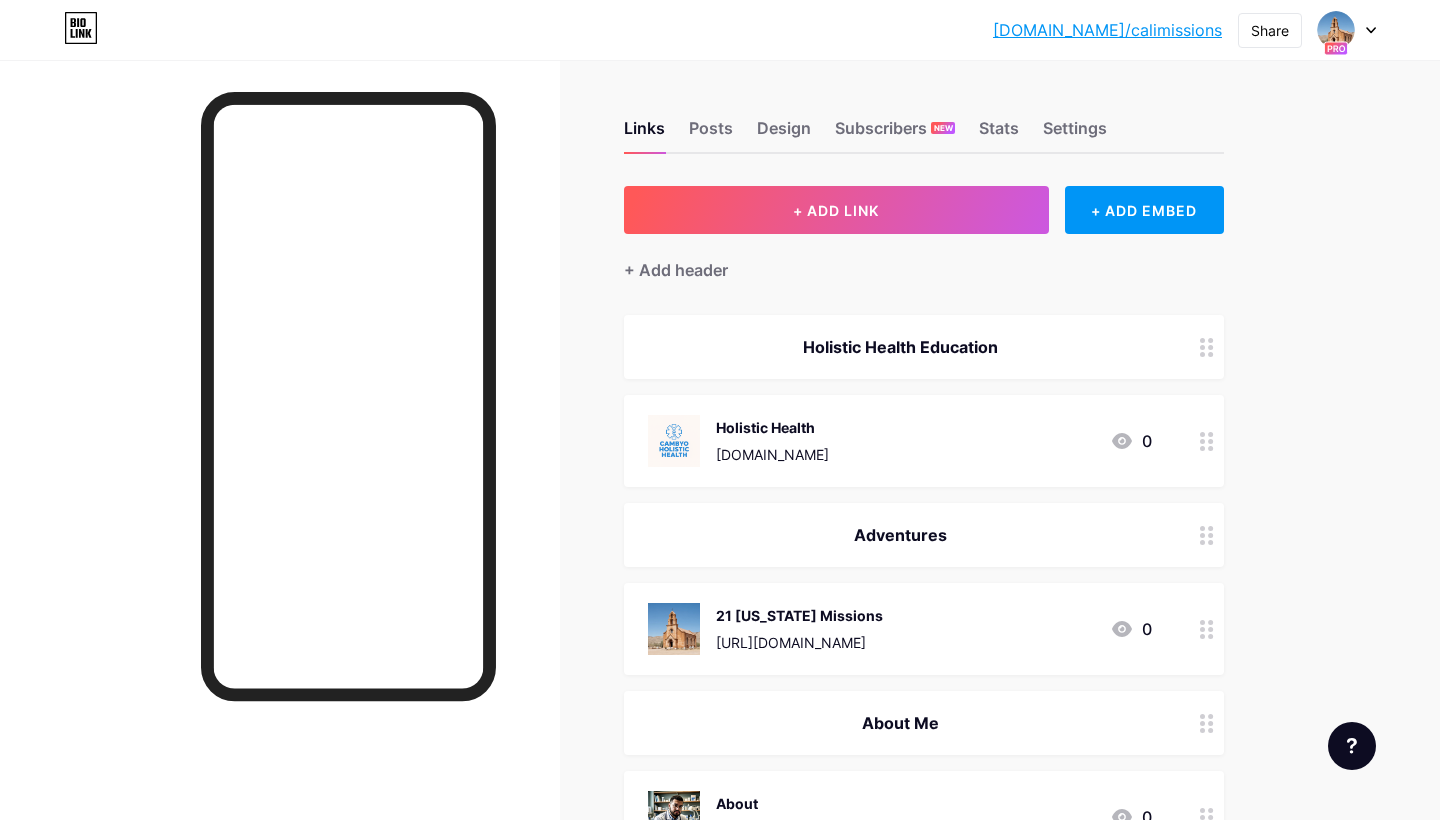 scroll, scrollTop: 0, scrollLeft: 0, axis: both 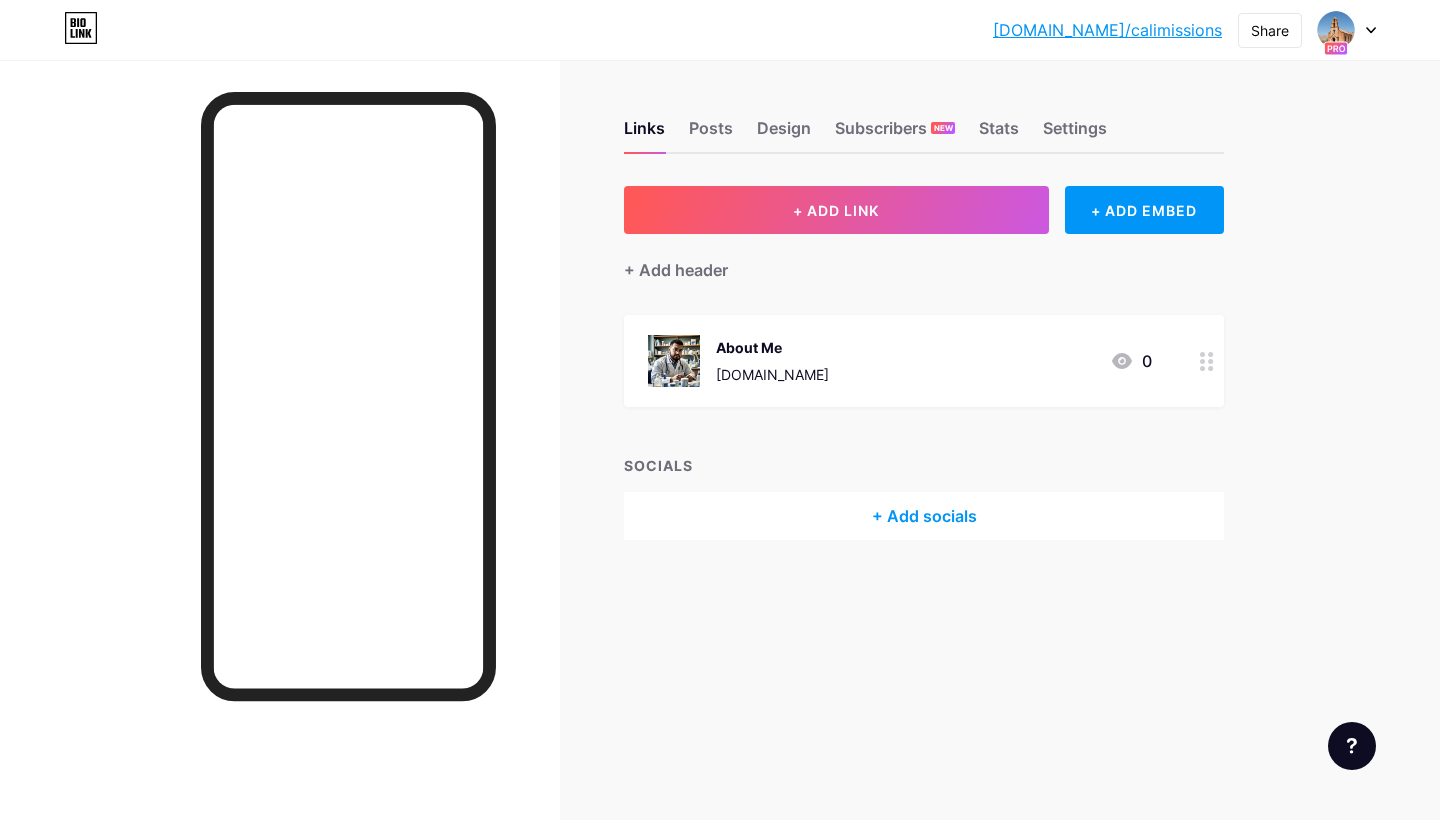 click on "[DOMAIN_NAME]/calimissions" at bounding box center (1107, 30) 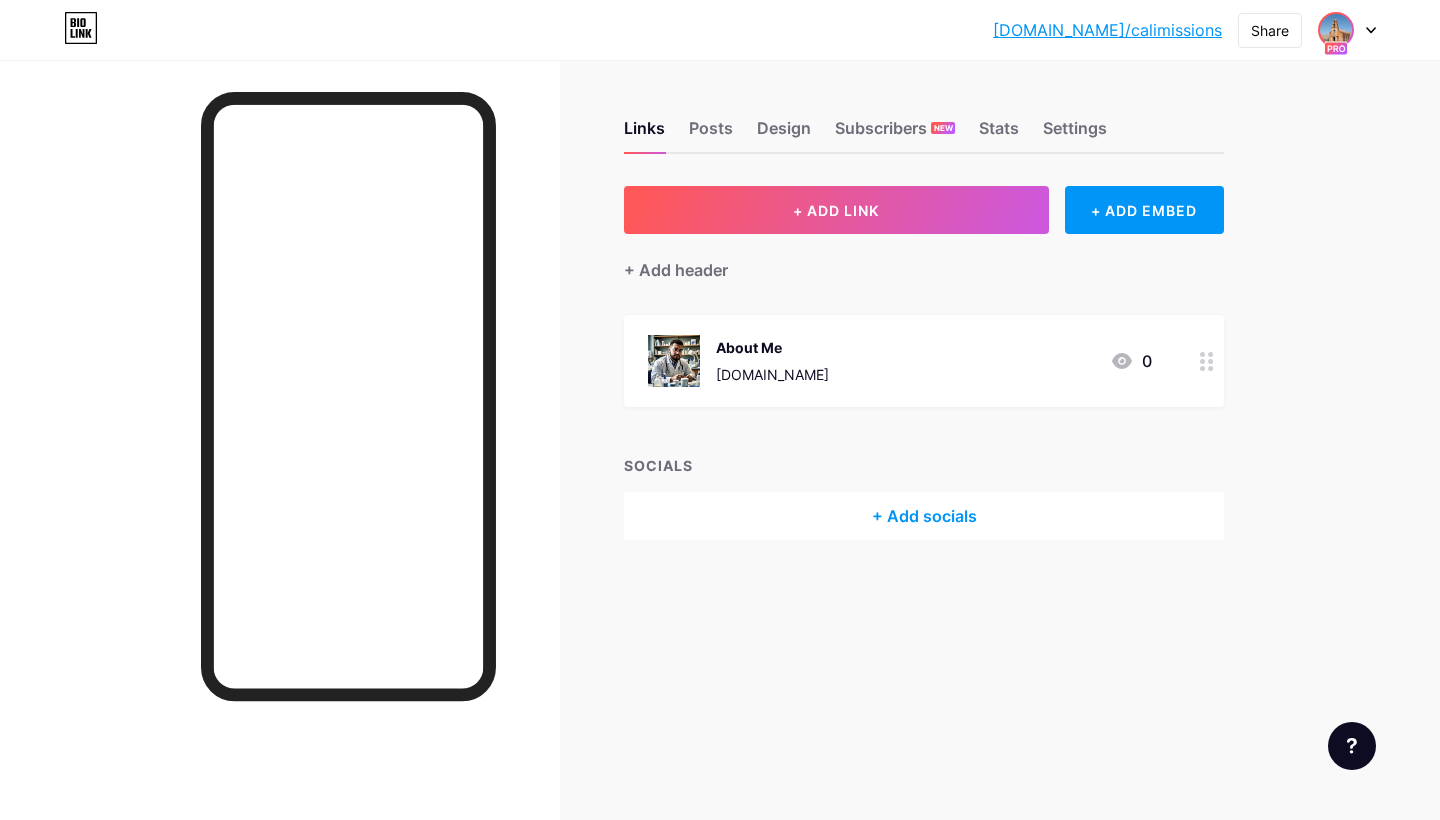 click at bounding box center (1336, 30) 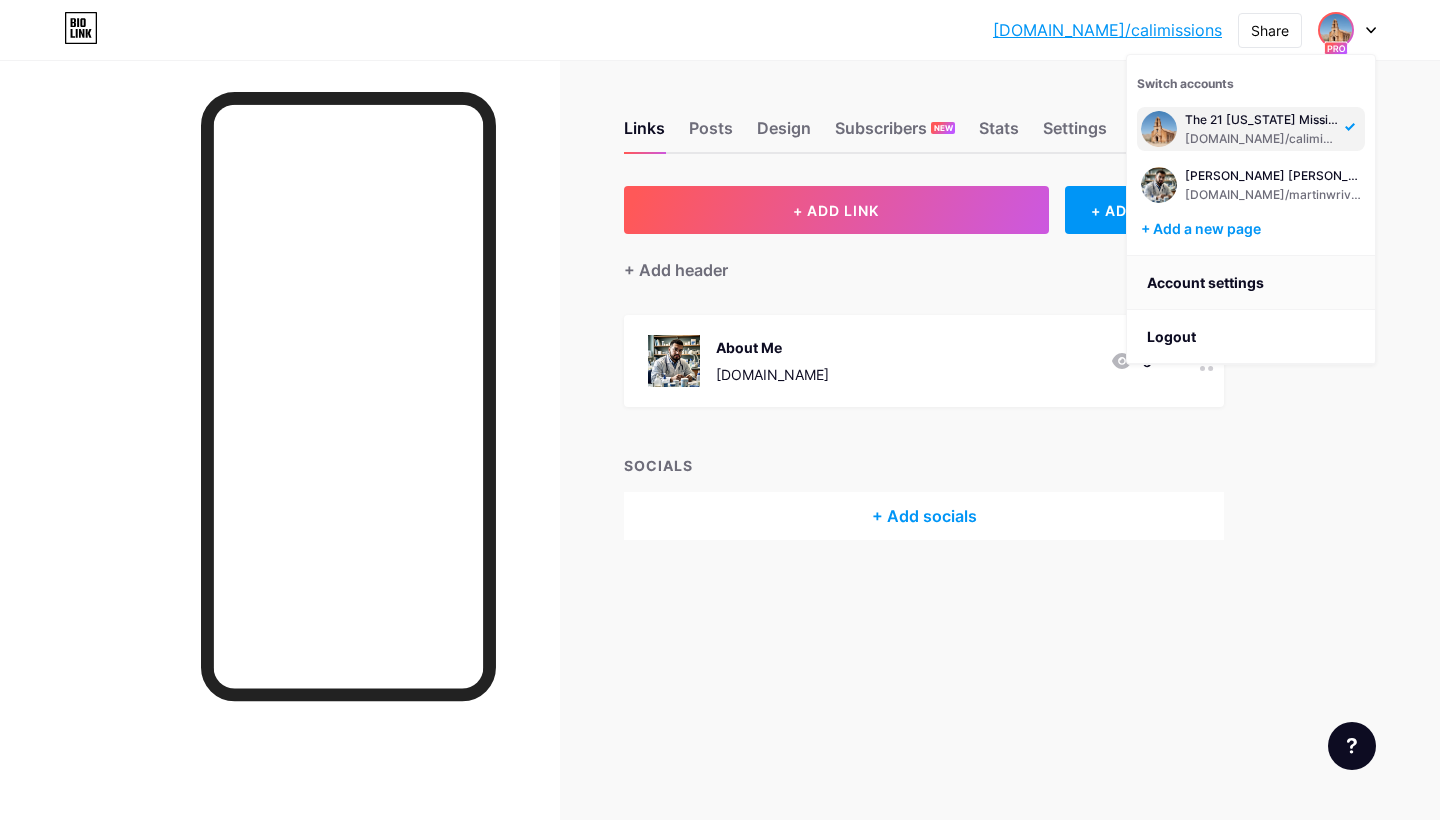 click on "Account settings" at bounding box center (1251, 283) 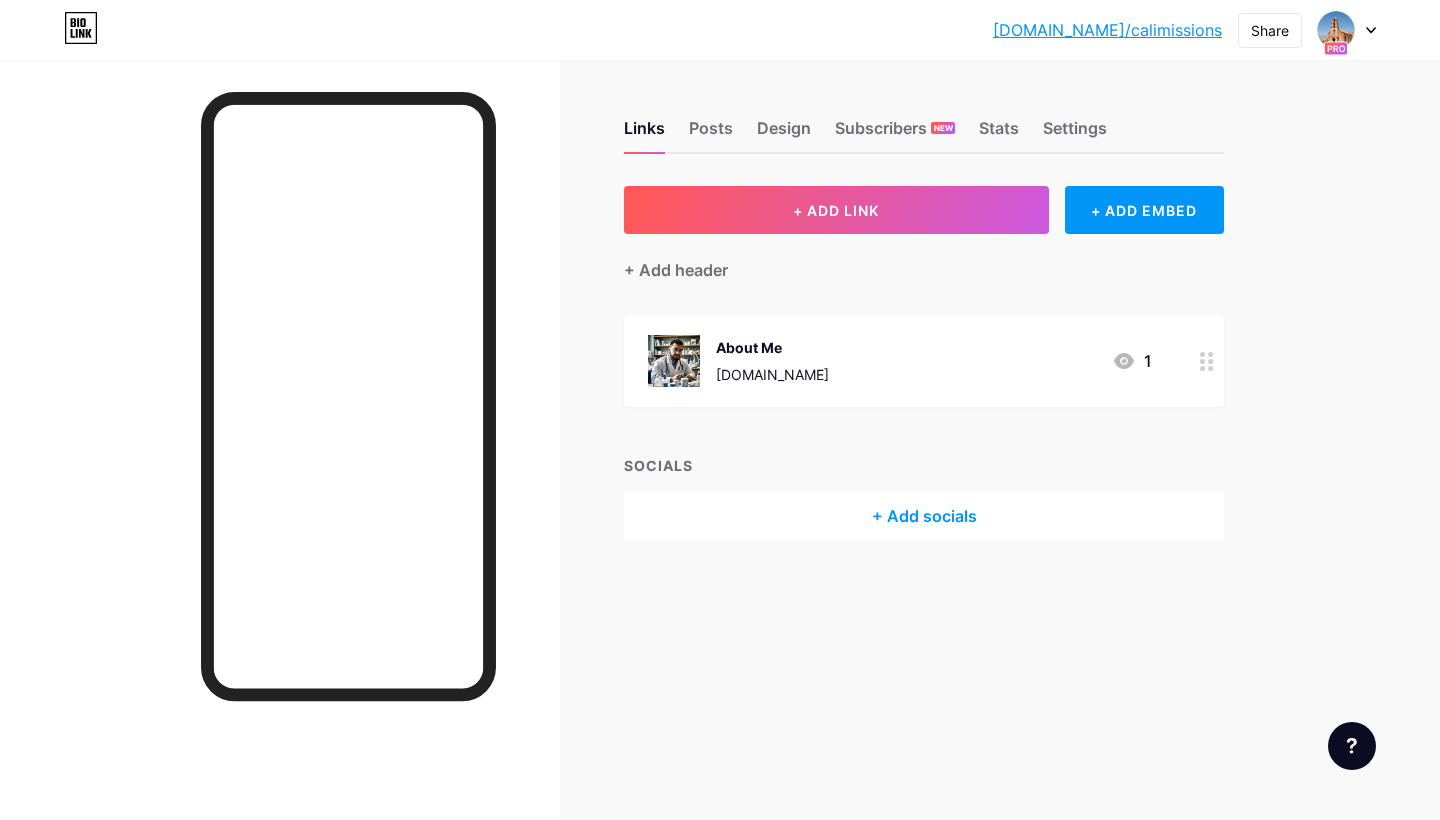click on "[DOMAIN_NAME]/calimissions" at bounding box center (1107, 30) 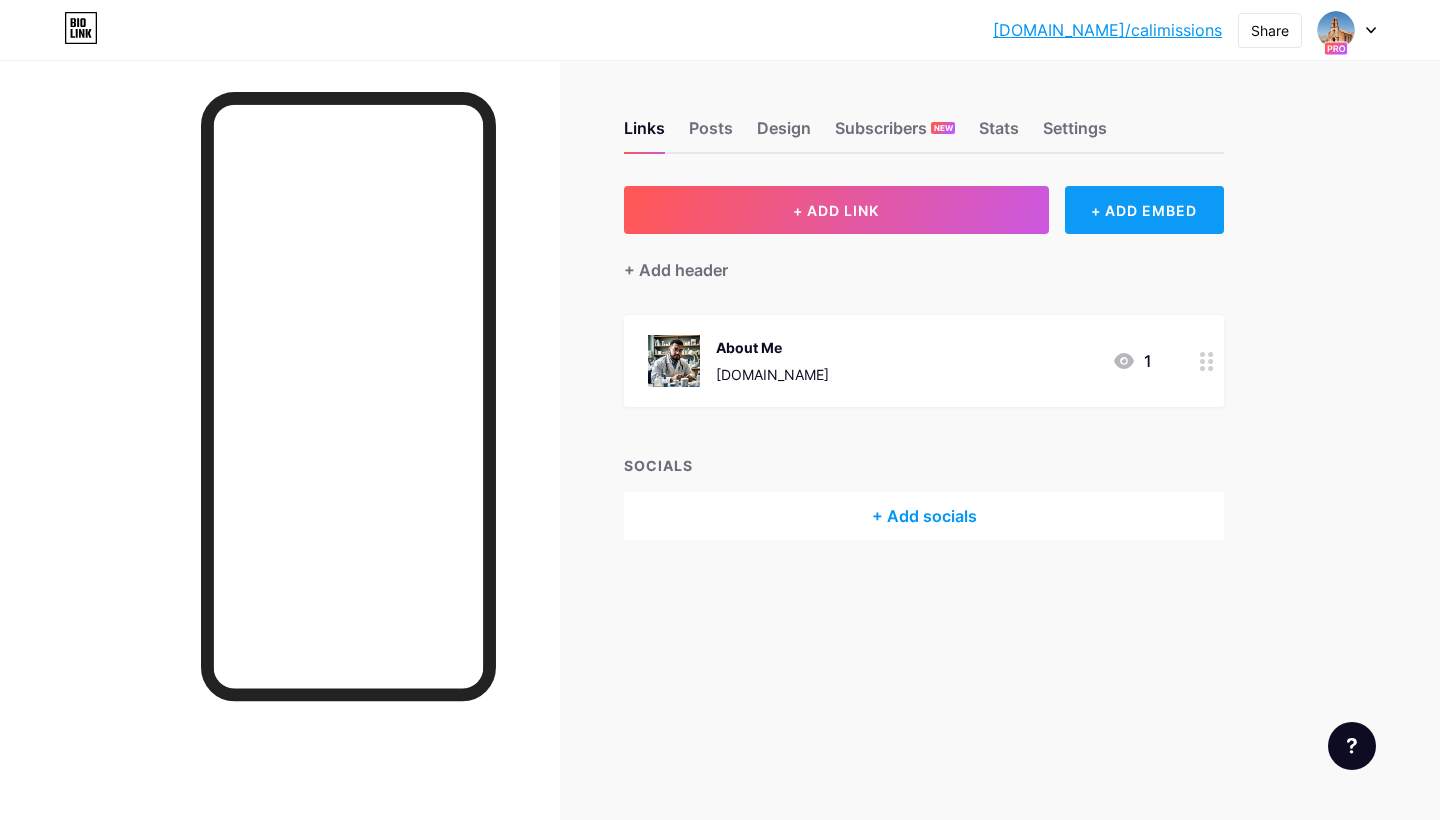 click on "+ ADD EMBED" at bounding box center (1144, 210) 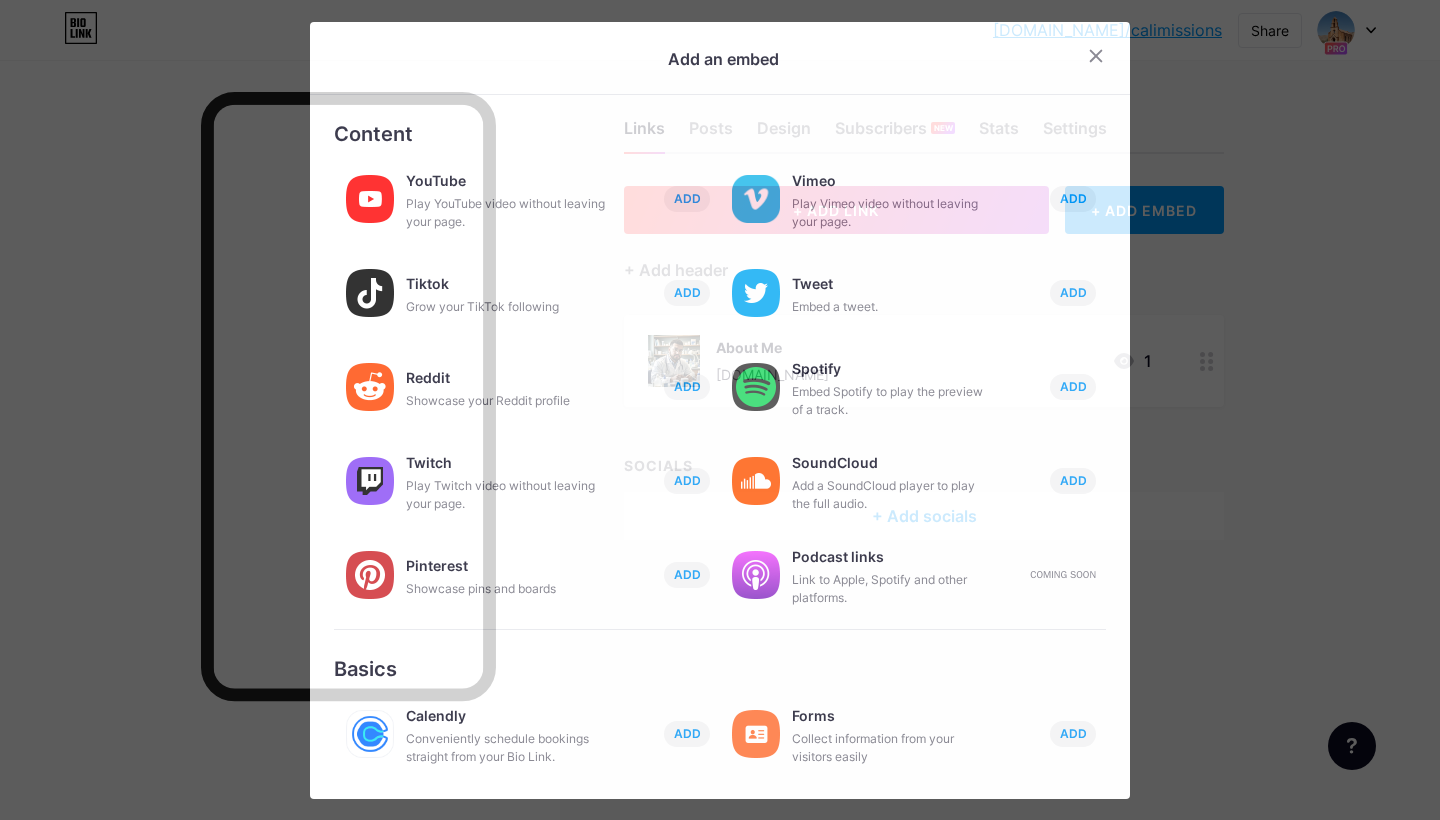 scroll, scrollTop: 0, scrollLeft: 0, axis: both 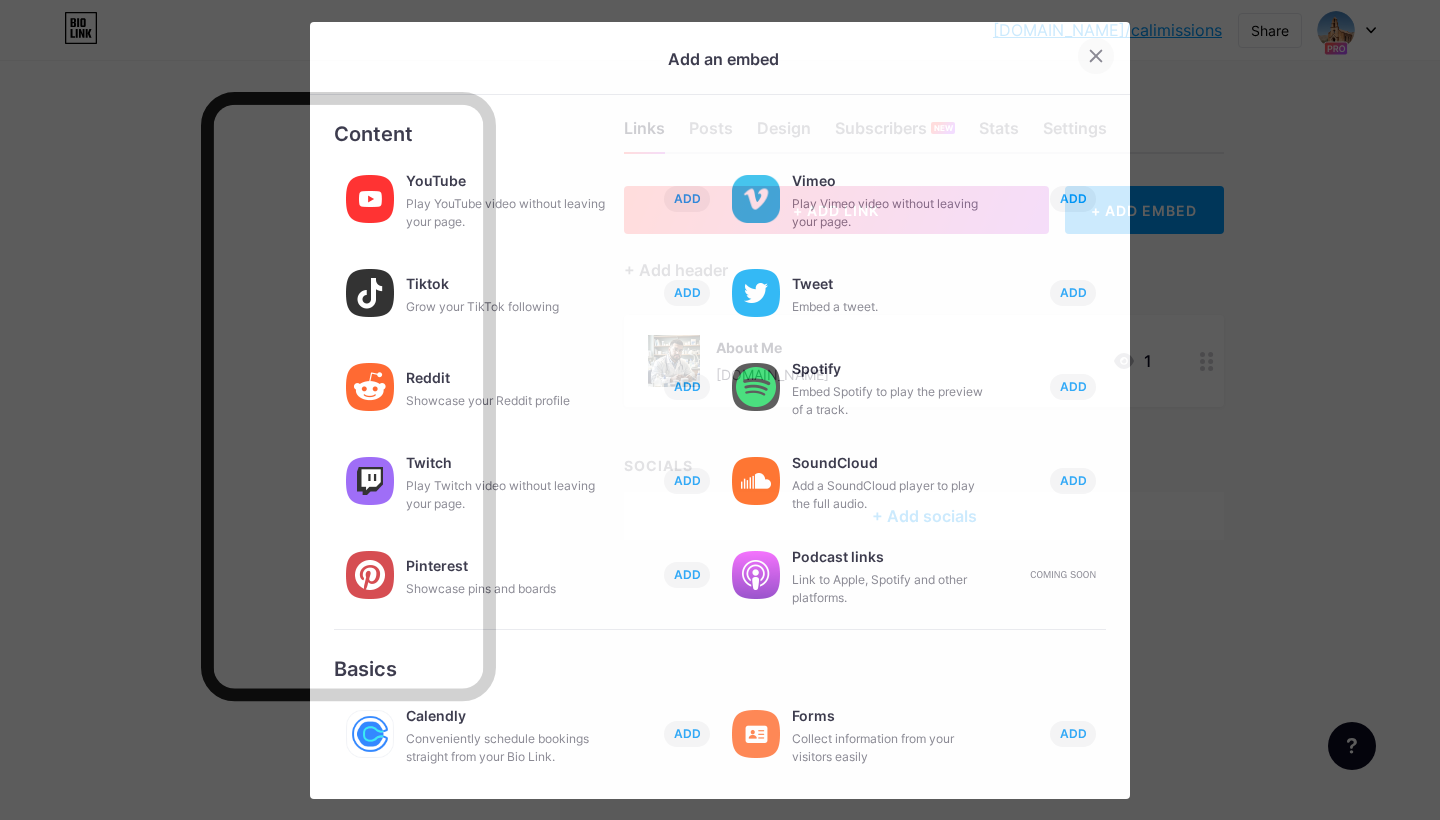 click 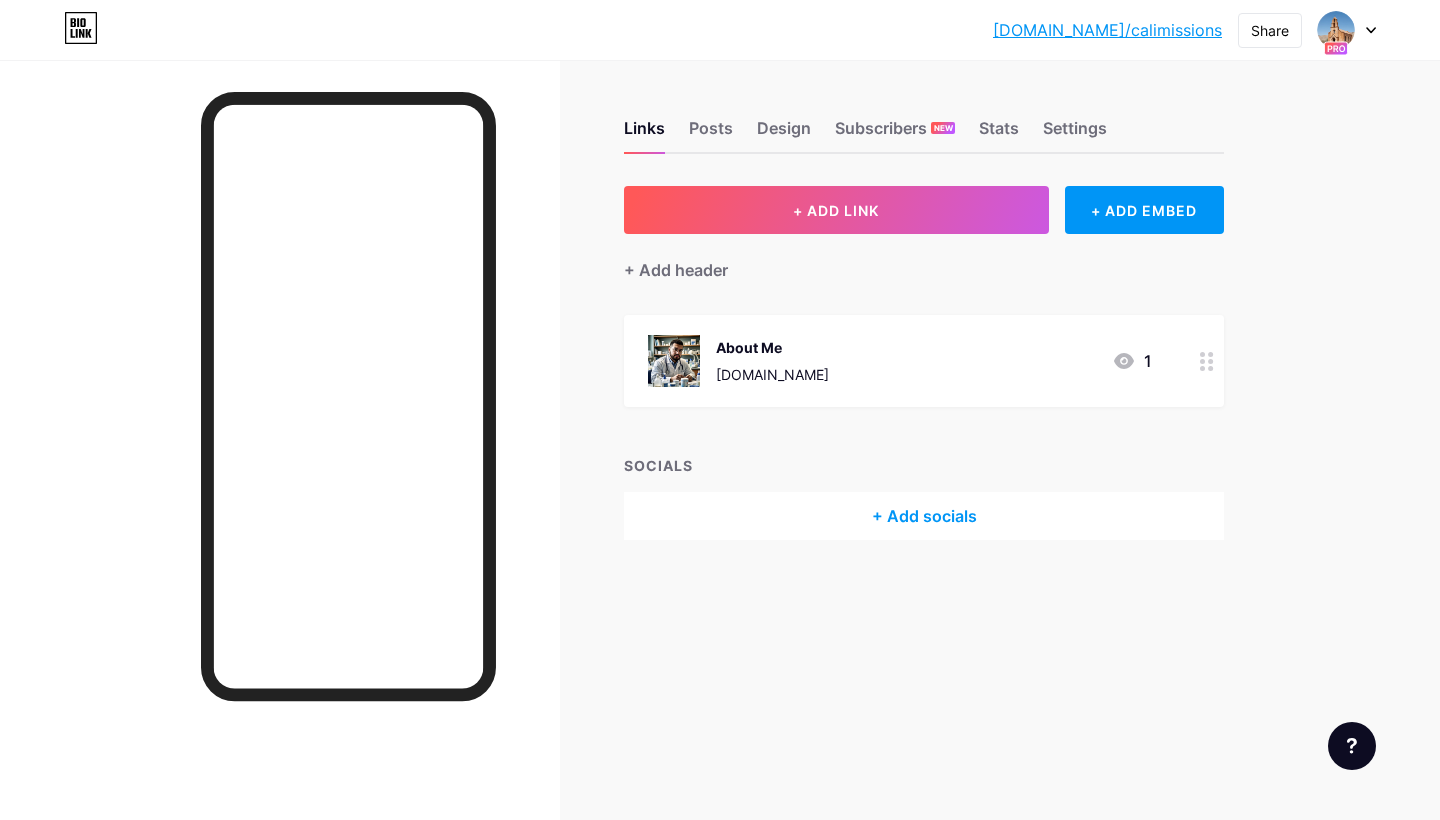 click on "+ Add socials" at bounding box center (924, 516) 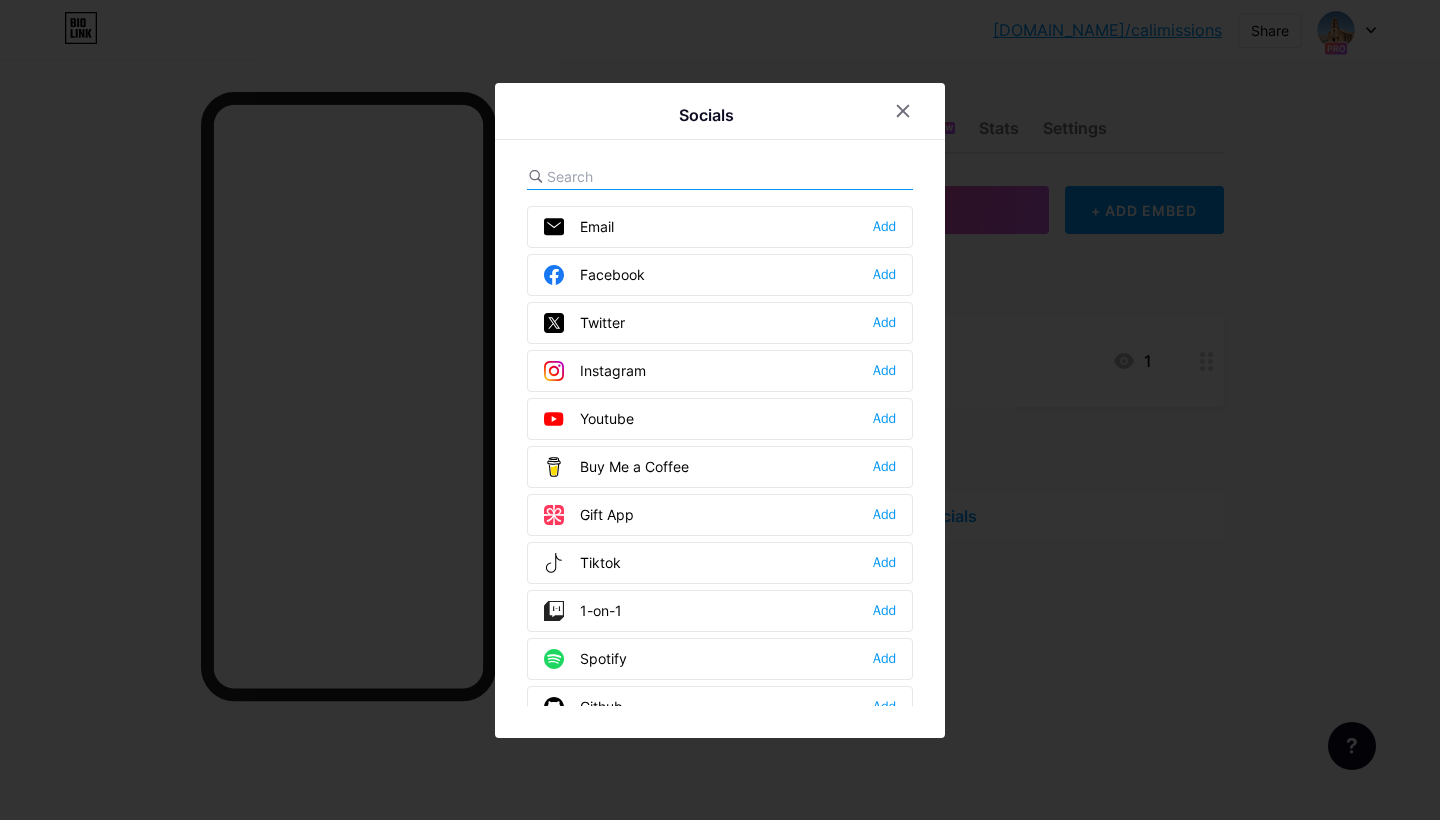 scroll, scrollTop: 0, scrollLeft: 0, axis: both 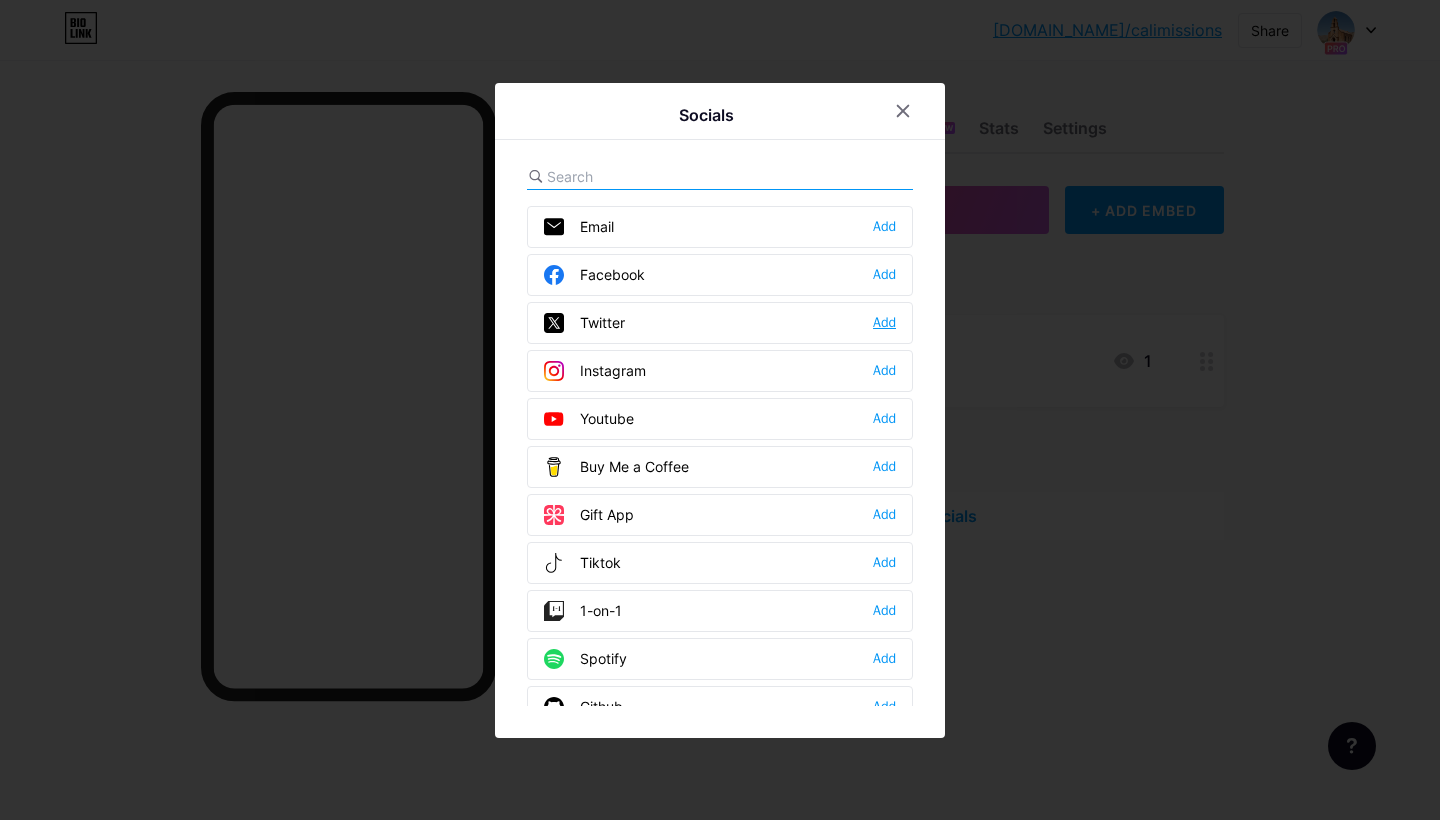 click on "Add" at bounding box center (884, 323) 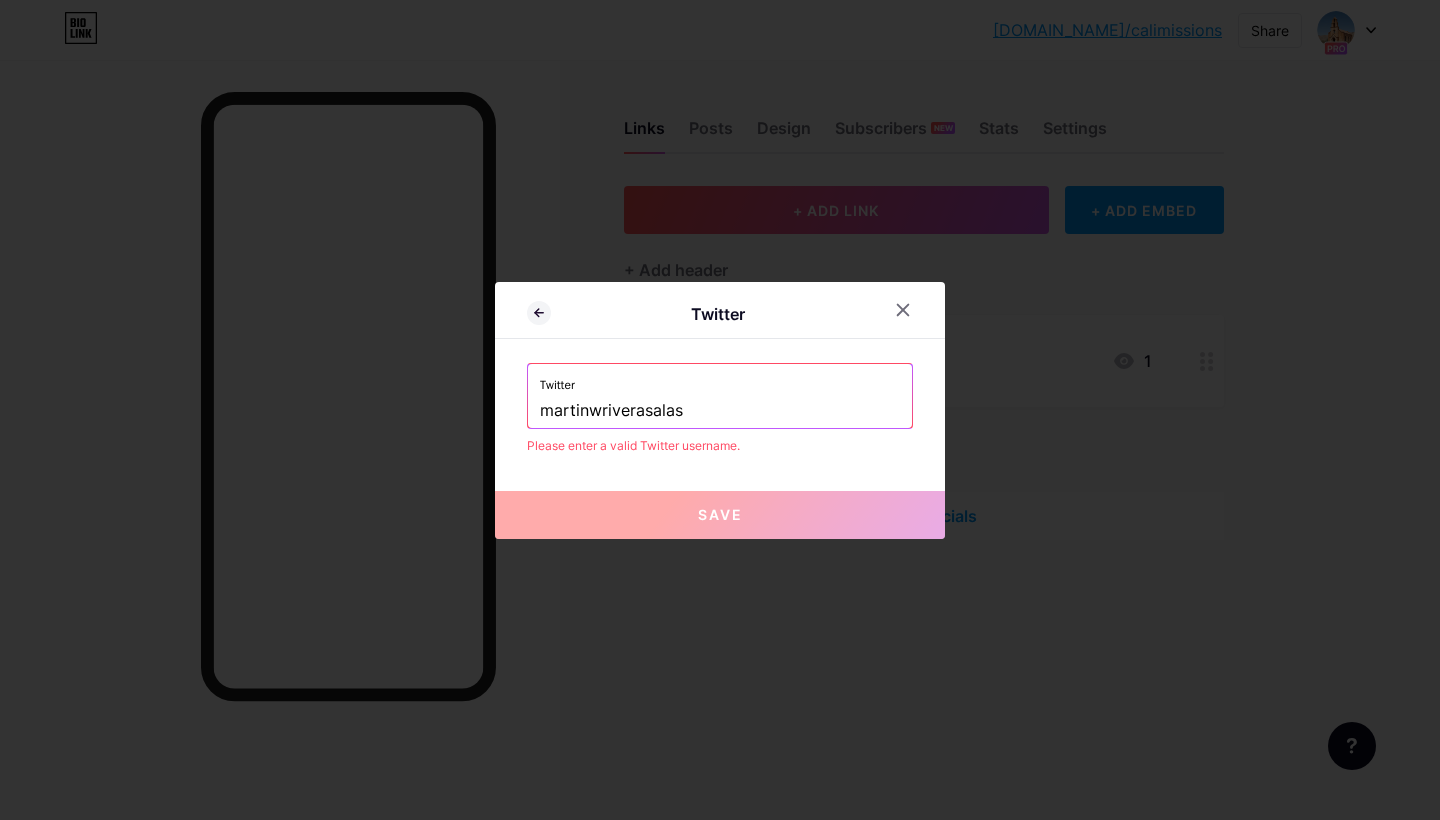 click on "martinwriverasalas" at bounding box center [720, 411] 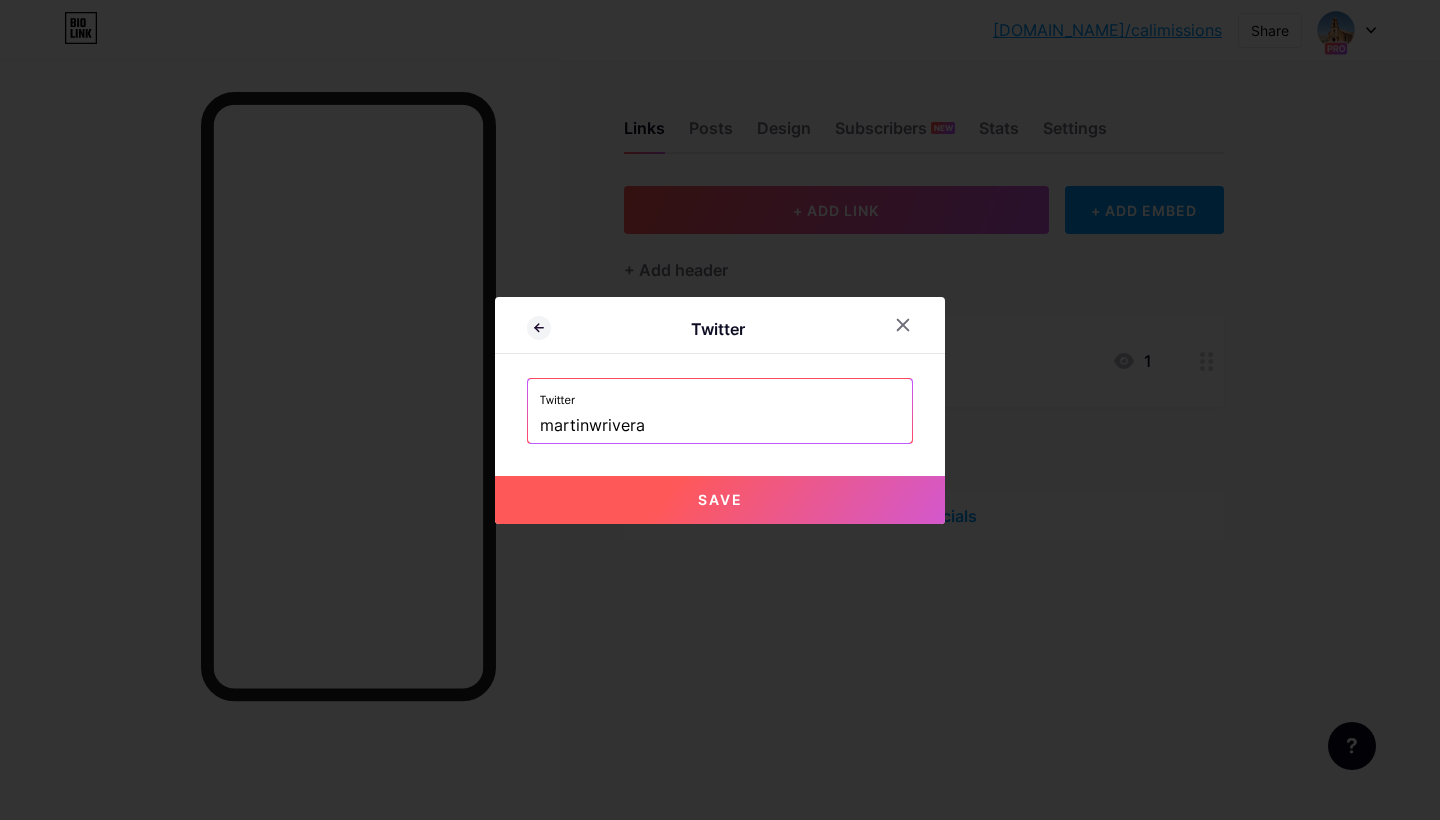 click on "martinwrivera" at bounding box center [720, 426] 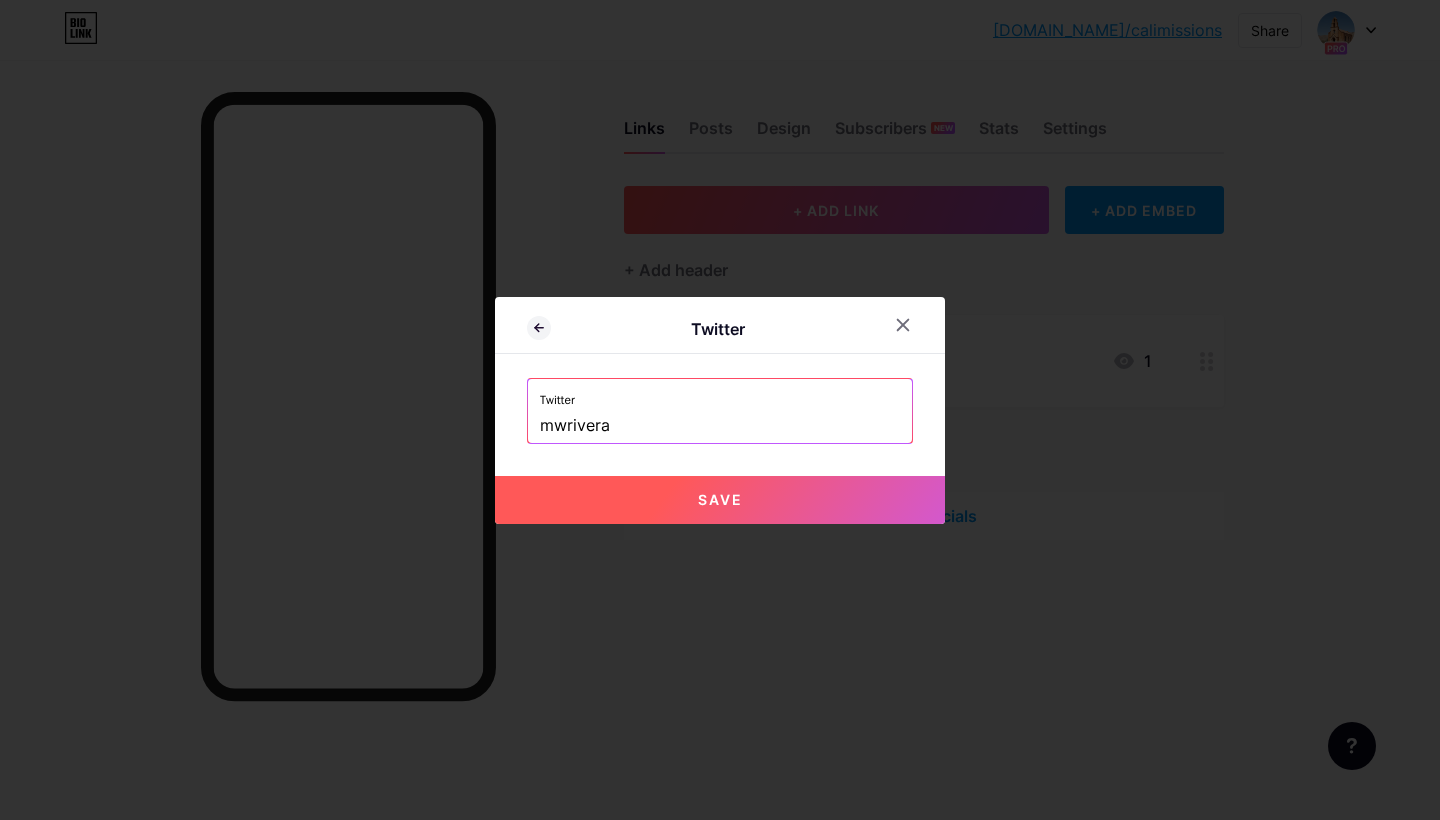 click on "mwrivera" at bounding box center (720, 426) 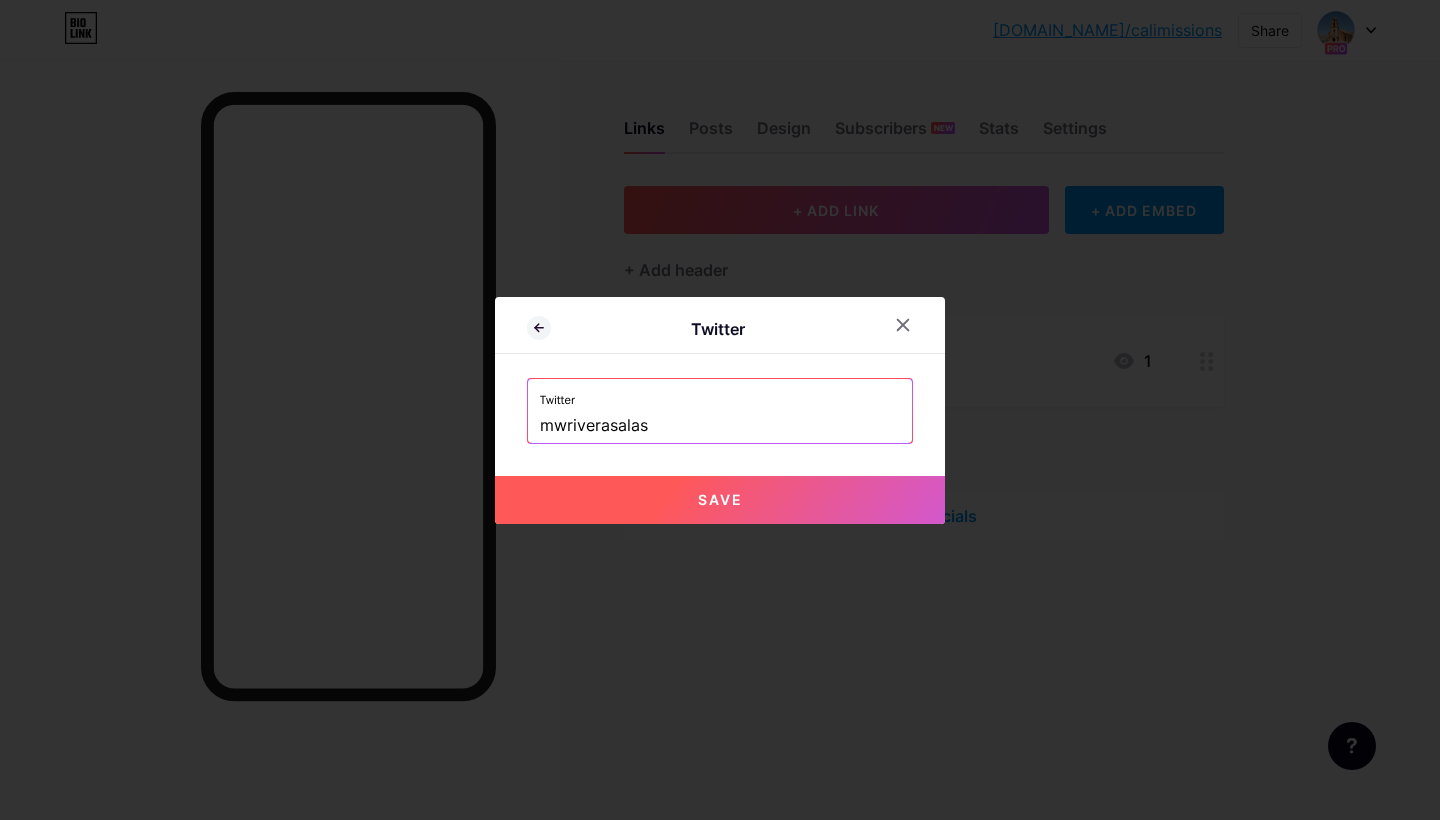 click on "Save" at bounding box center [720, 500] 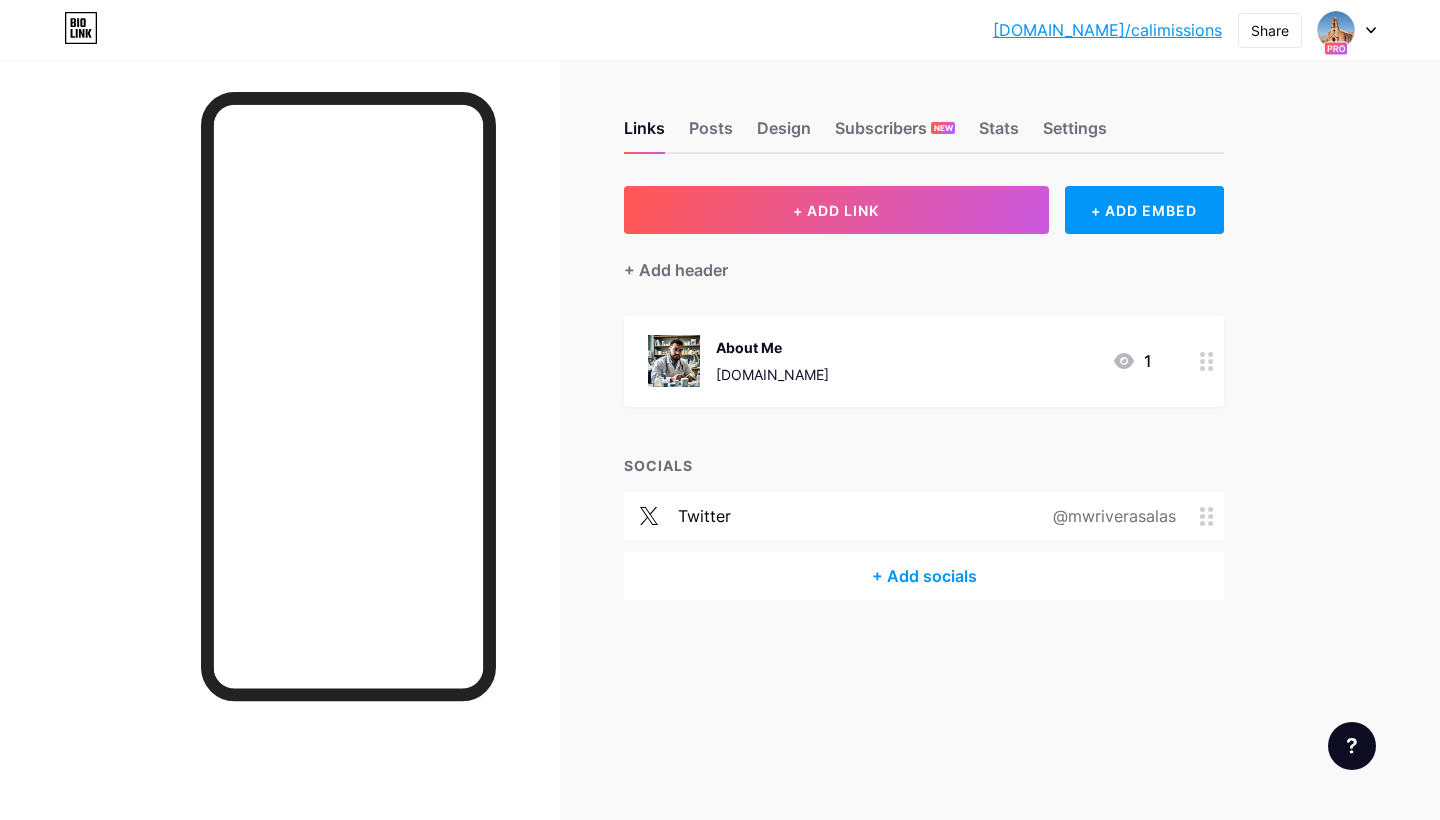 click on "+ Add socials" at bounding box center (924, 576) 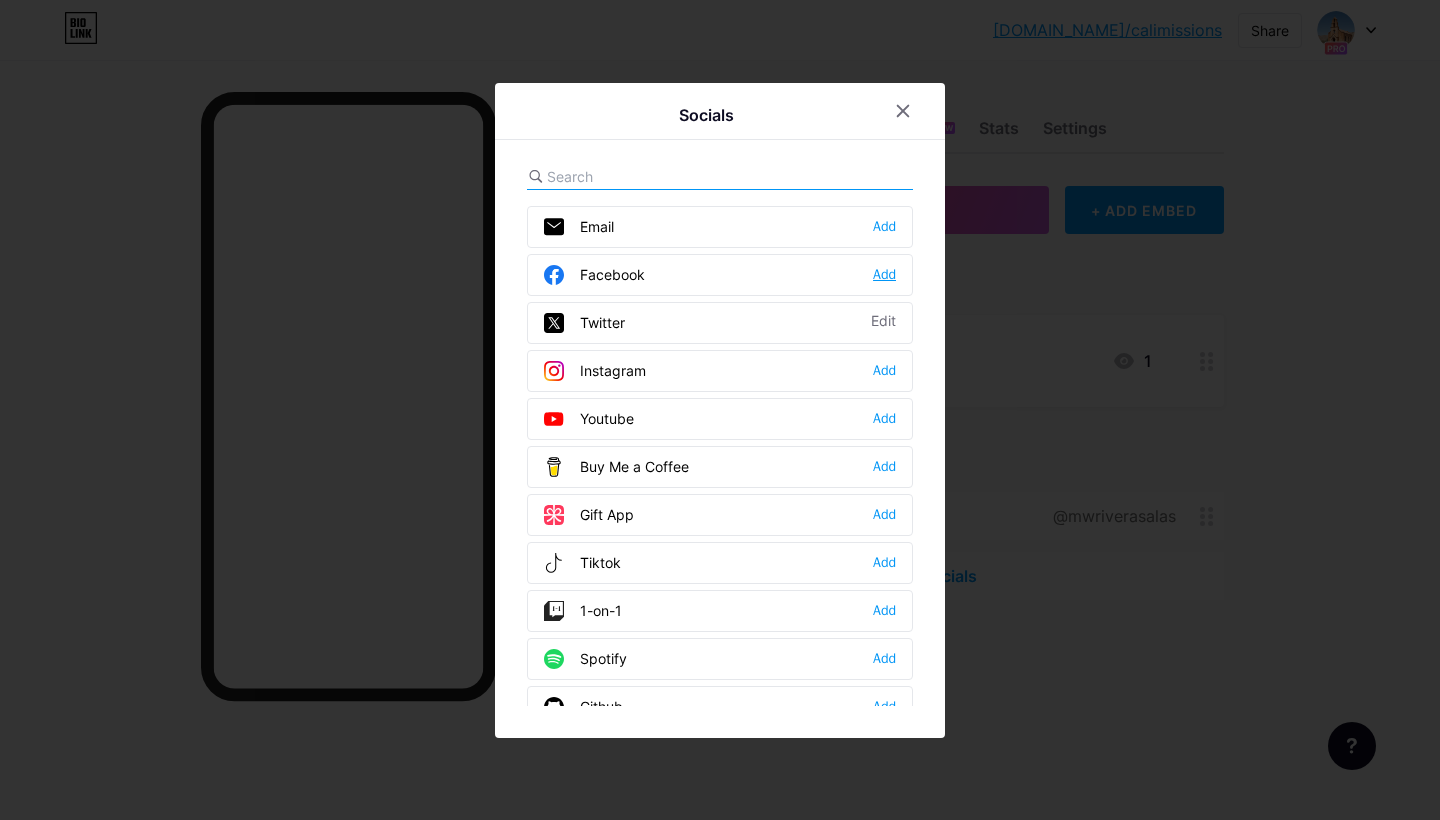 click on "Add" at bounding box center (884, 275) 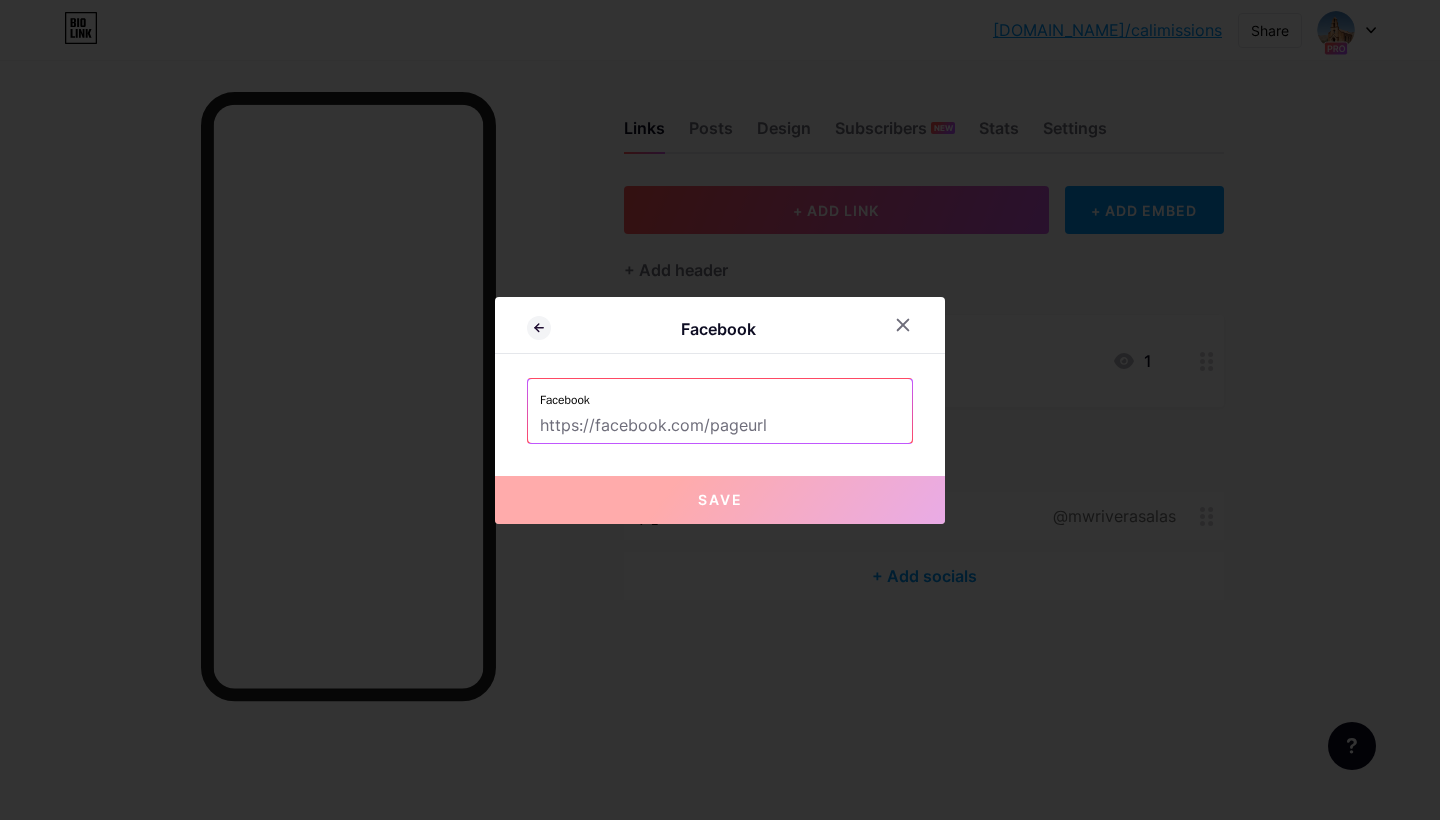 click at bounding box center [720, 426] 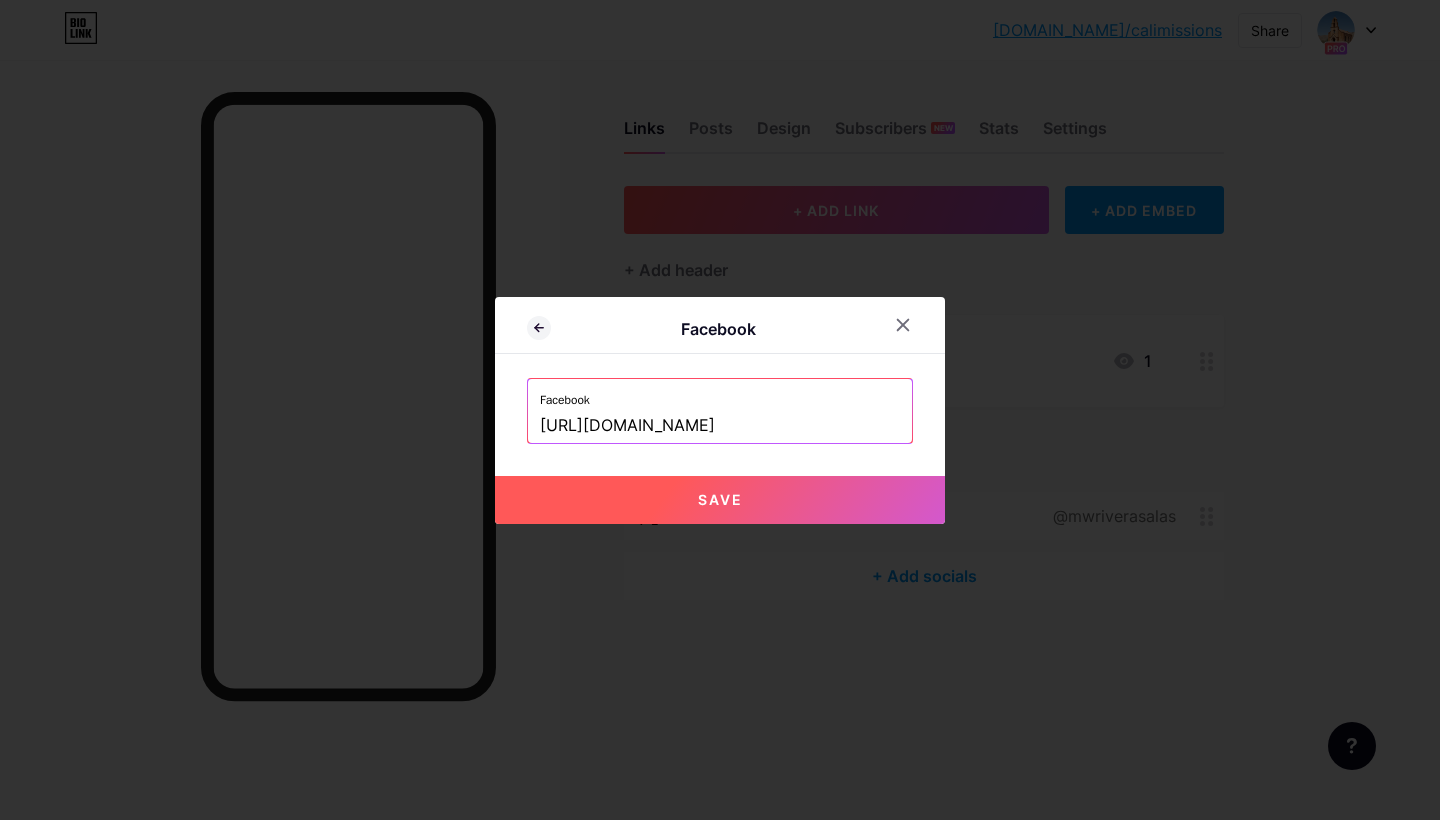 type on "[URL][DOMAIN_NAME]" 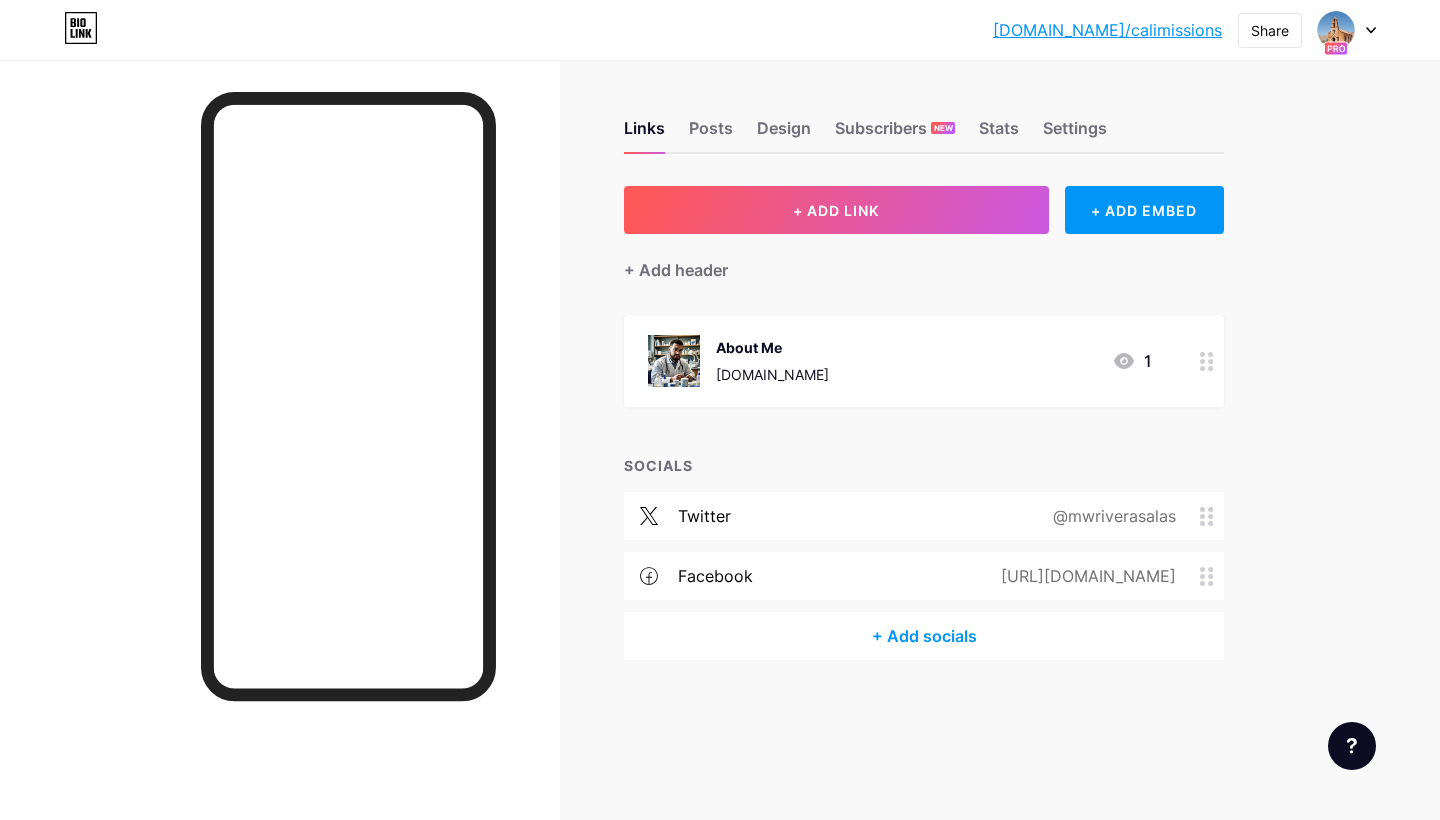 click on "+ Add socials" at bounding box center [924, 636] 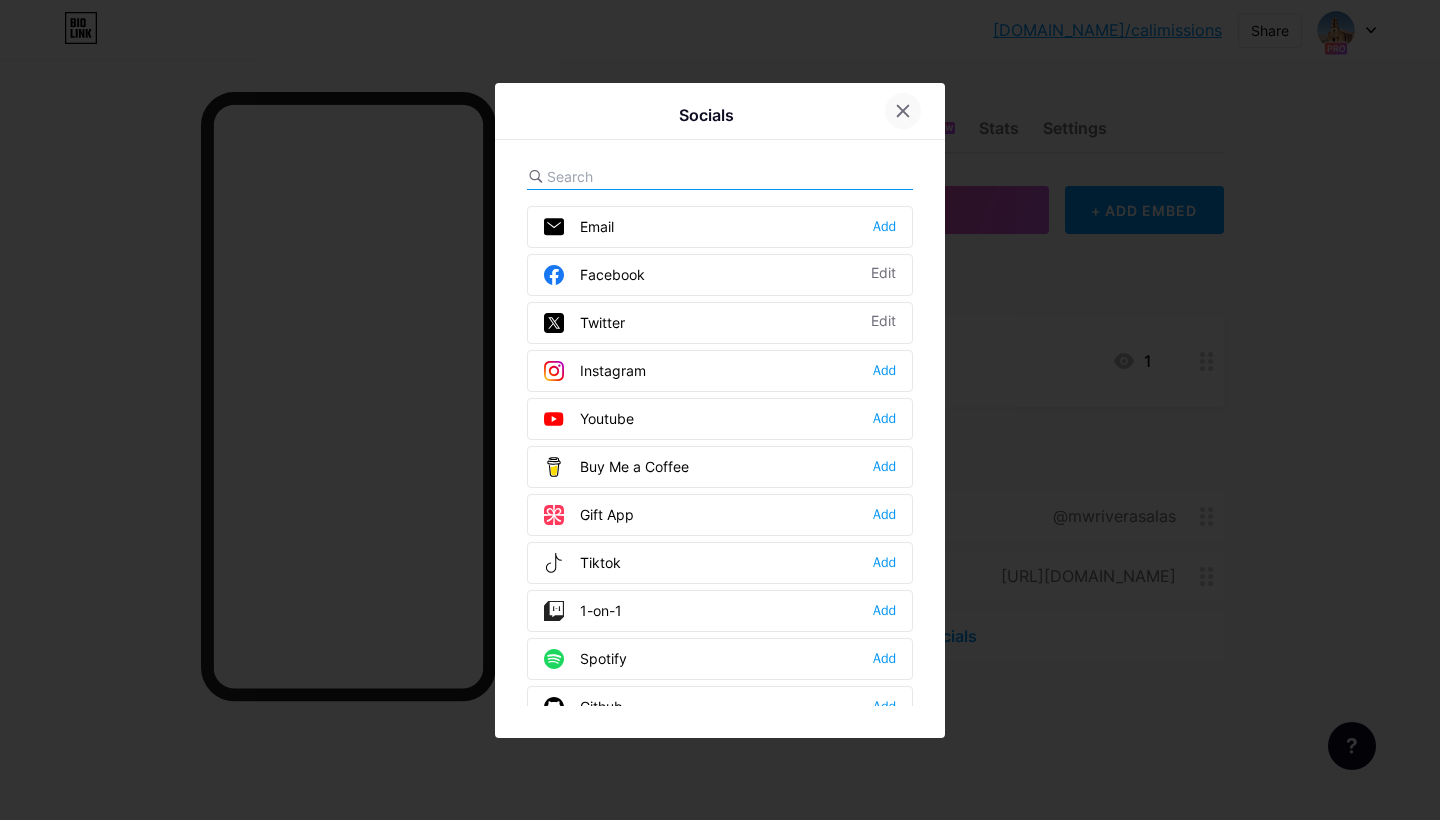 click 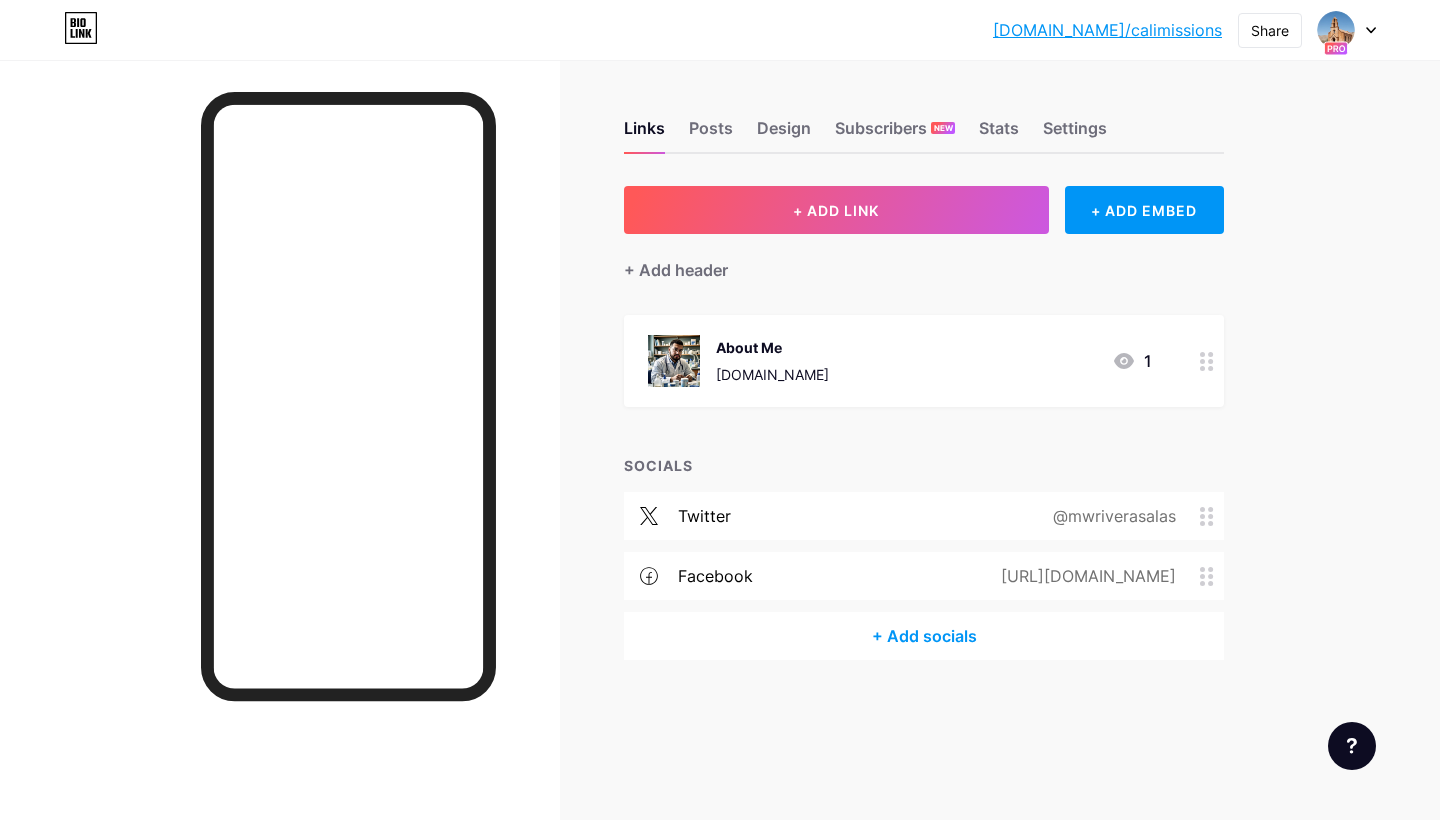 click 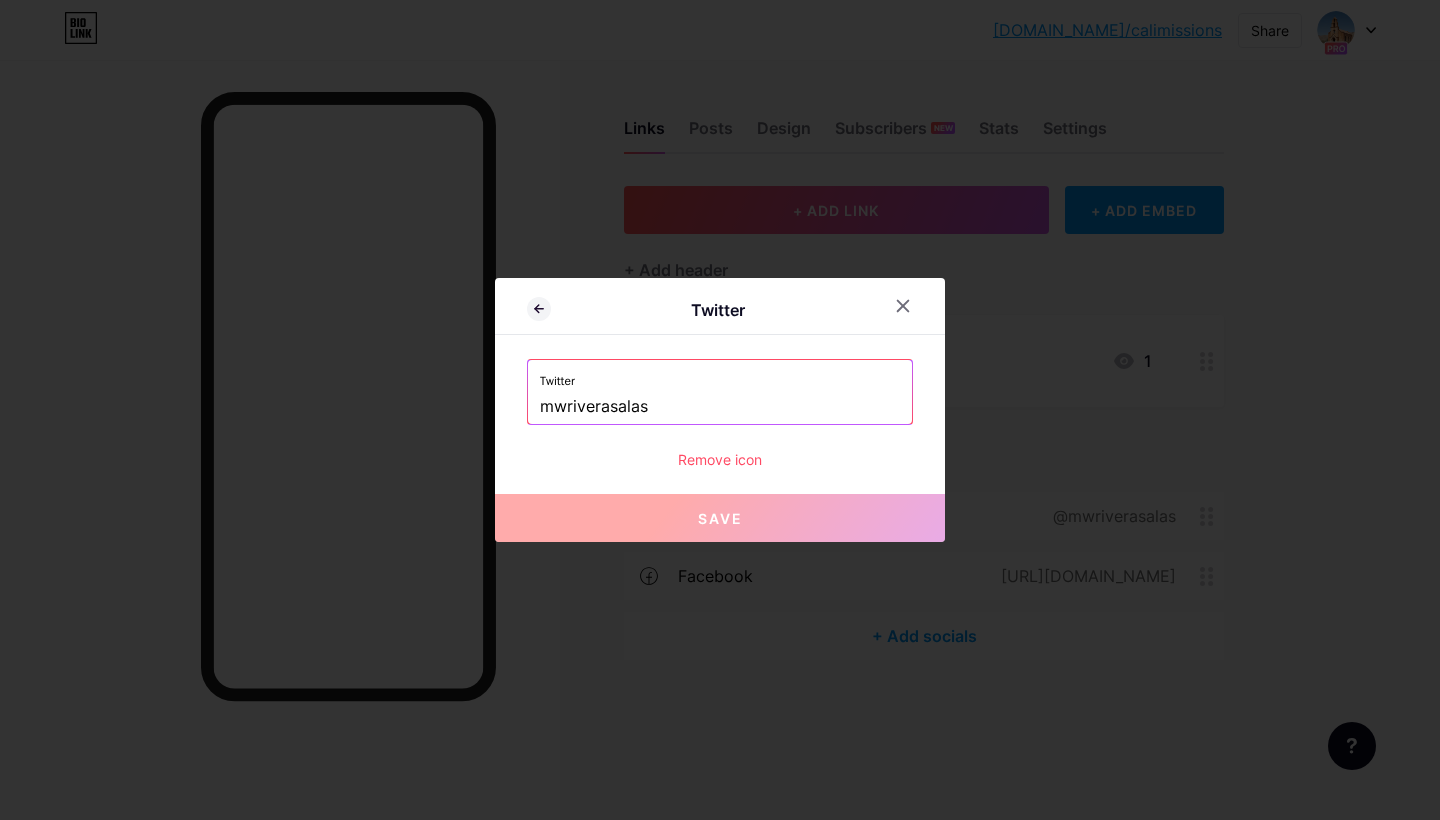 click on "Remove icon" at bounding box center [720, 459] 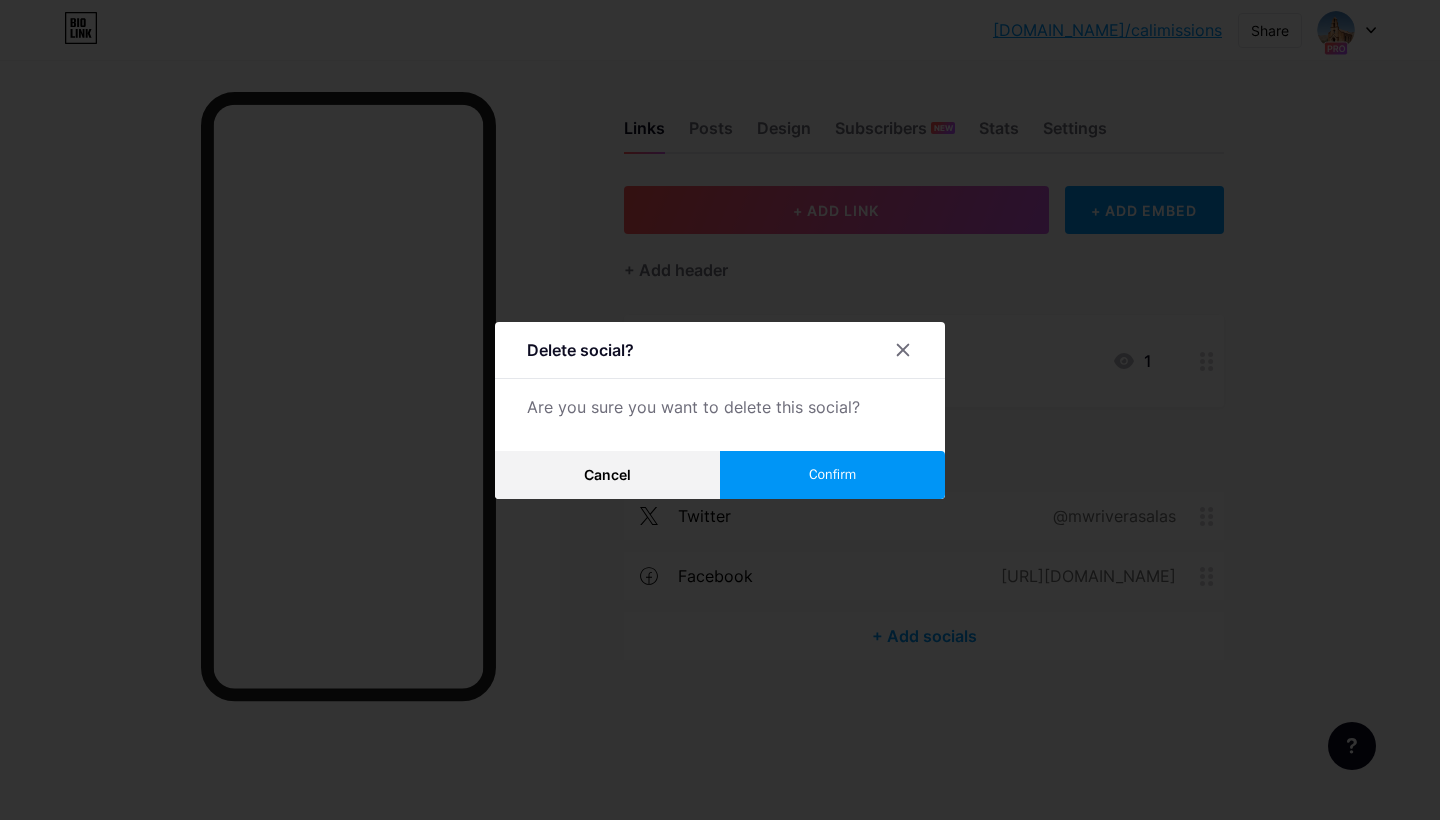 click on "Confirm" at bounding box center [832, 474] 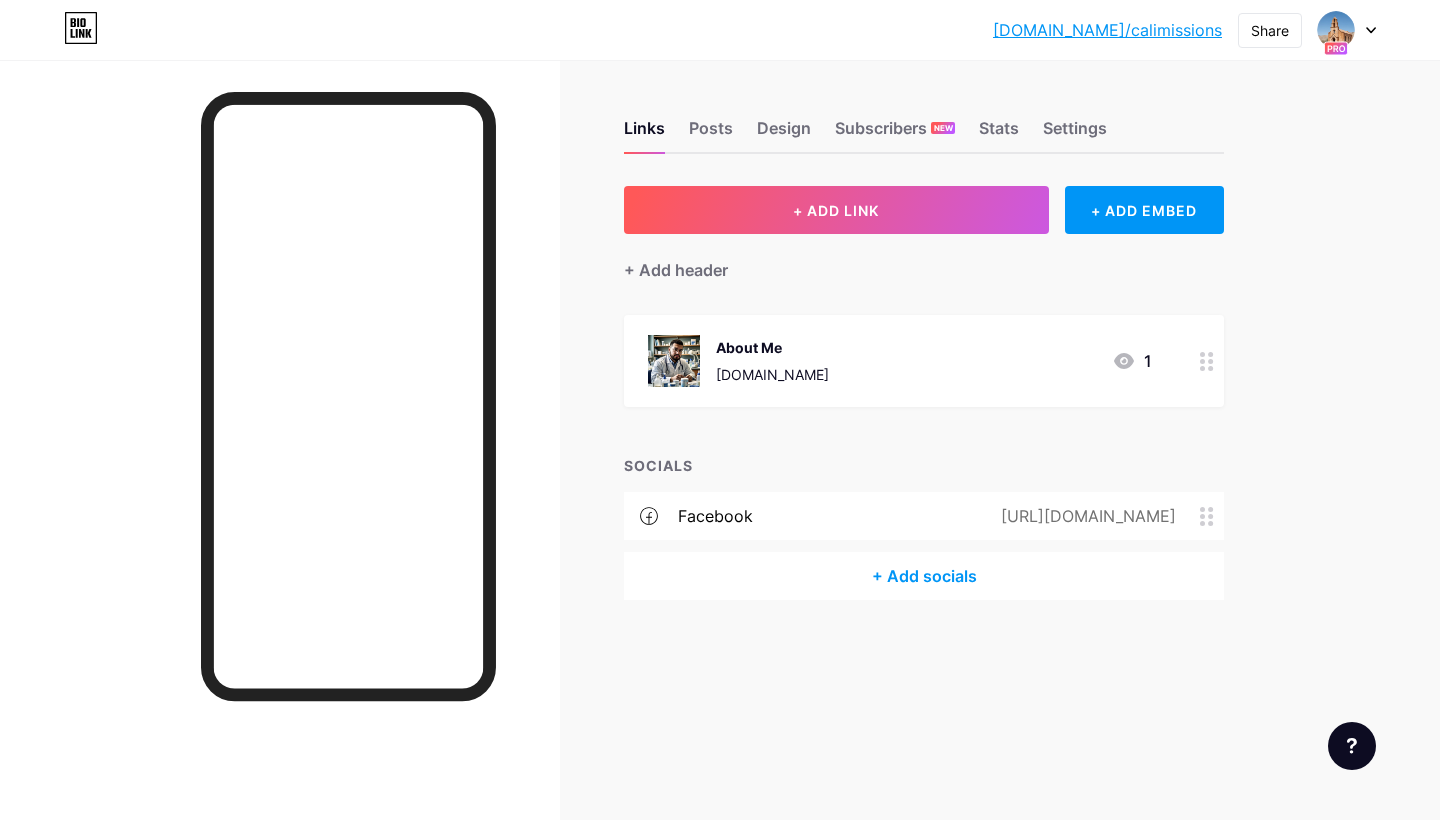 click on "+ Add socials" at bounding box center [924, 576] 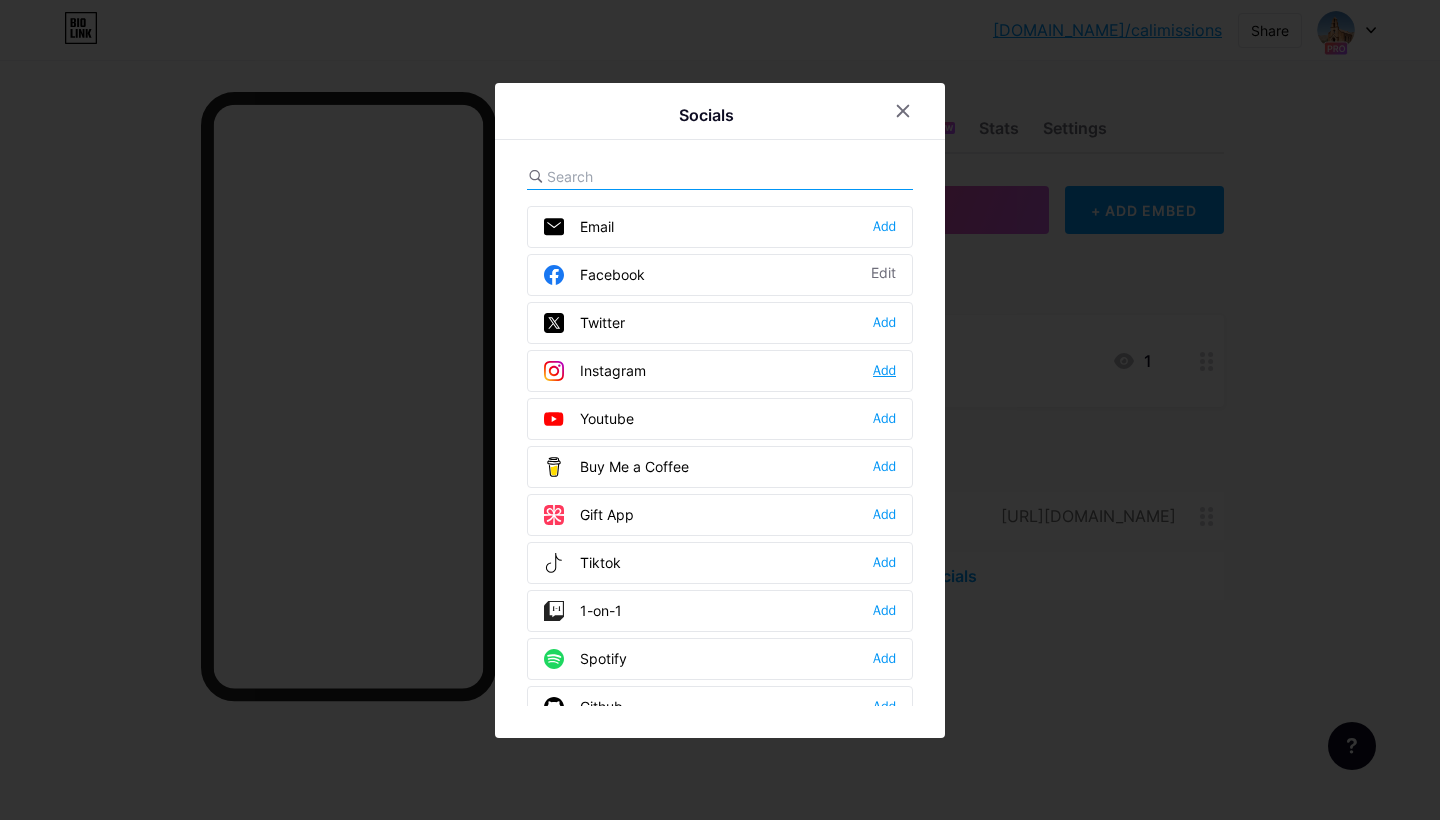 click on "Add" at bounding box center (884, 371) 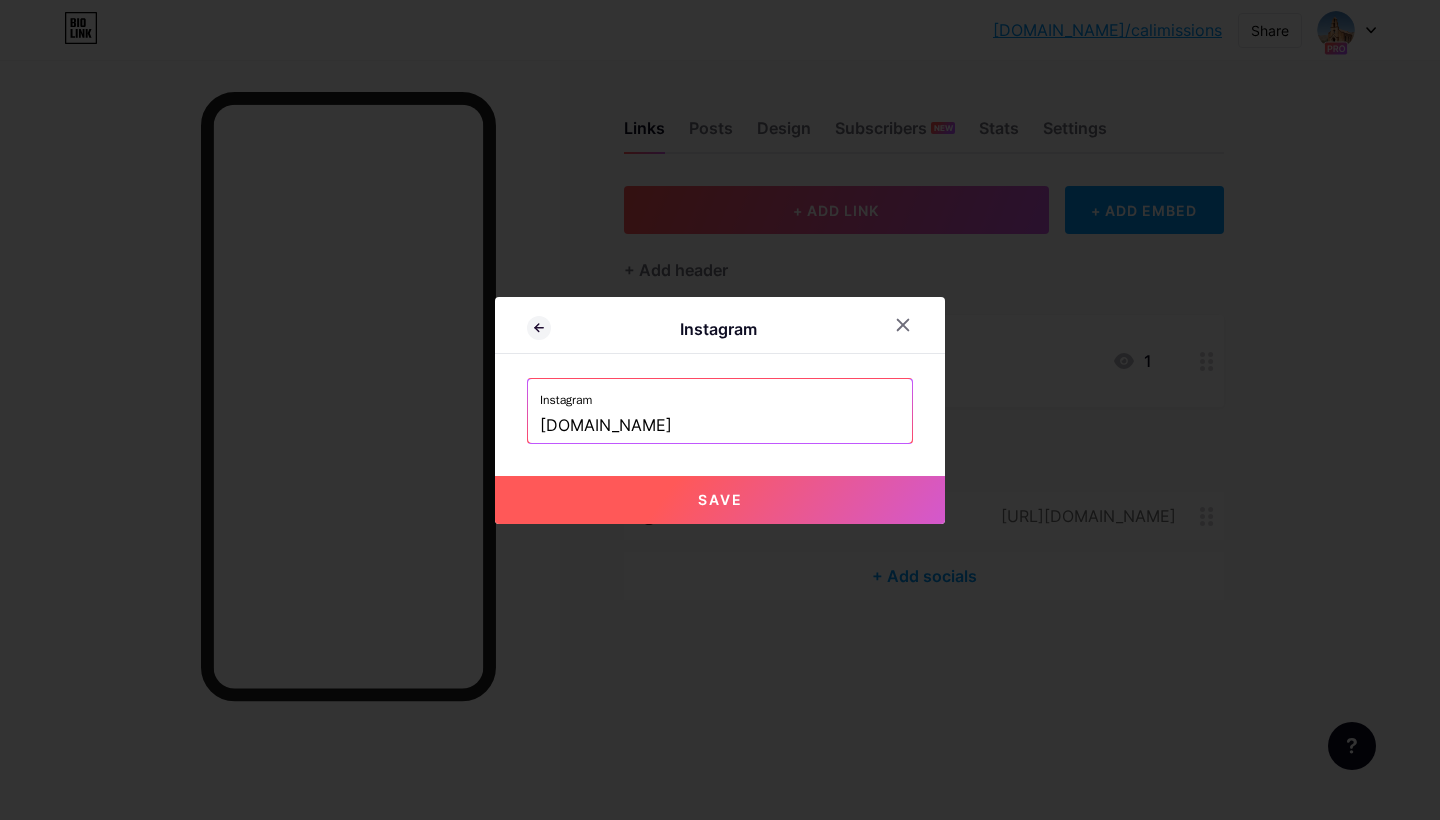 drag, startPoint x: 625, startPoint y: 423, endPoint x: 758, endPoint y: 419, distance: 133.06013 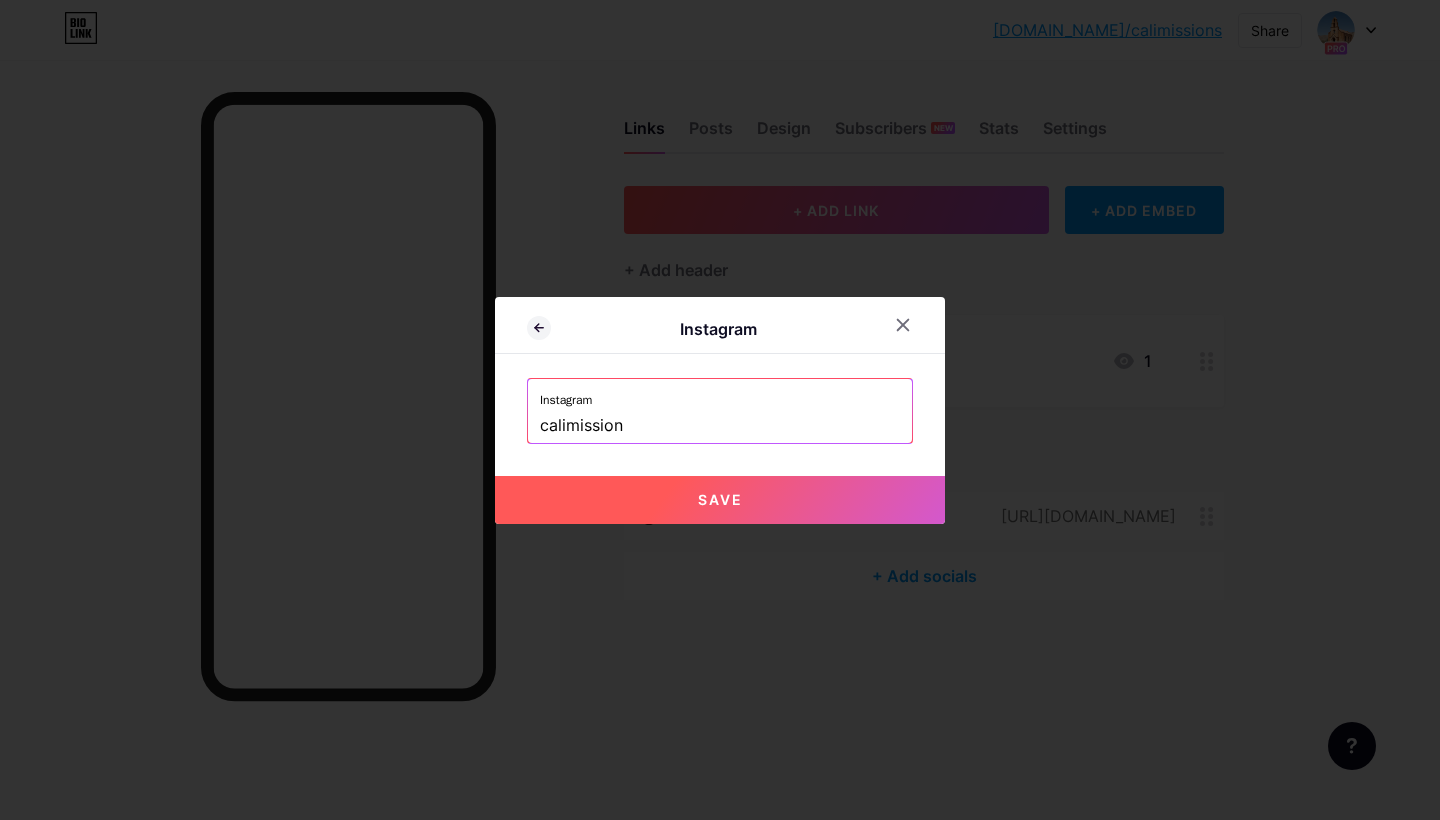 click on "Save" at bounding box center [720, 499] 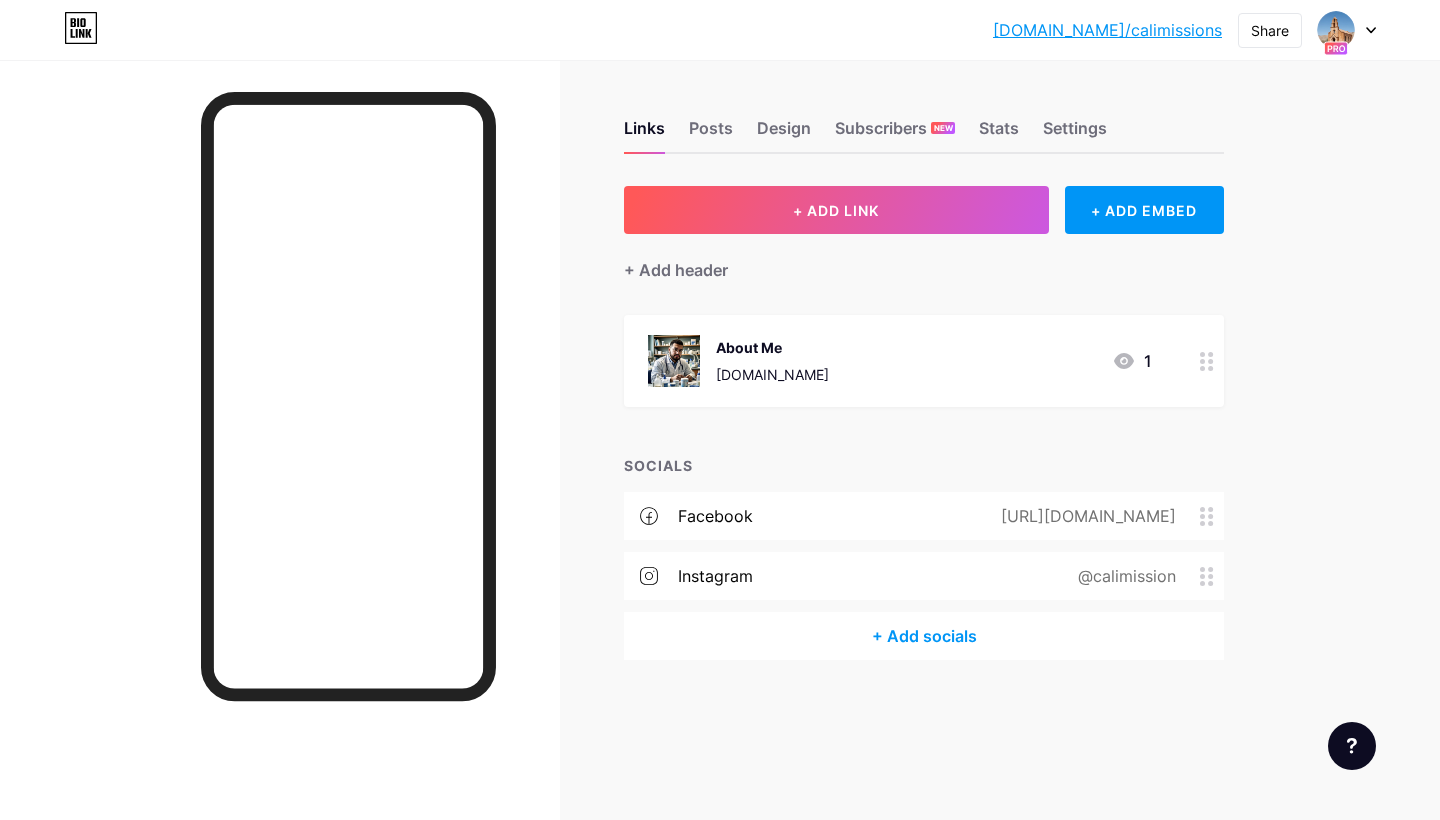 scroll, scrollTop: 0, scrollLeft: 0, axis: both 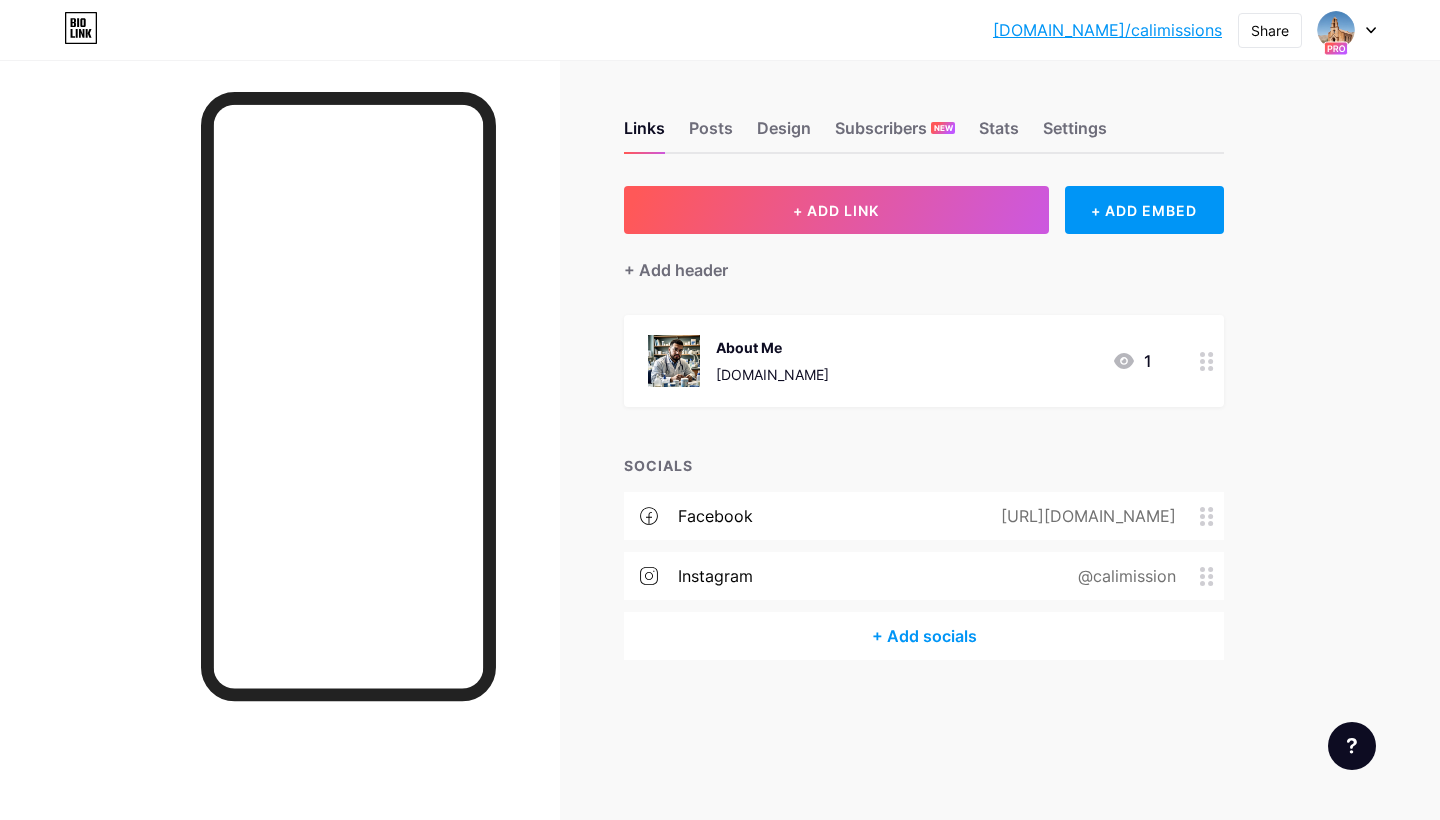 click on "+ Add socials" at bounding box center [924, 636] 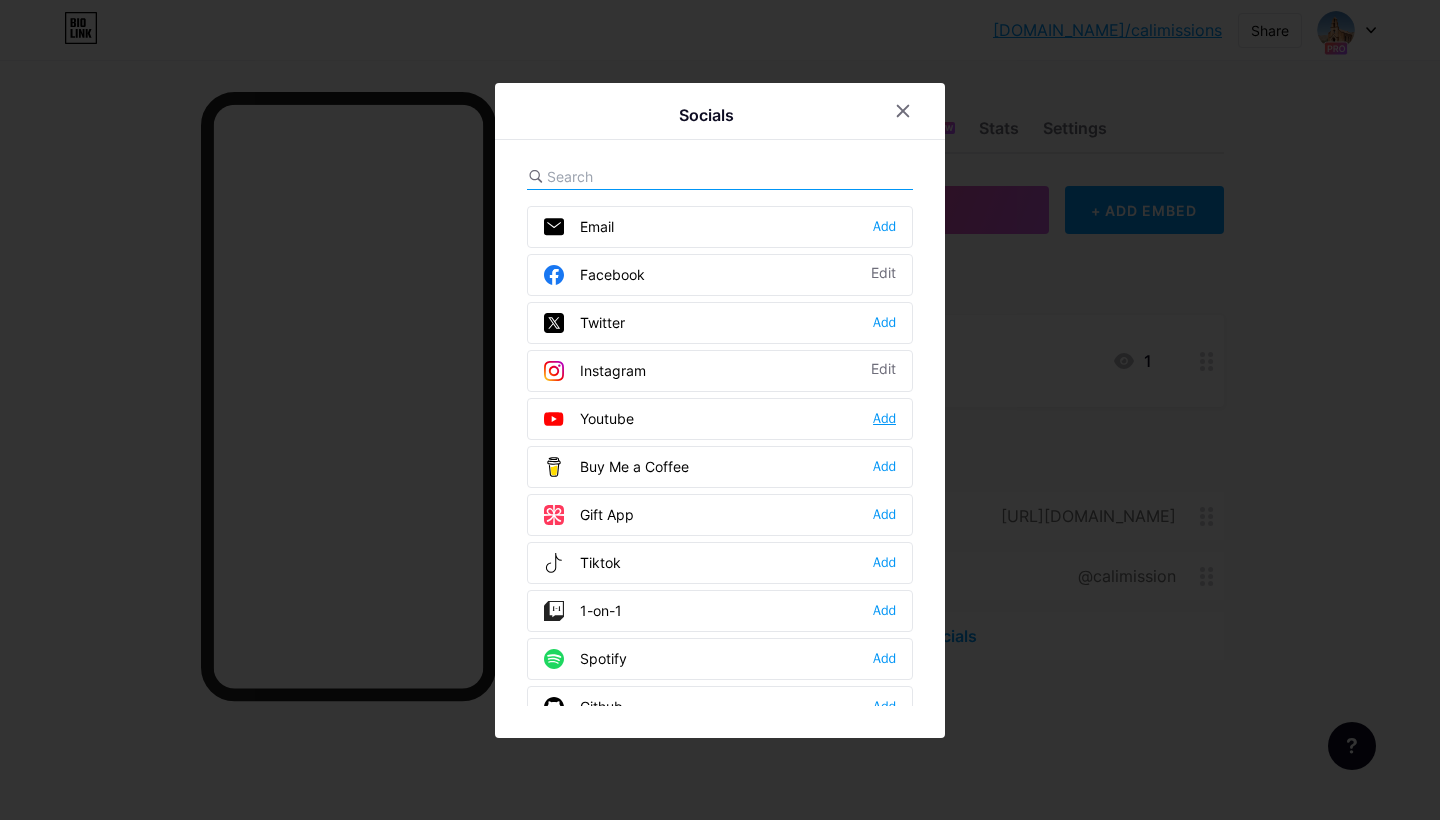 click on "Add" at bounding box center [884, 419] 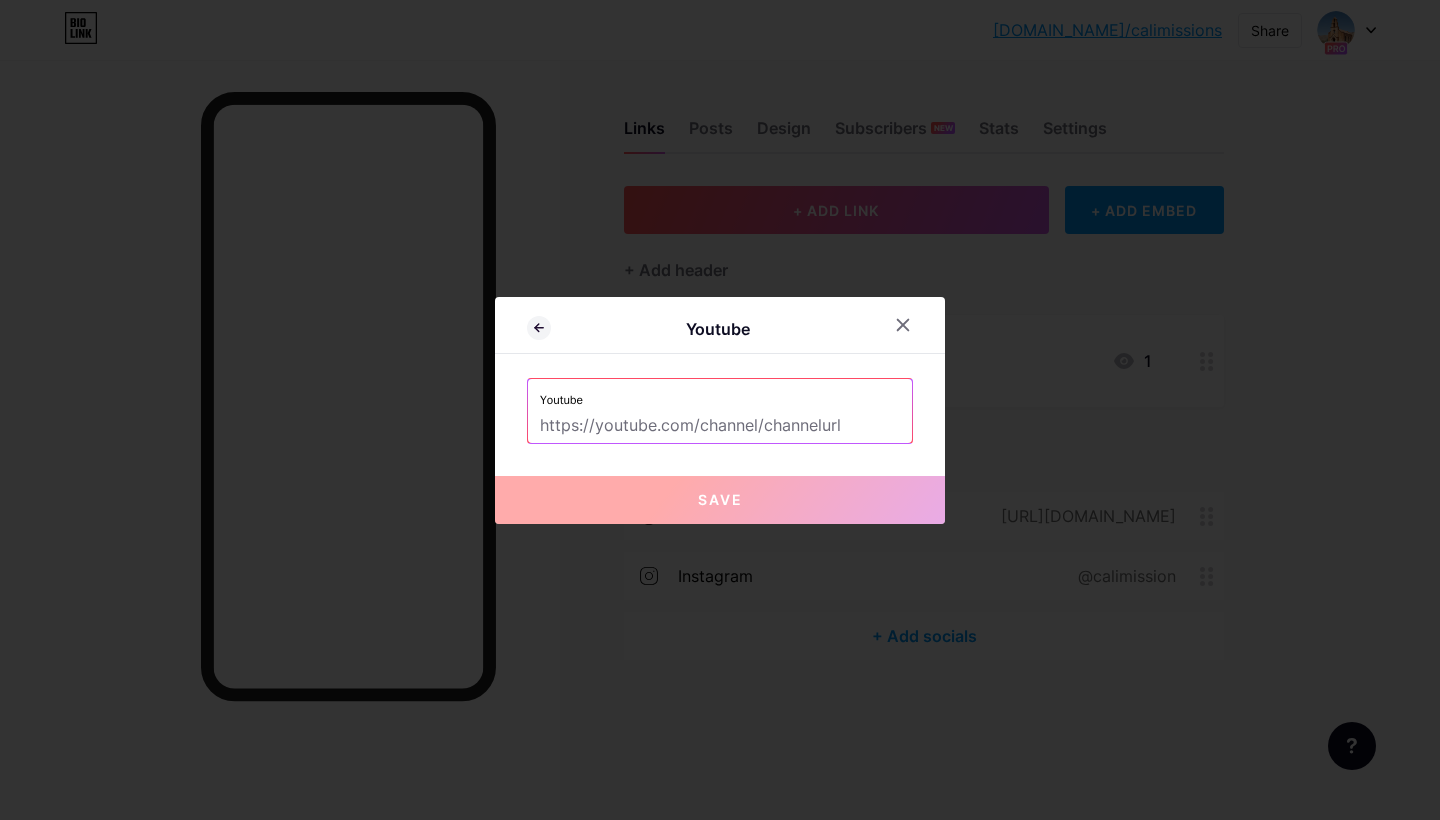 click at bounding box center [720, 426] 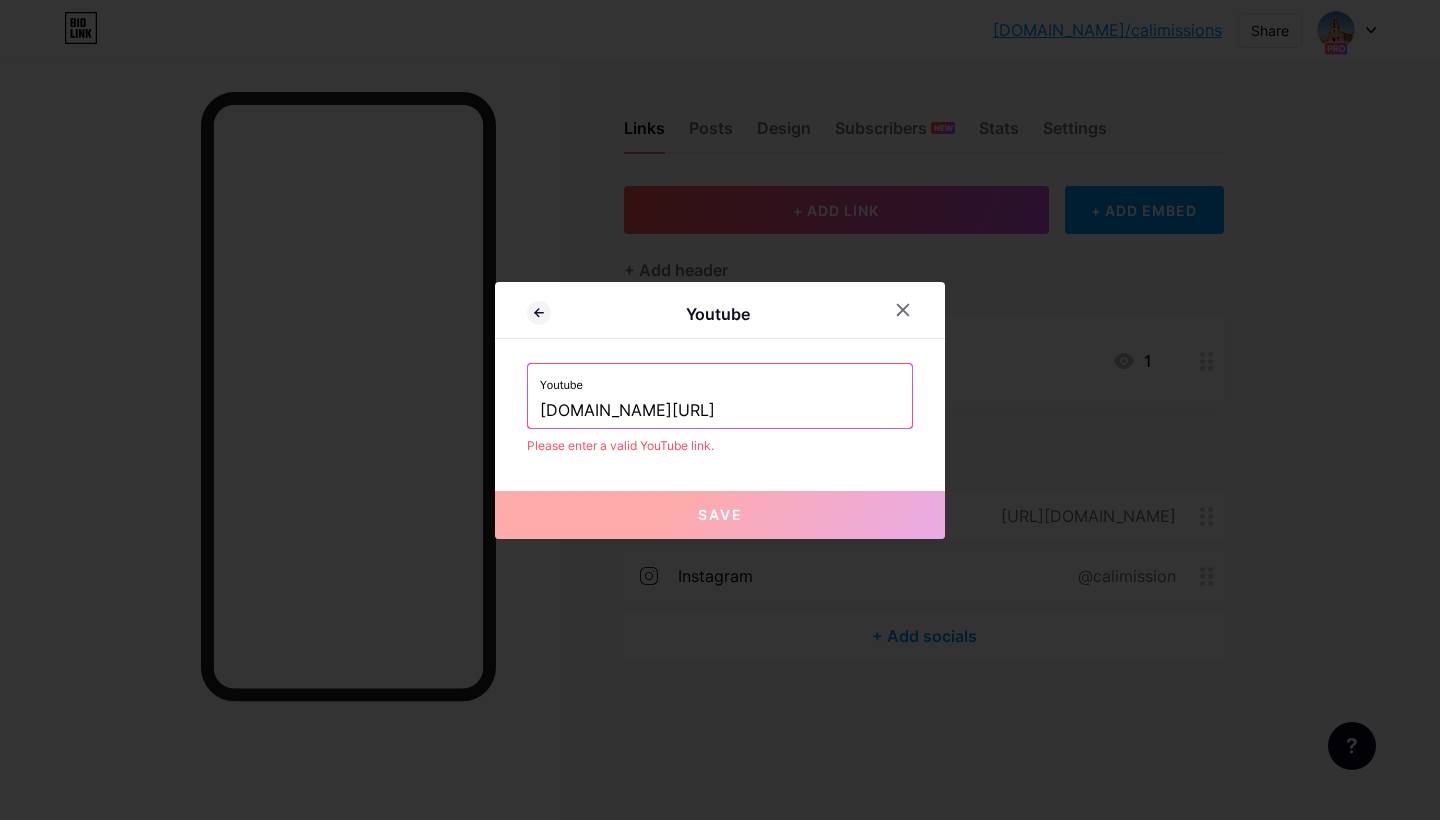 click on "Save" at bounding box center (720, 515) 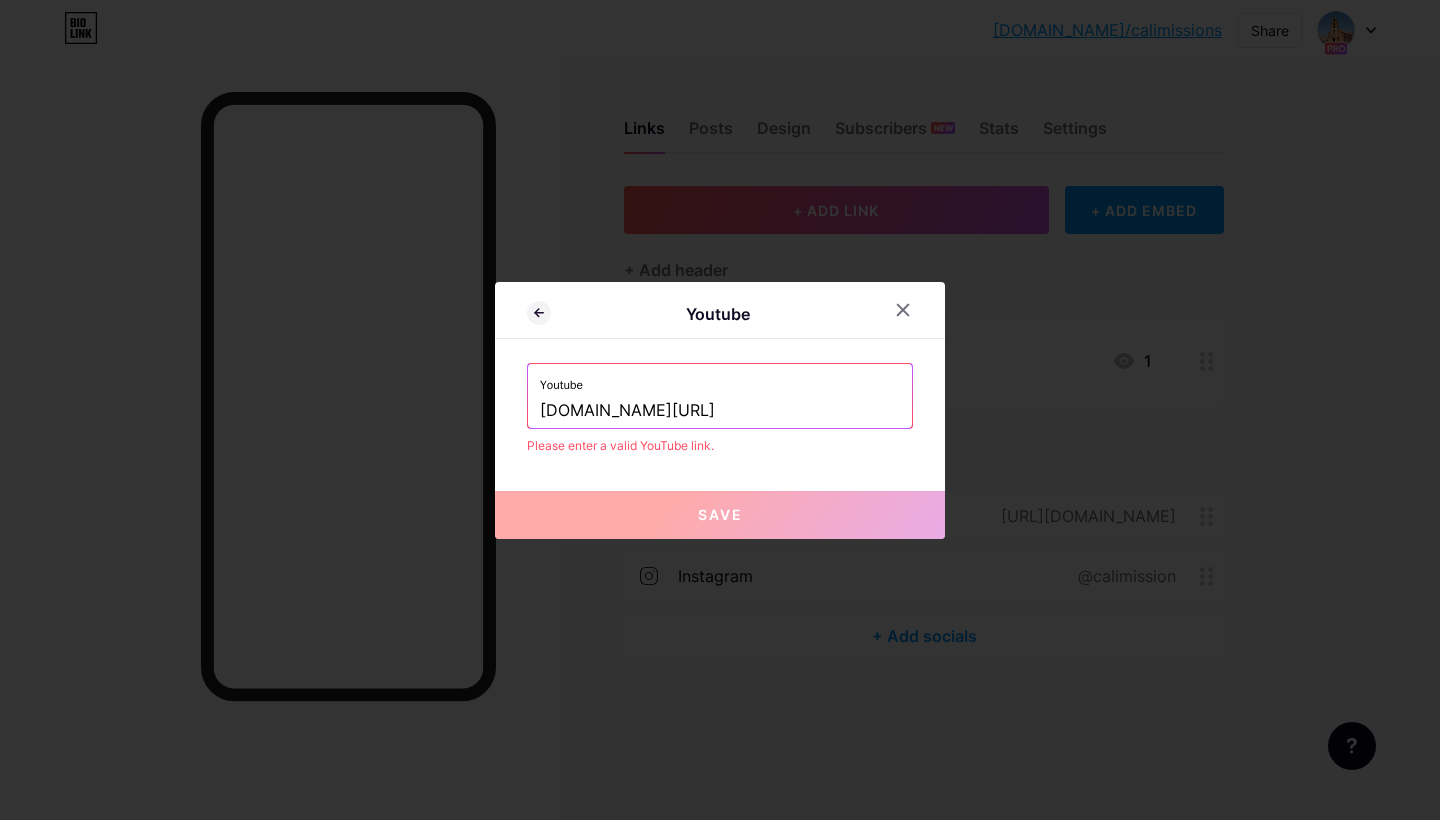 click on "Youtube       Youtube   YouTube.com/user/calimissions   Please enter a valid YouTube link.       Save" at bounding box center [720, 410] 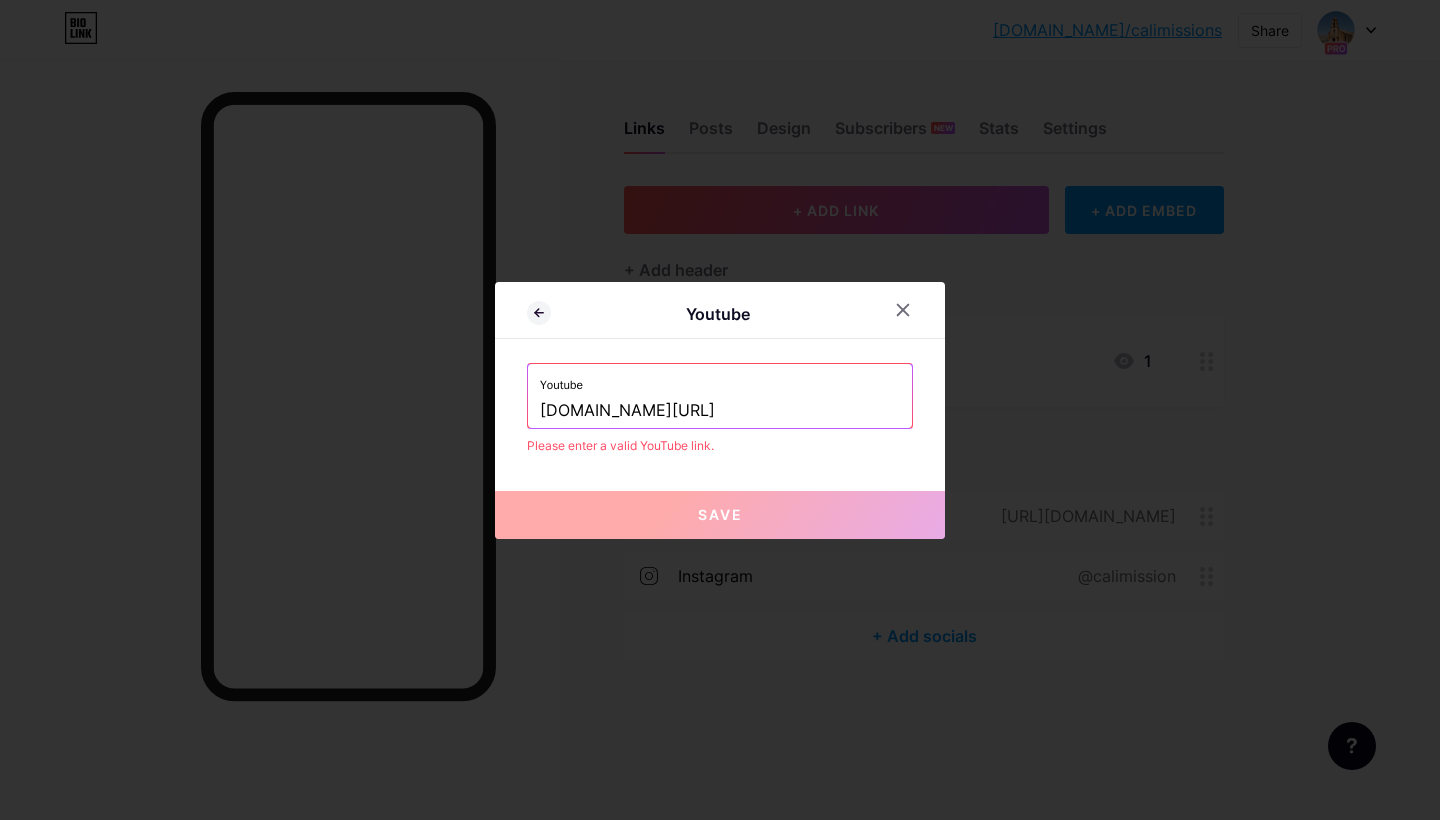 click on "Save" at bounding box center [720, 515] 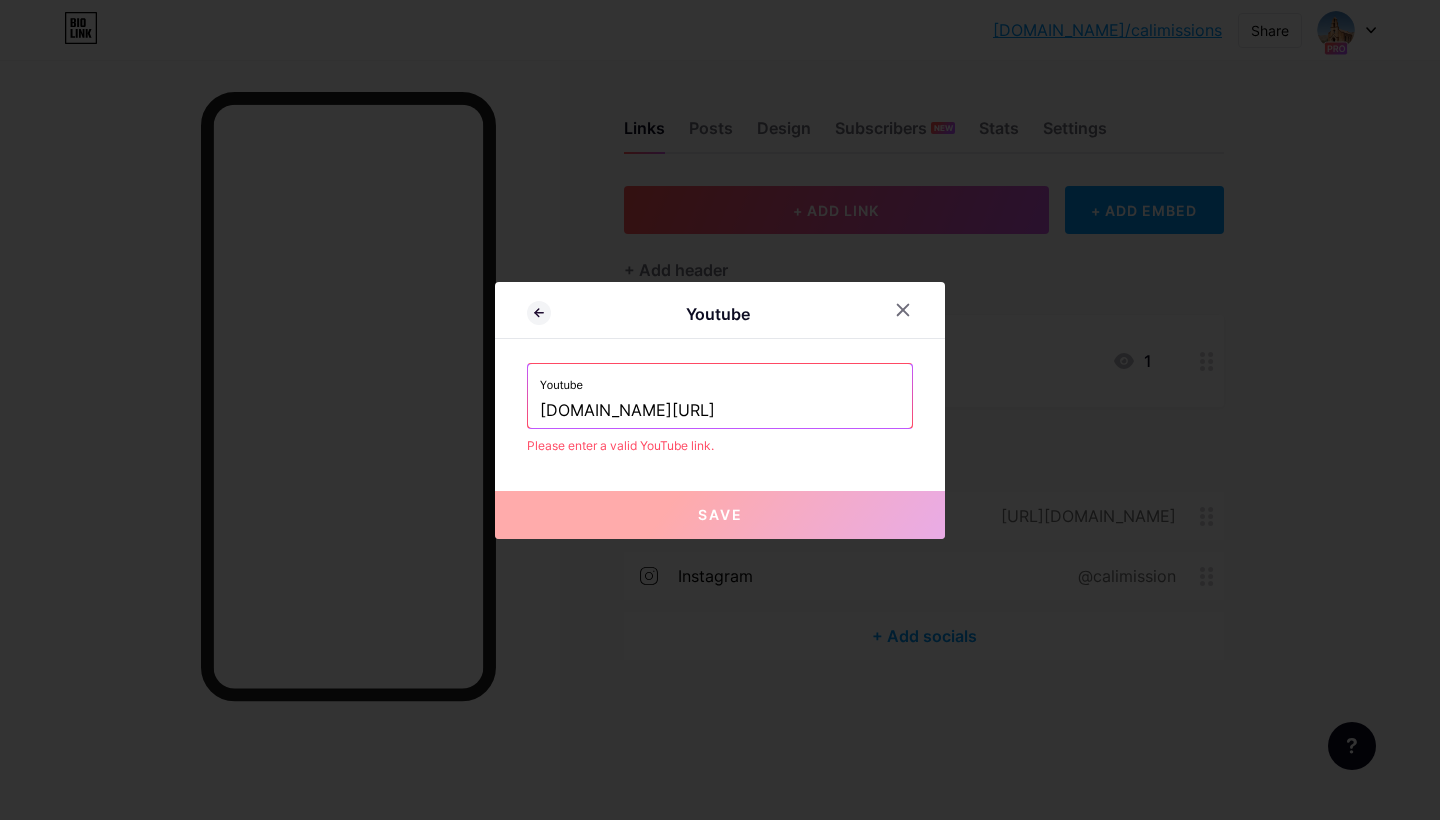 click on "YouTube.com/calimissions" at bounding box center [720, 411] 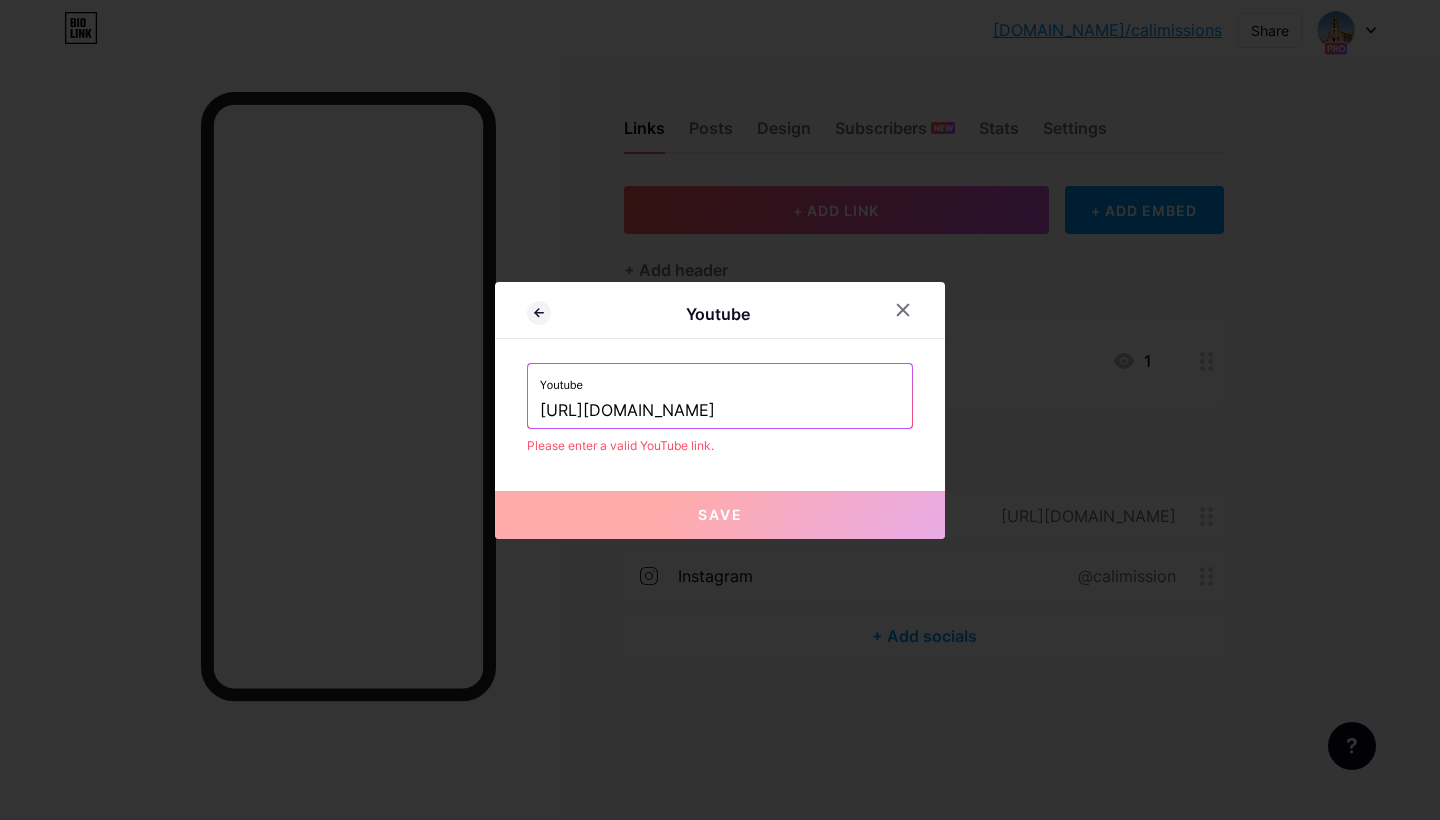 type on "http://YouTube.com/calimissions" 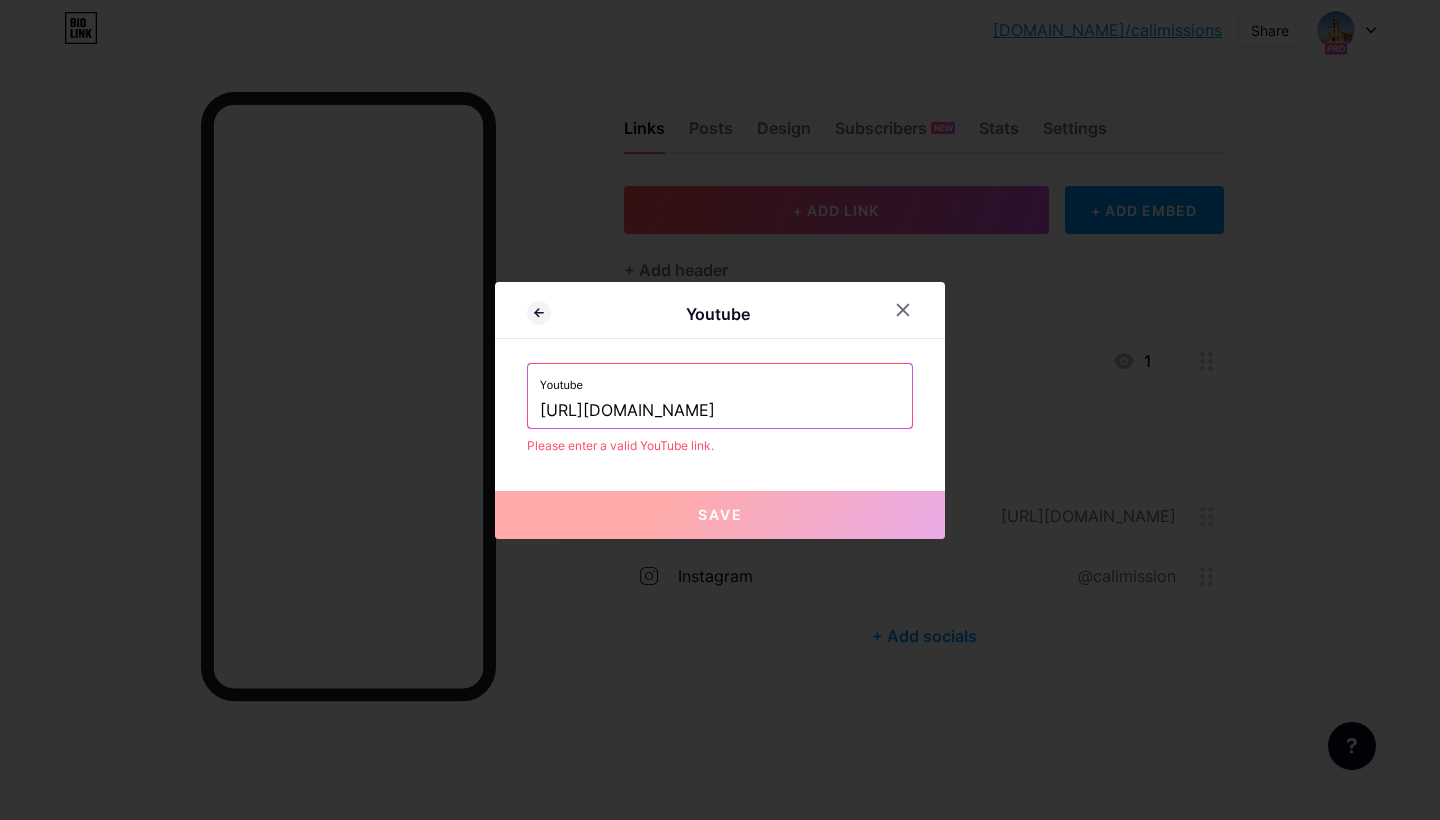 click on "Youtube   http://YouTube.com/calimissions   Please enter a valid YouTube link." at bounding box center [720, 409] 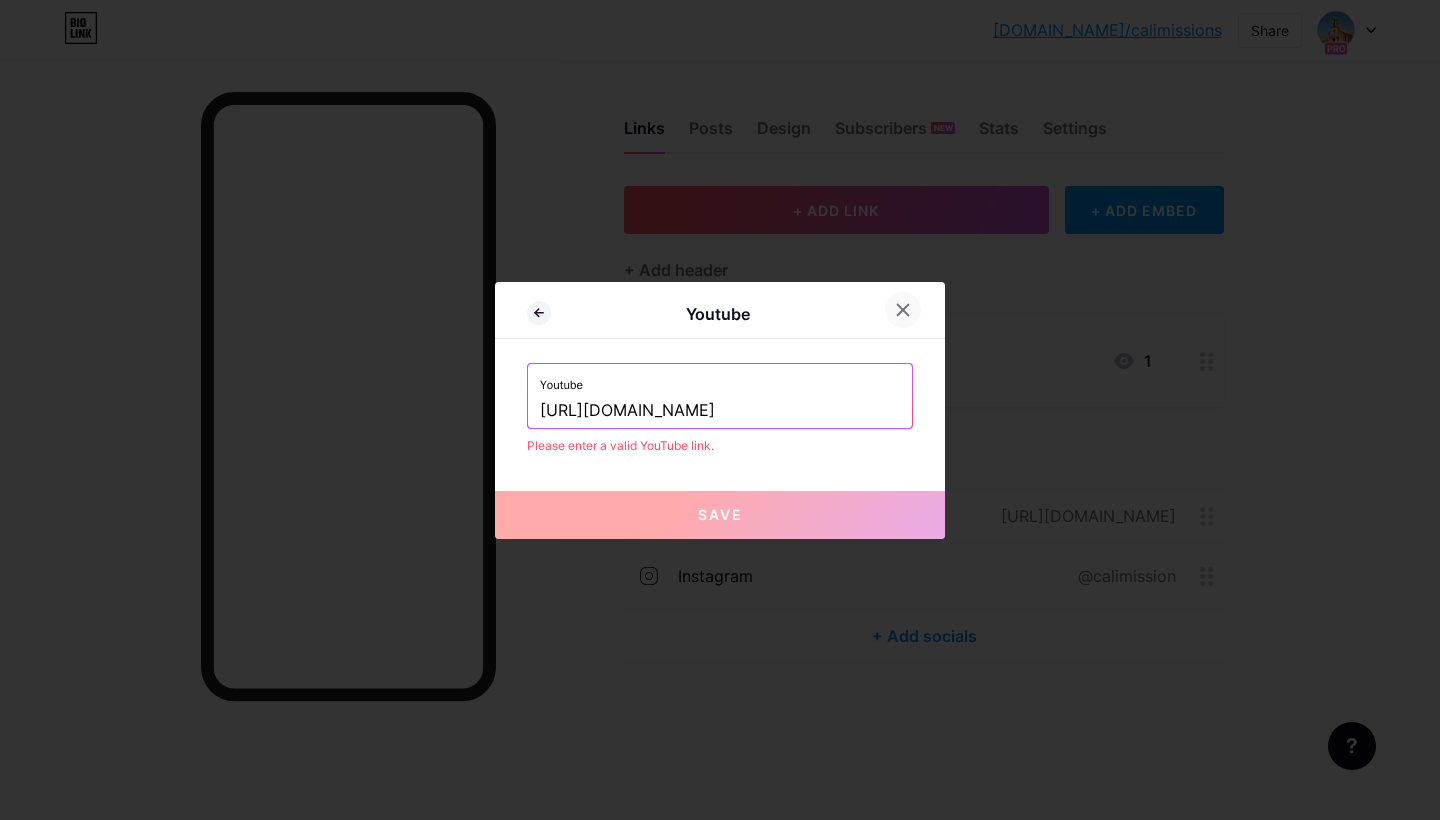 click 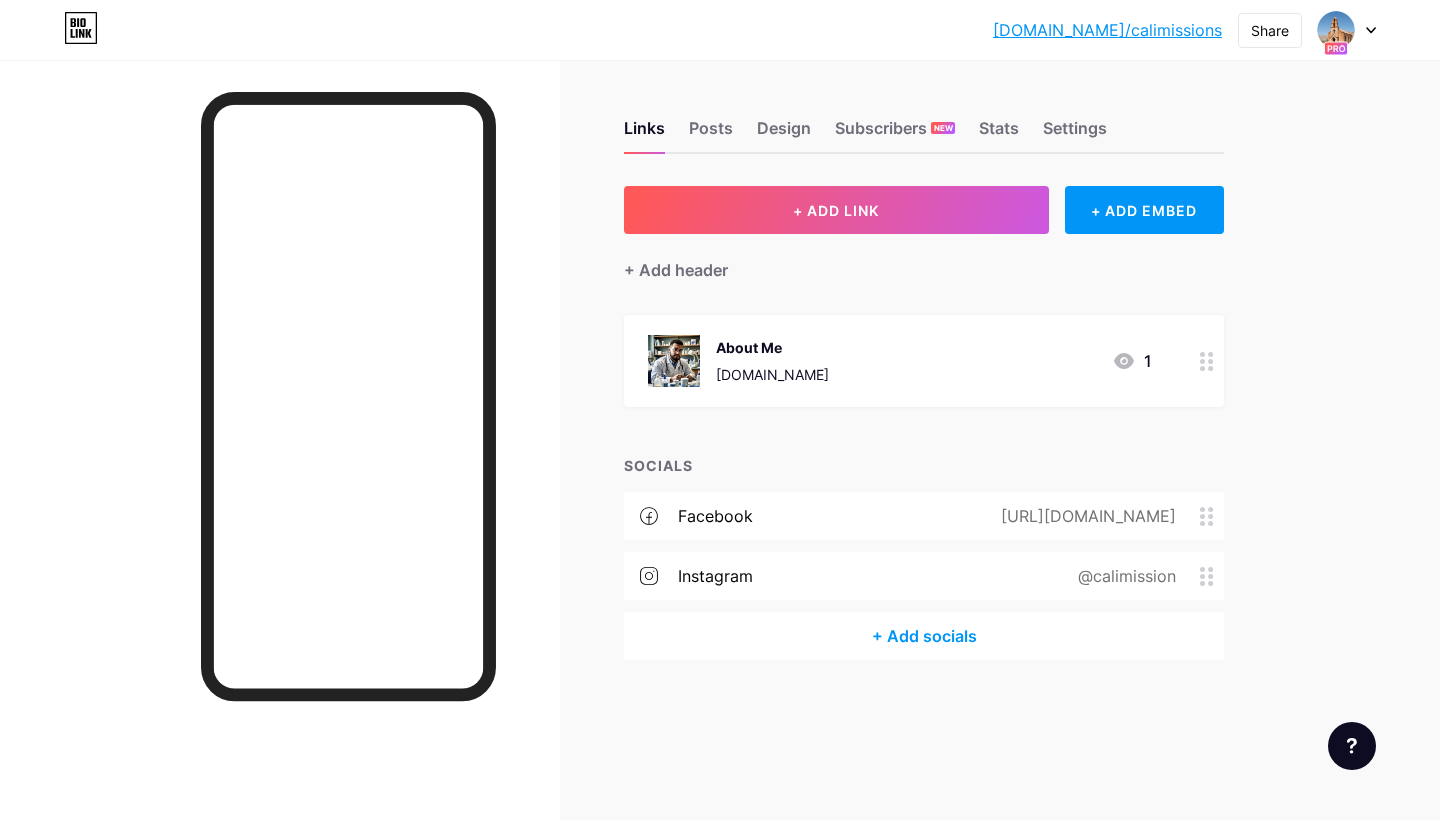 scroll, scrollTop: 0, scrollLeft: 0, axis: both 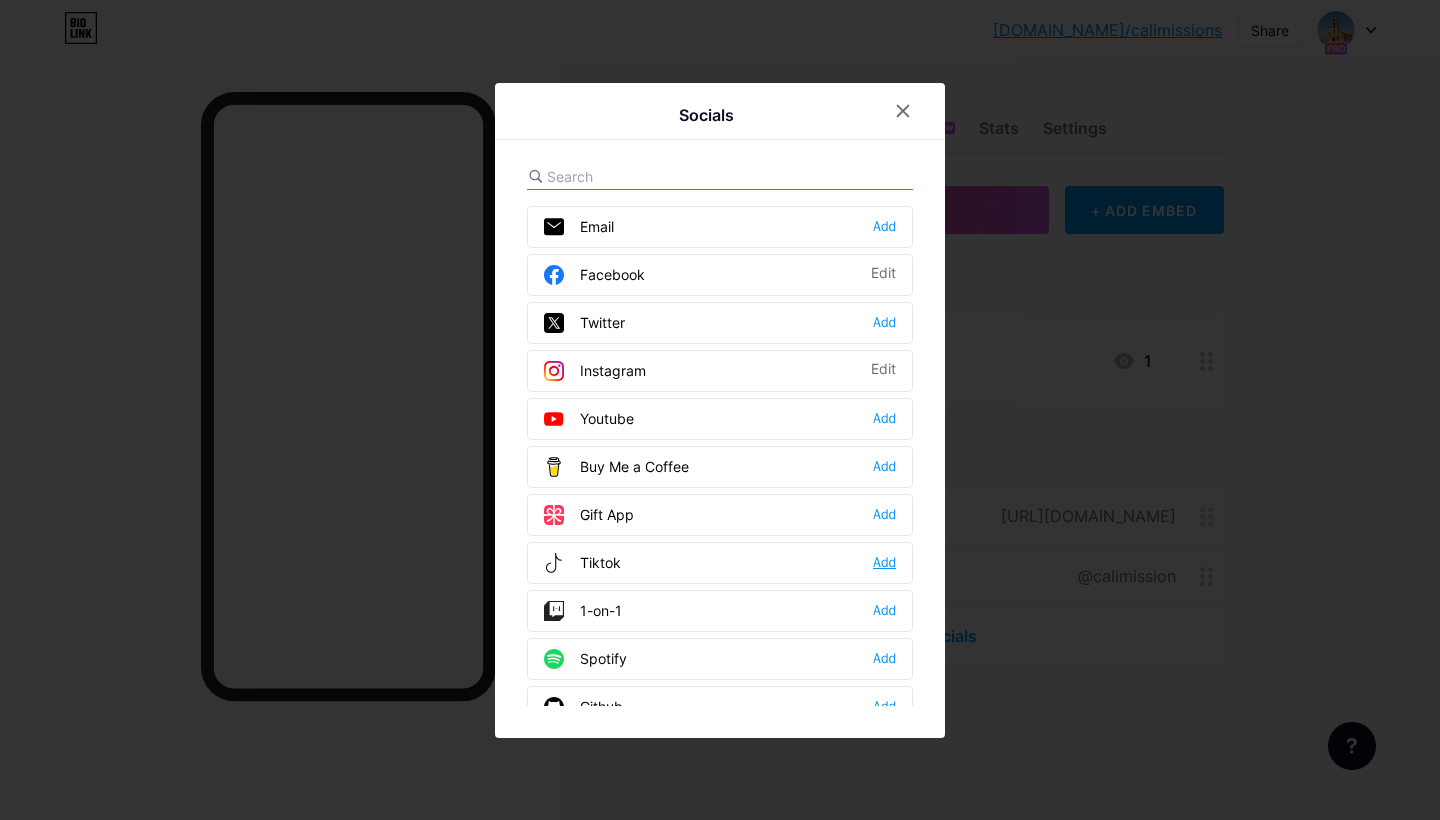 click on "Add" at bounding box center [884, 563] 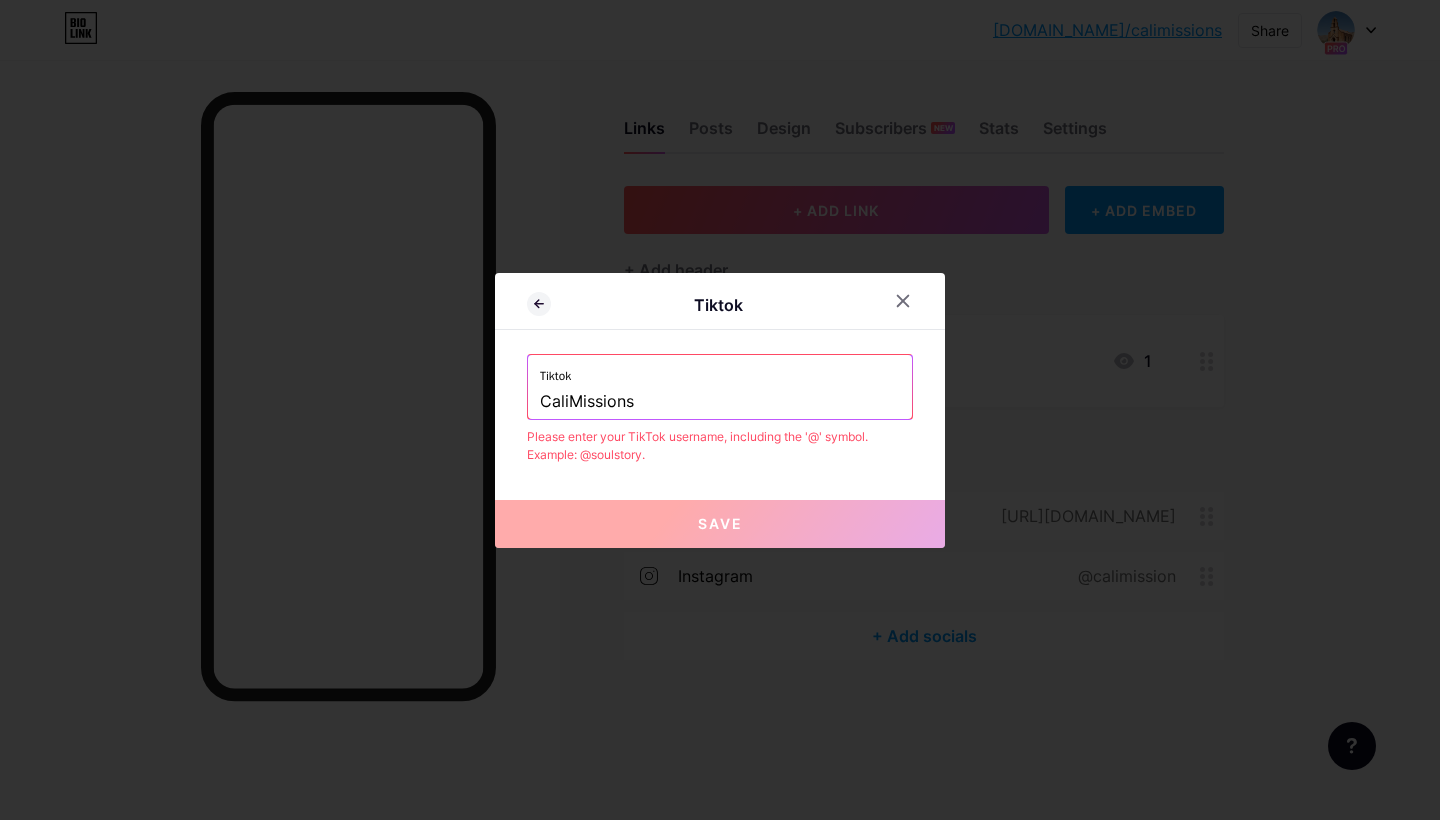 click on "CaliMissions" at bounding box center (720, 402) 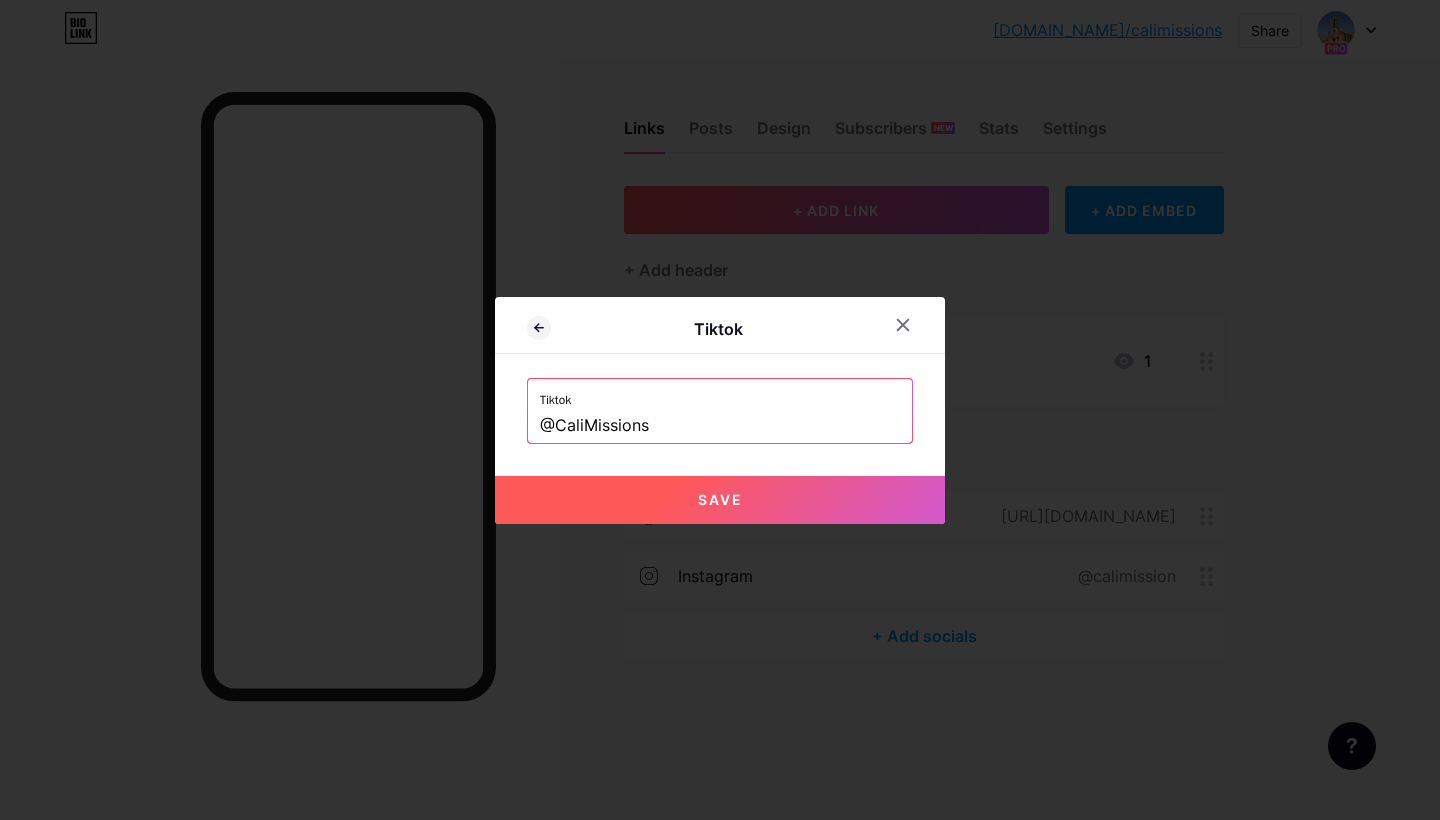 click on "Save" at bounding box center (720, 500) 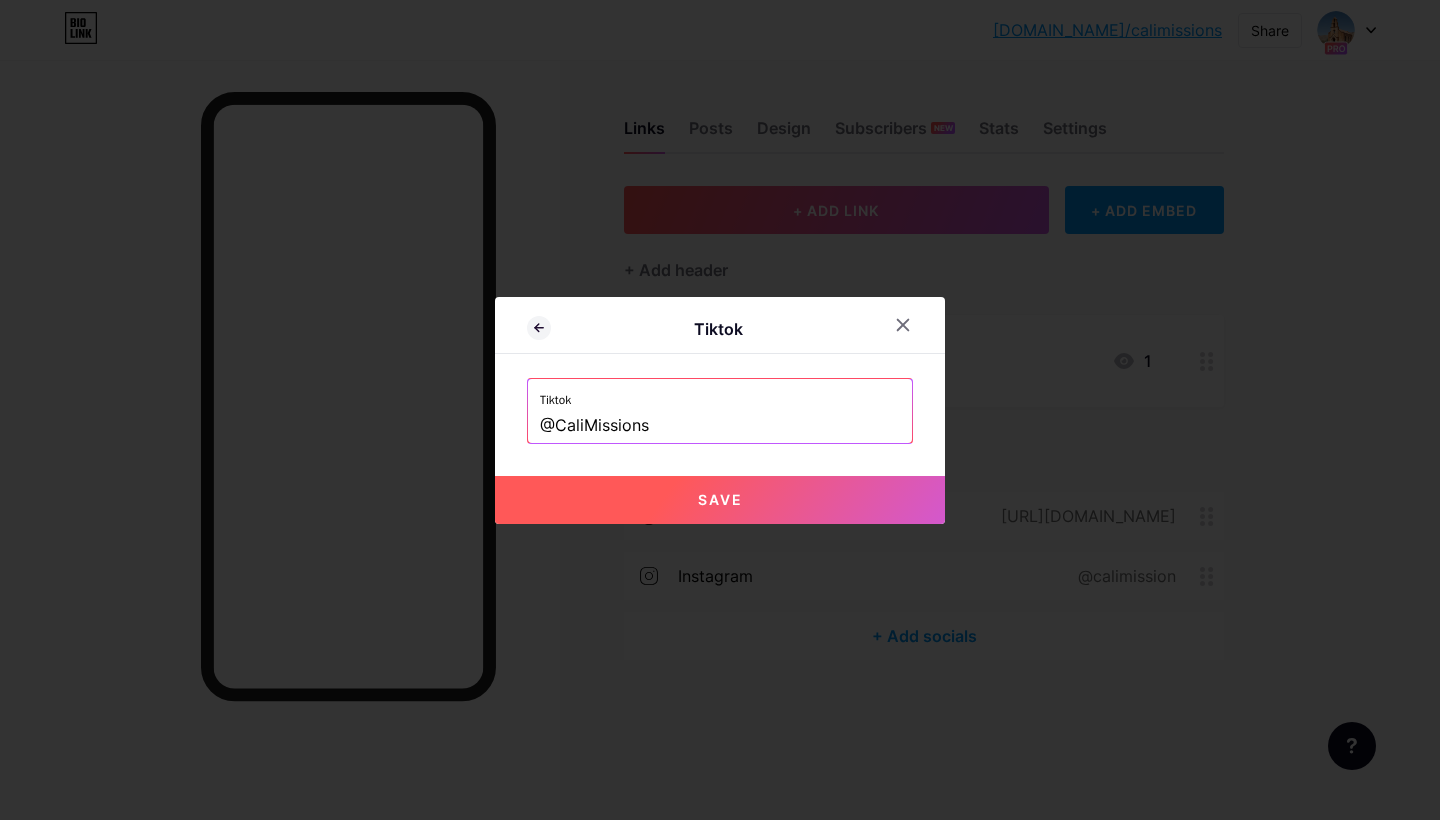 type on "https://tiktok.com/@CaliMissions" 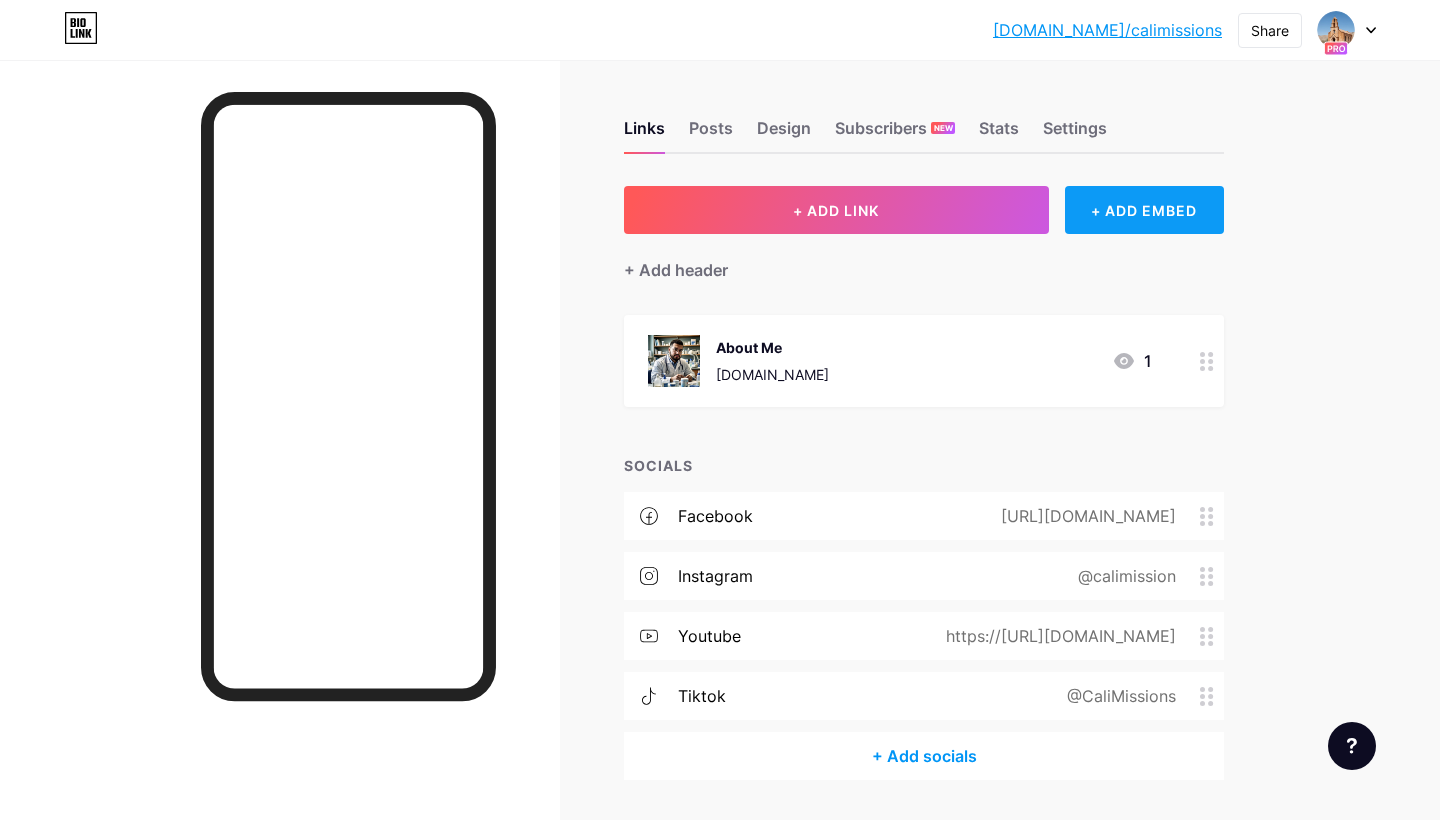 click on "+ ADD EMBED" at bounding box center [1144, 210] 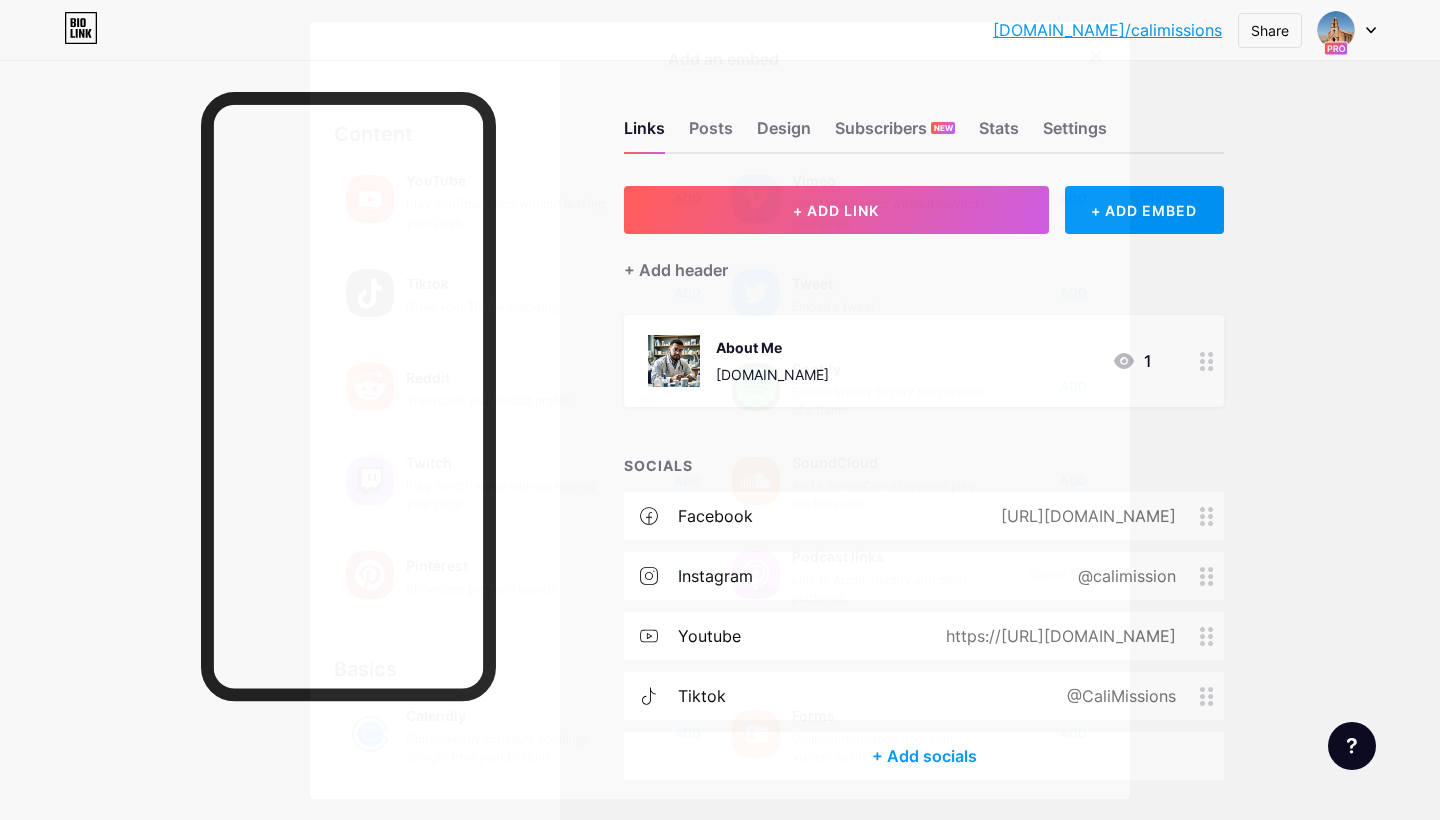 click at bounding box center [1096, 56] 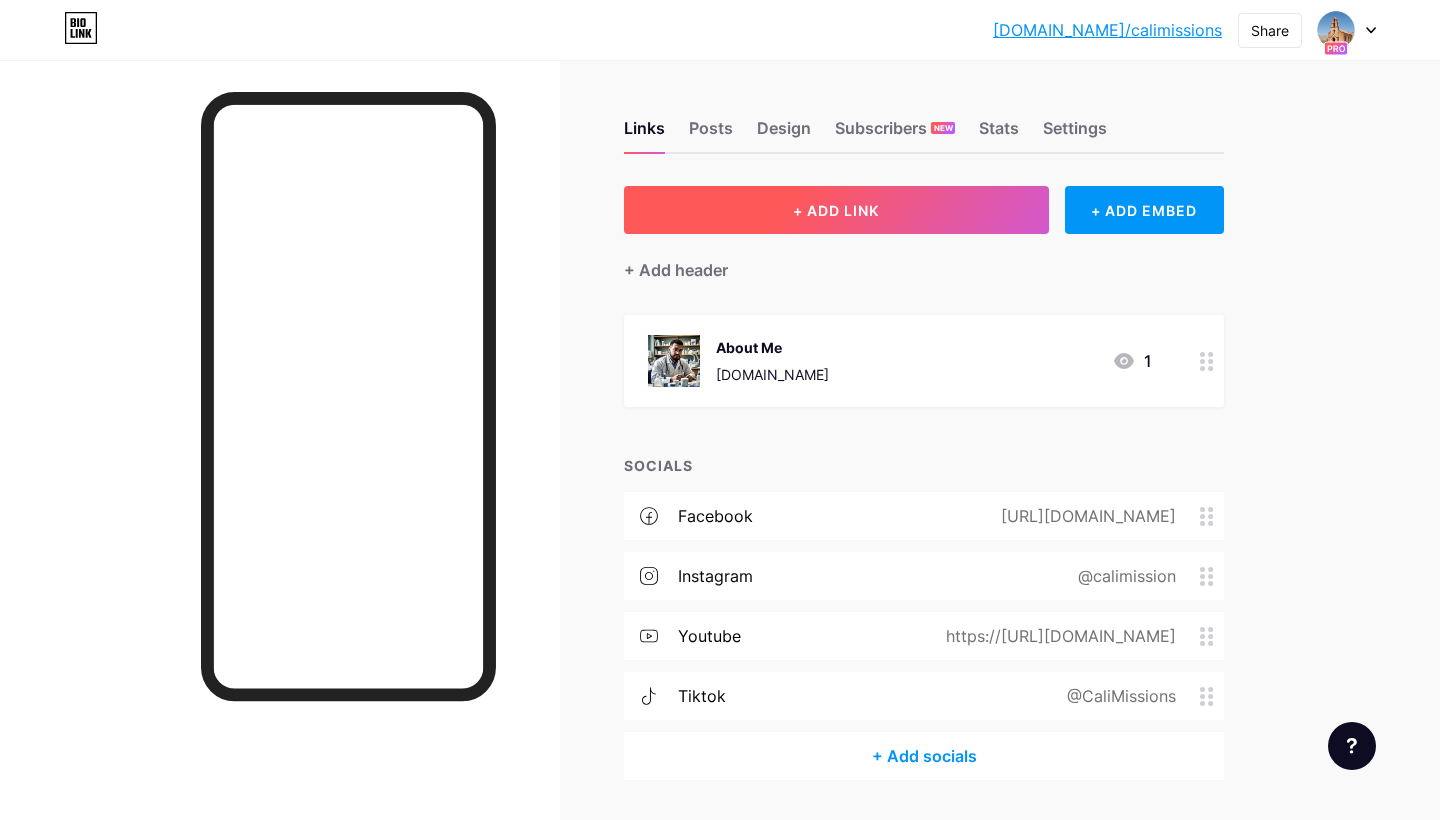 click on "+ ADD LINK" at bounding box center (836, 210) 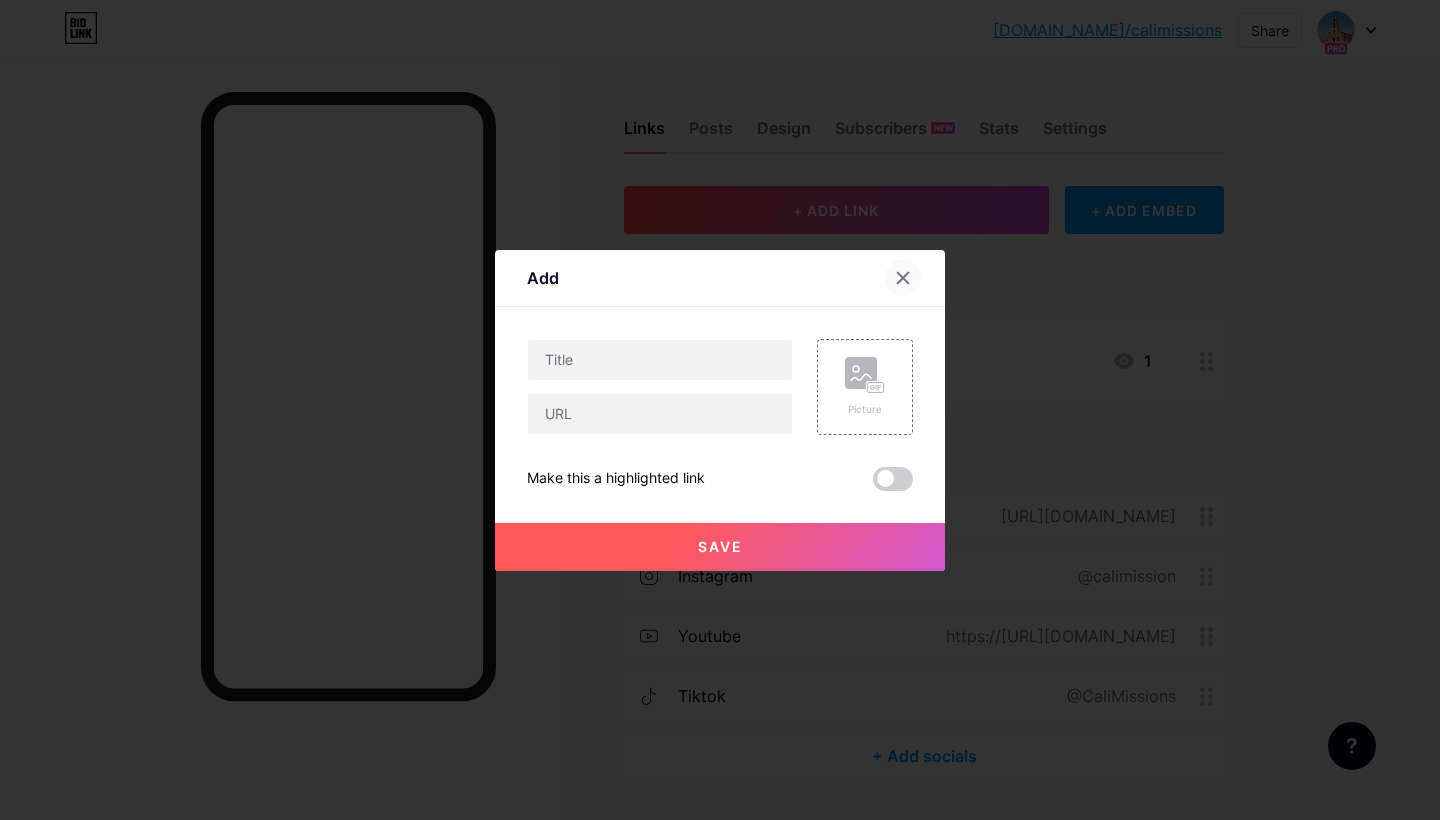 click 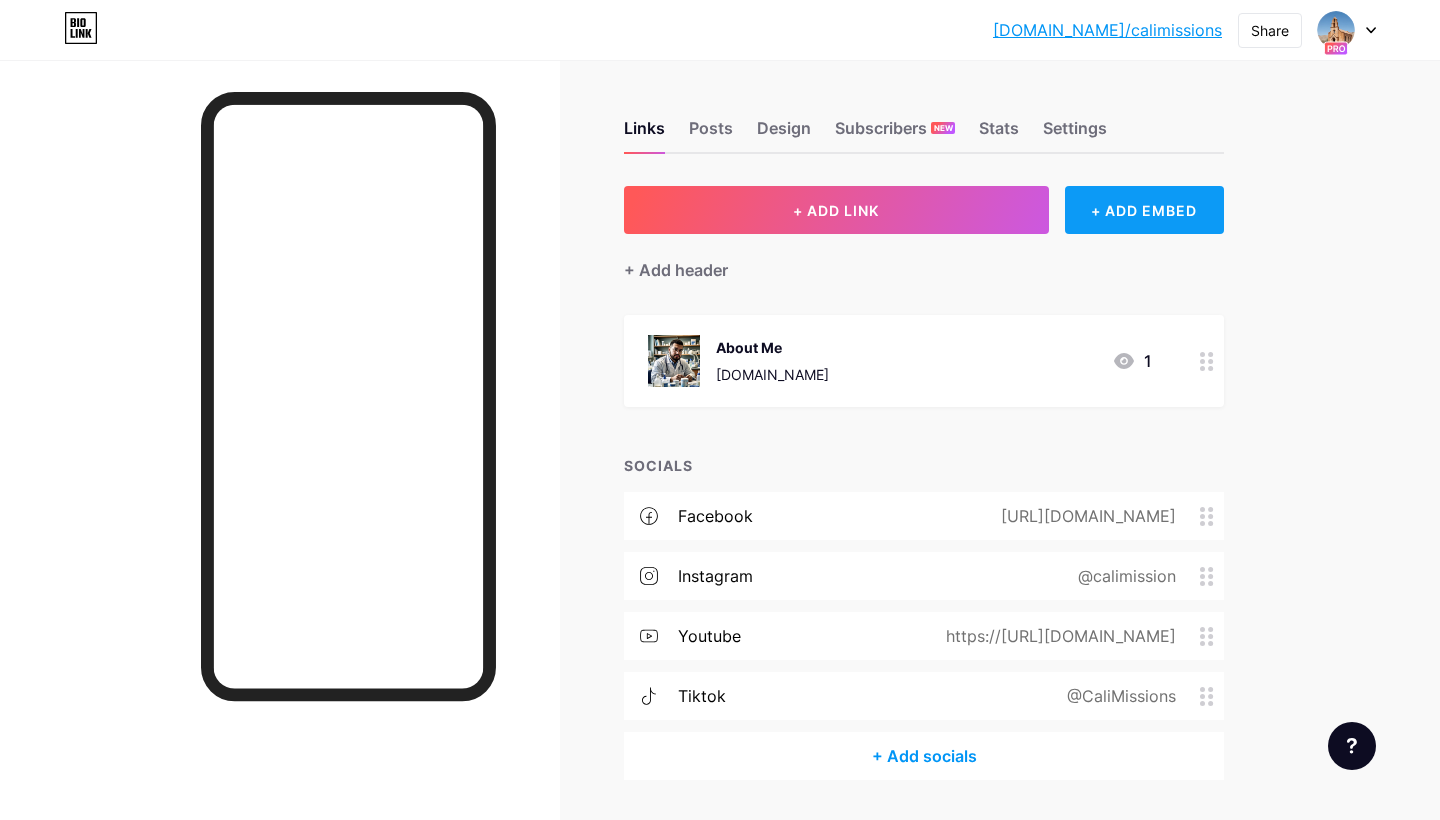 click on "+ ADD EMBED" at bounding box center (1144, 210) 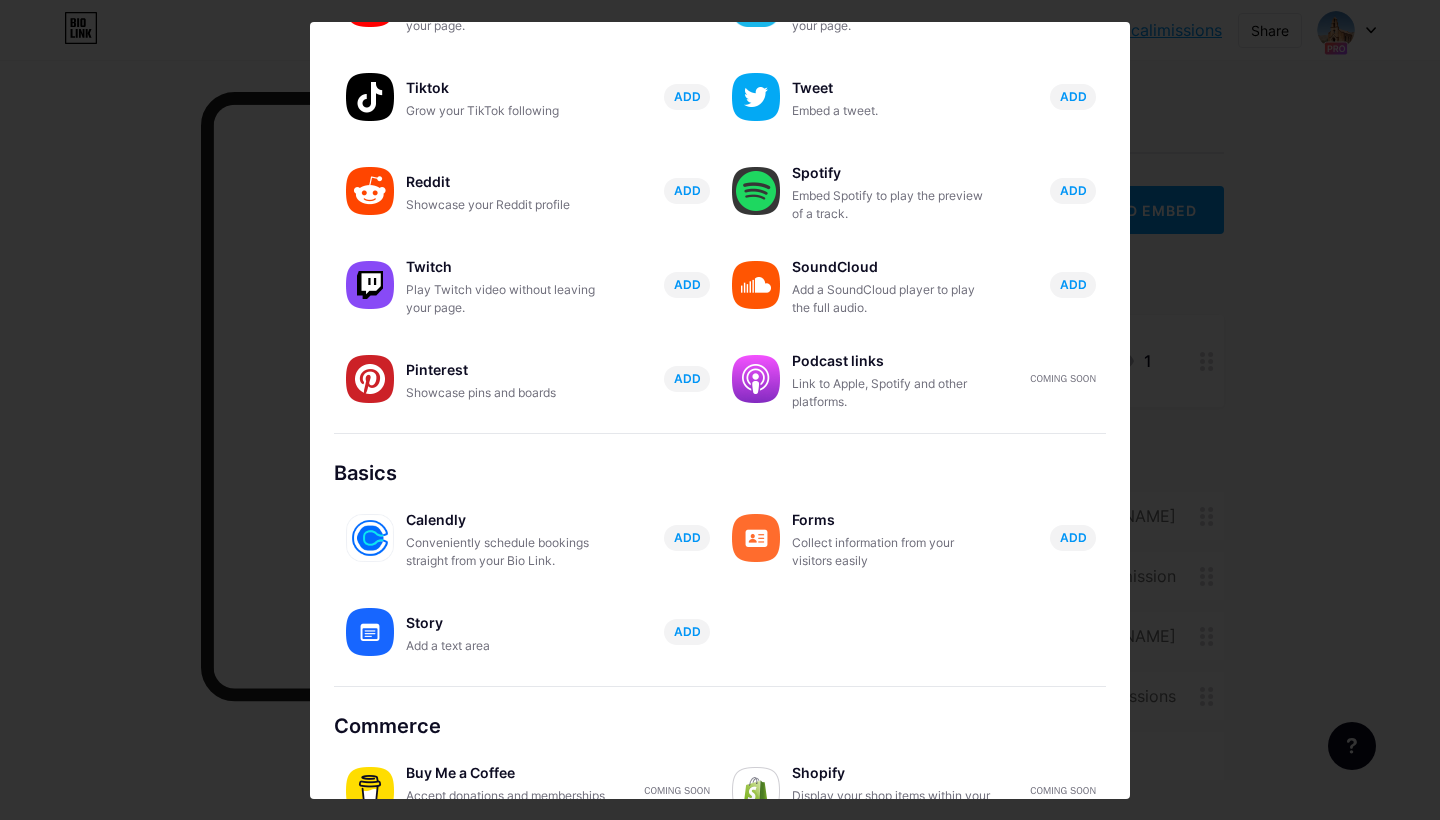 scroll, scrollTop: 242, scrollLeft: 0, axis: vertical 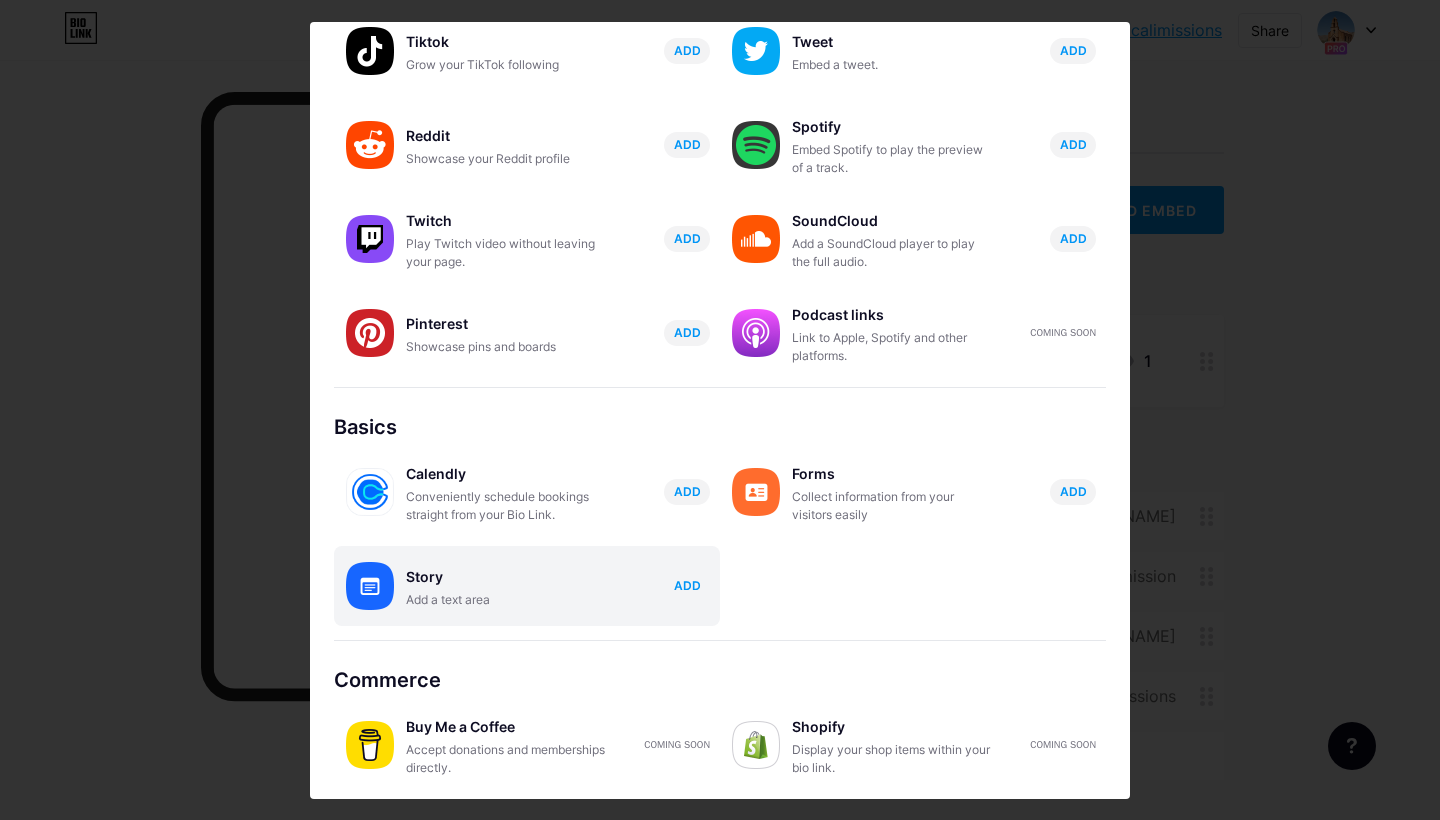 click on "ADD" at bounding box center [687, 585] 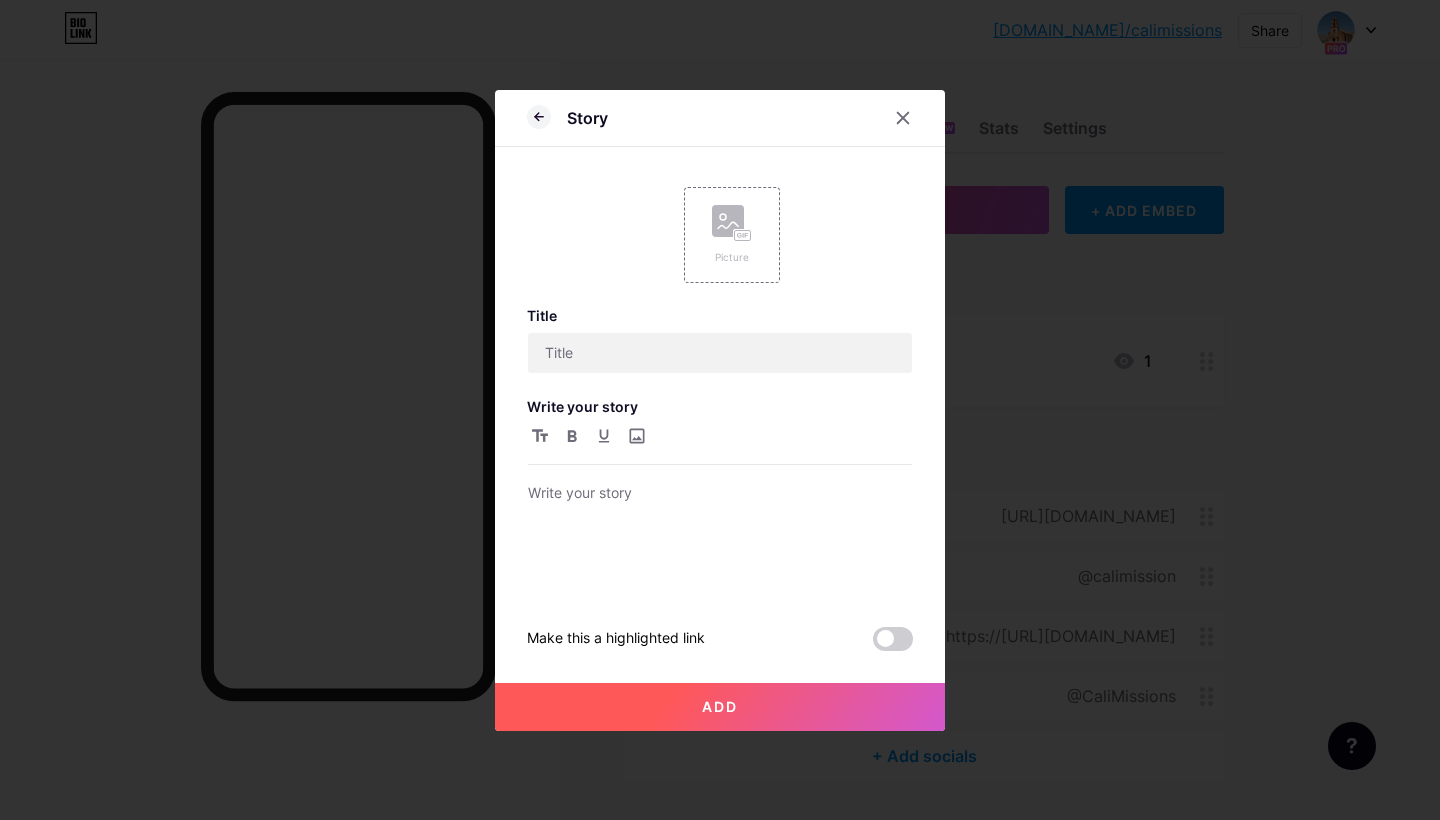 scroll, scrollTop: 0, scrollLeft: 0, axis: both 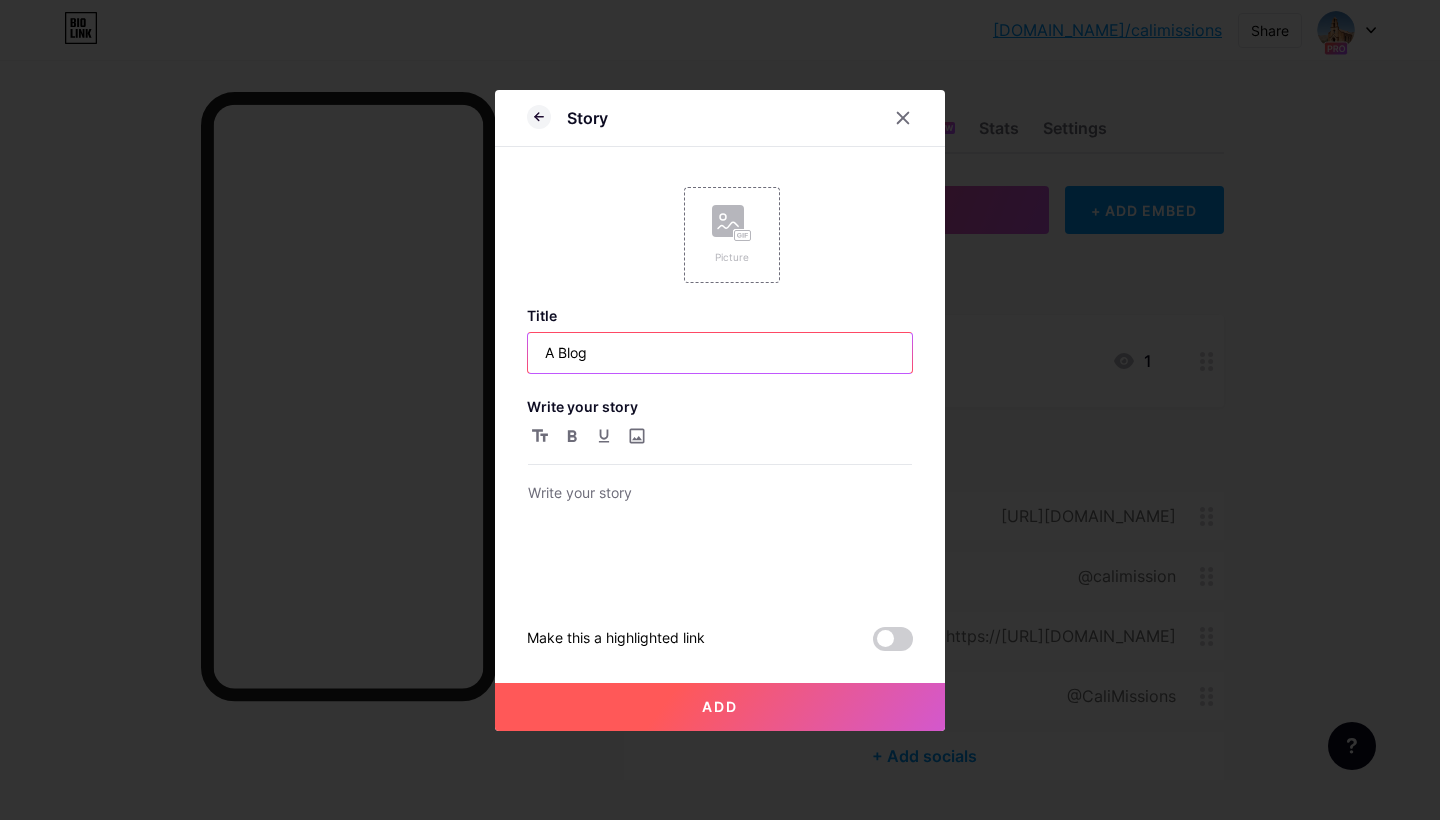 drag, startPoint x: 625, startPoint y: 356, endPoint x: 454, endPoint y: 353, distance: 171.0263 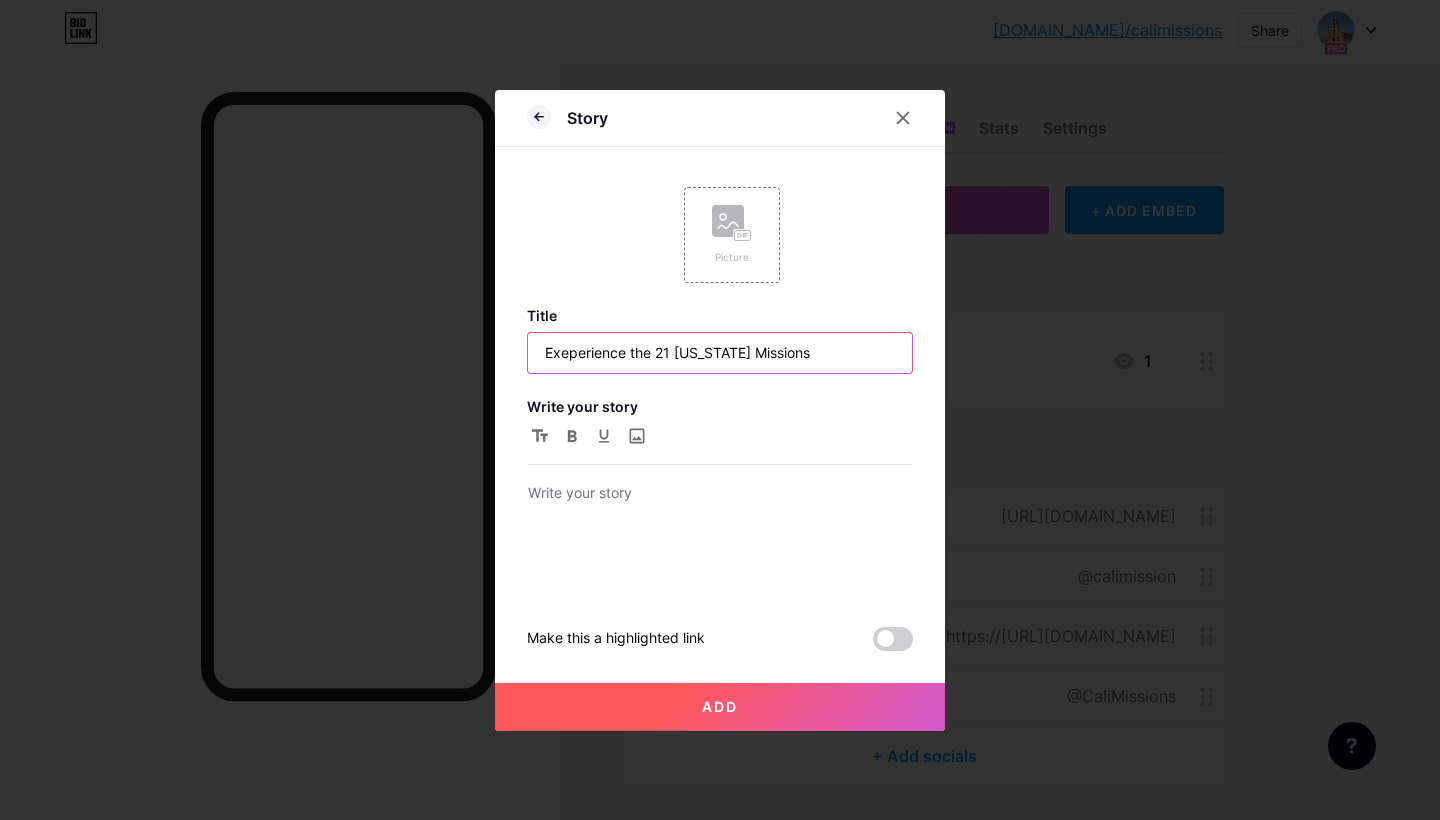 click on "Exeperience the 21 California Missions" at bounding box center [720, 353] 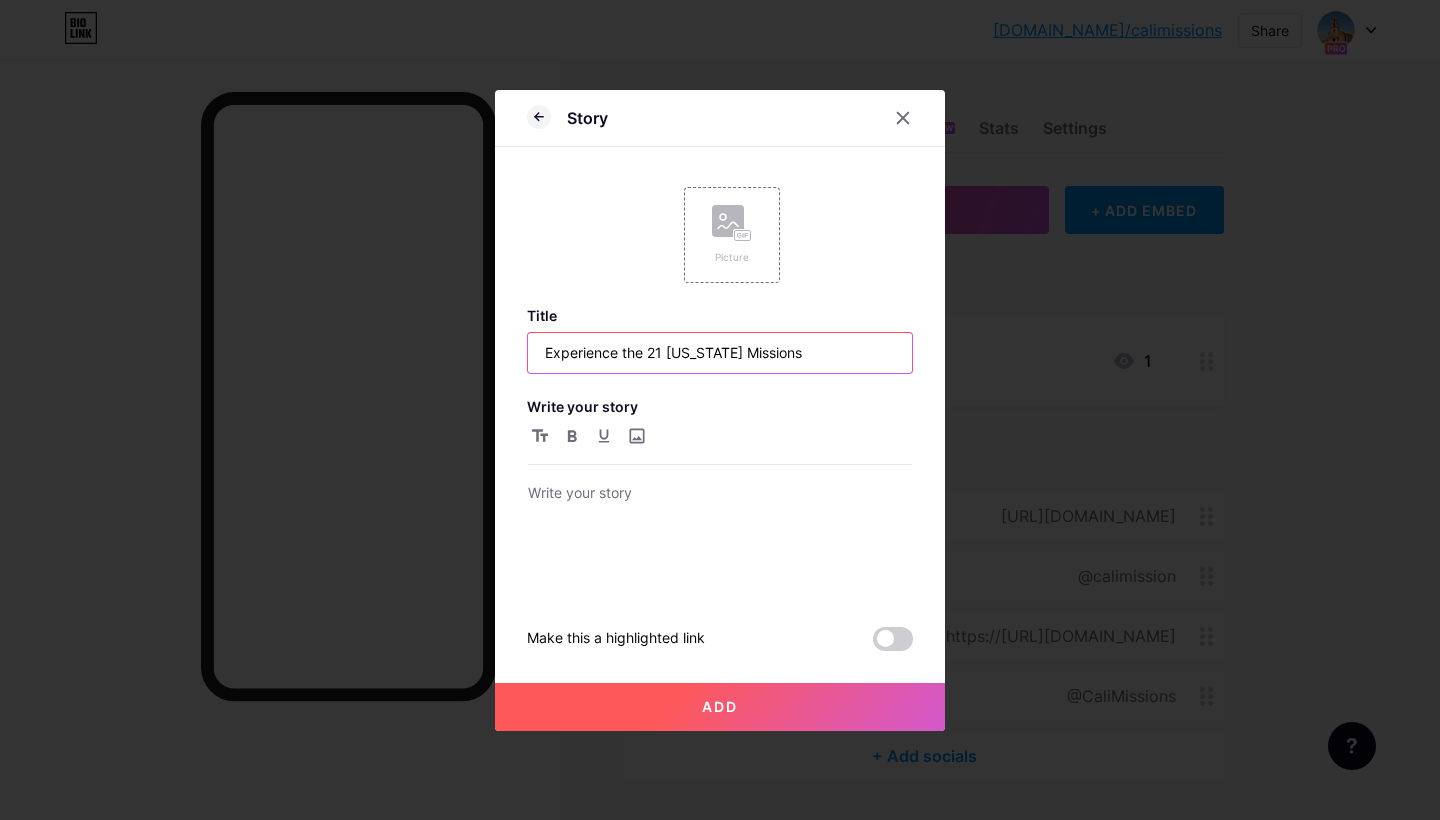 click on "Experience the 21 [US_STATE] Missions" at bounding box center [720, 353] 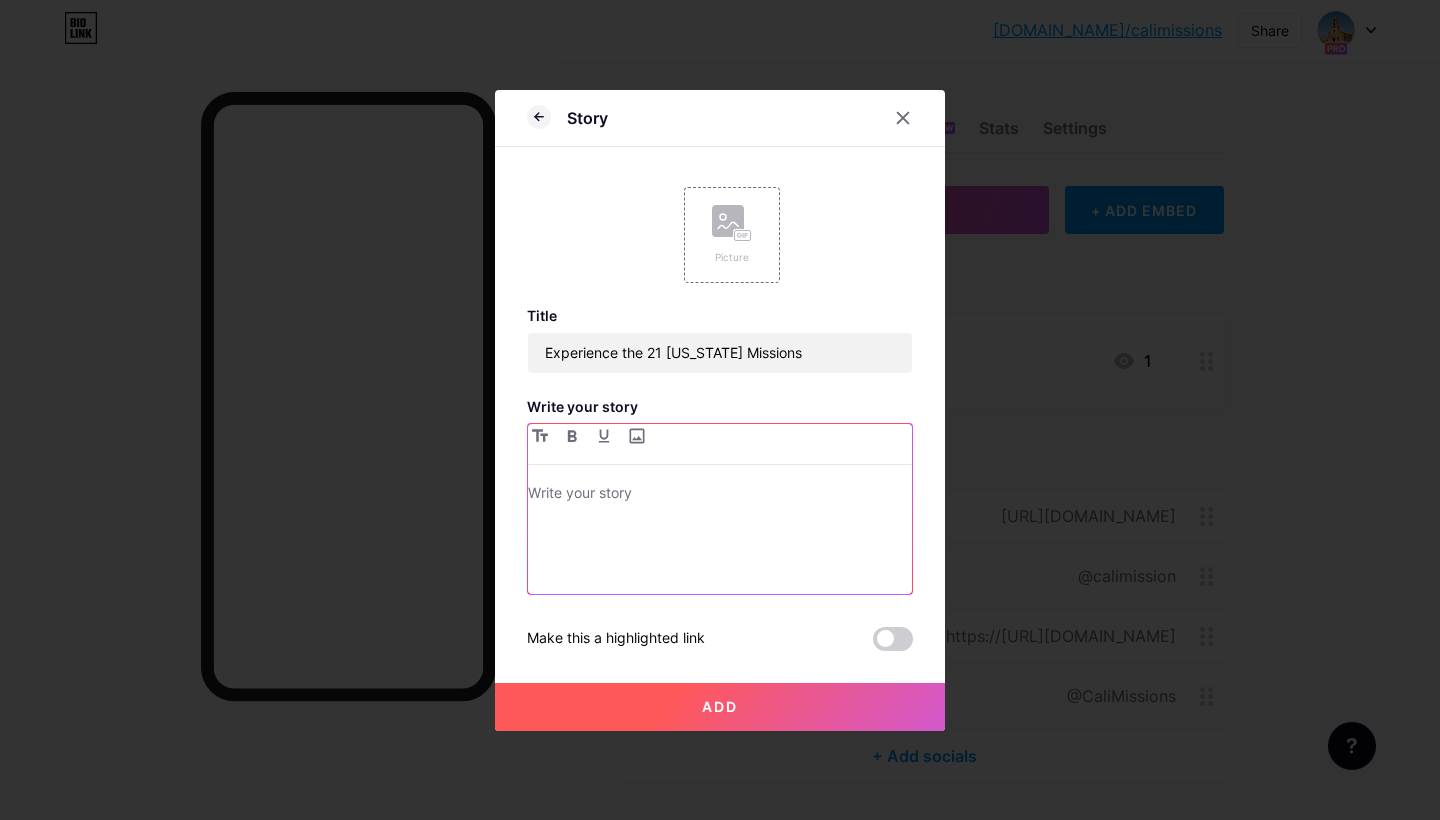 click at bounding box center [720, 495] 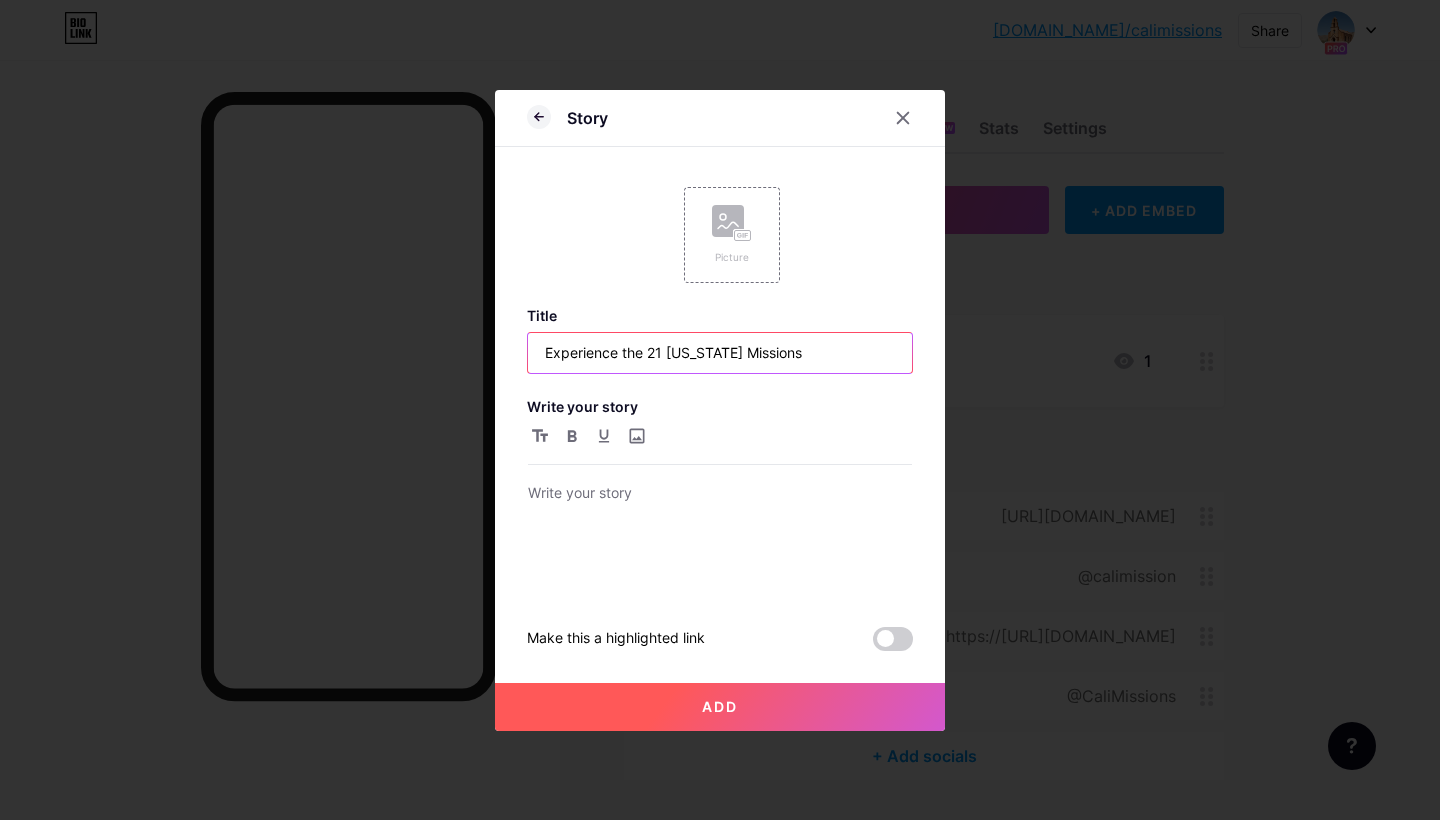 click on "Experience the 21 [US_STATE] Missions" at bounding box center (720, 353) 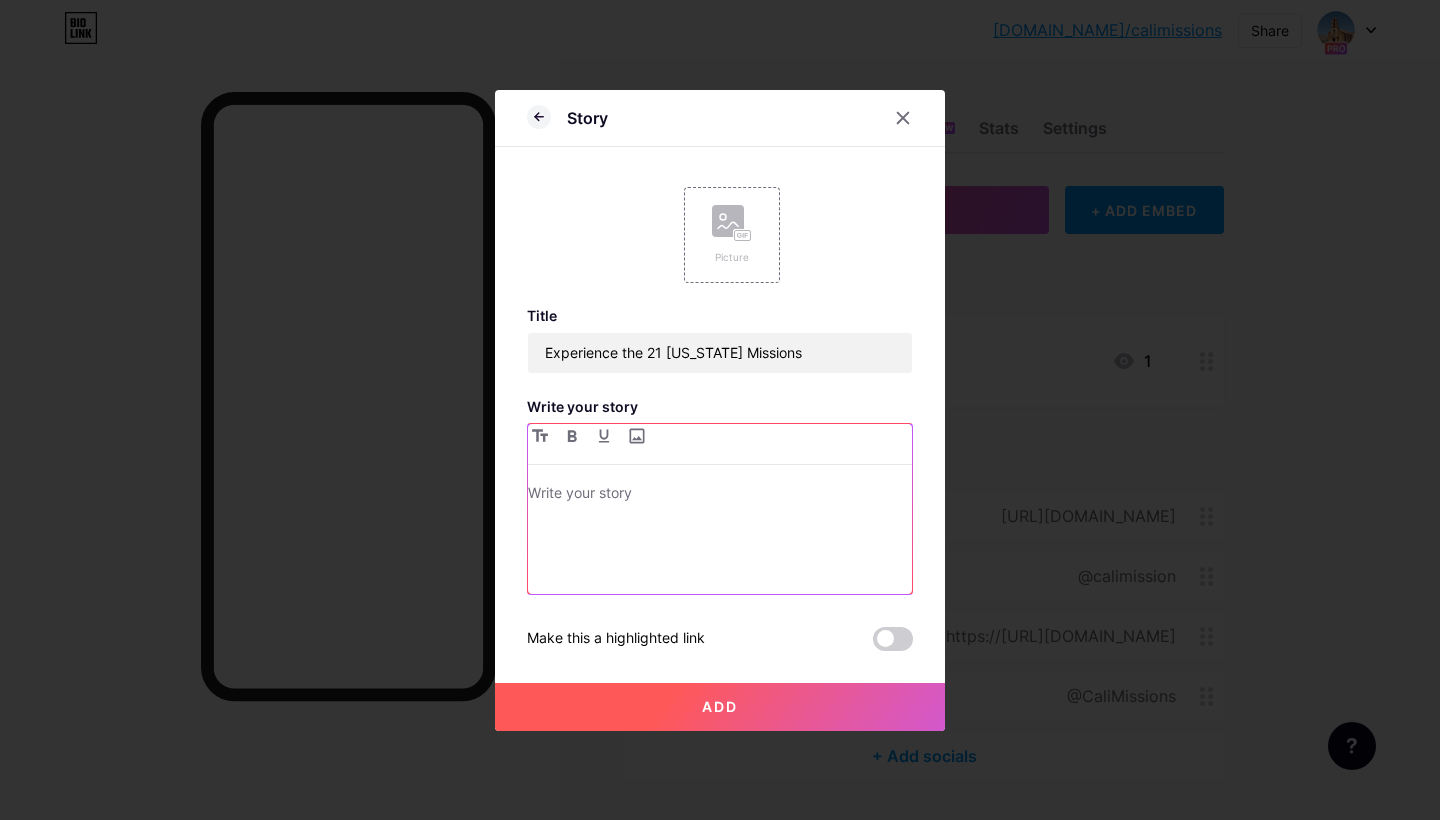 click at bounding box center (720, 495) 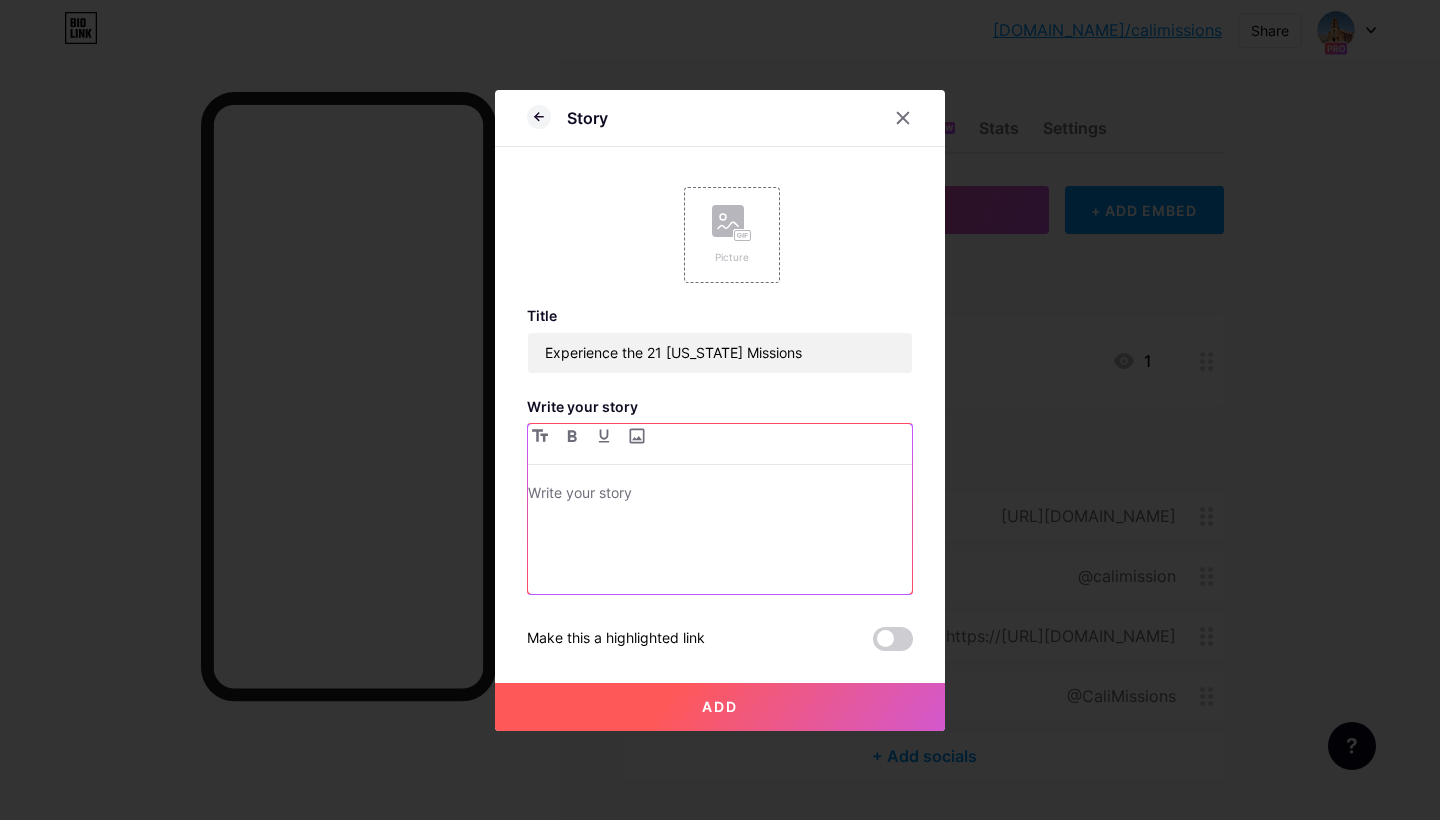 type 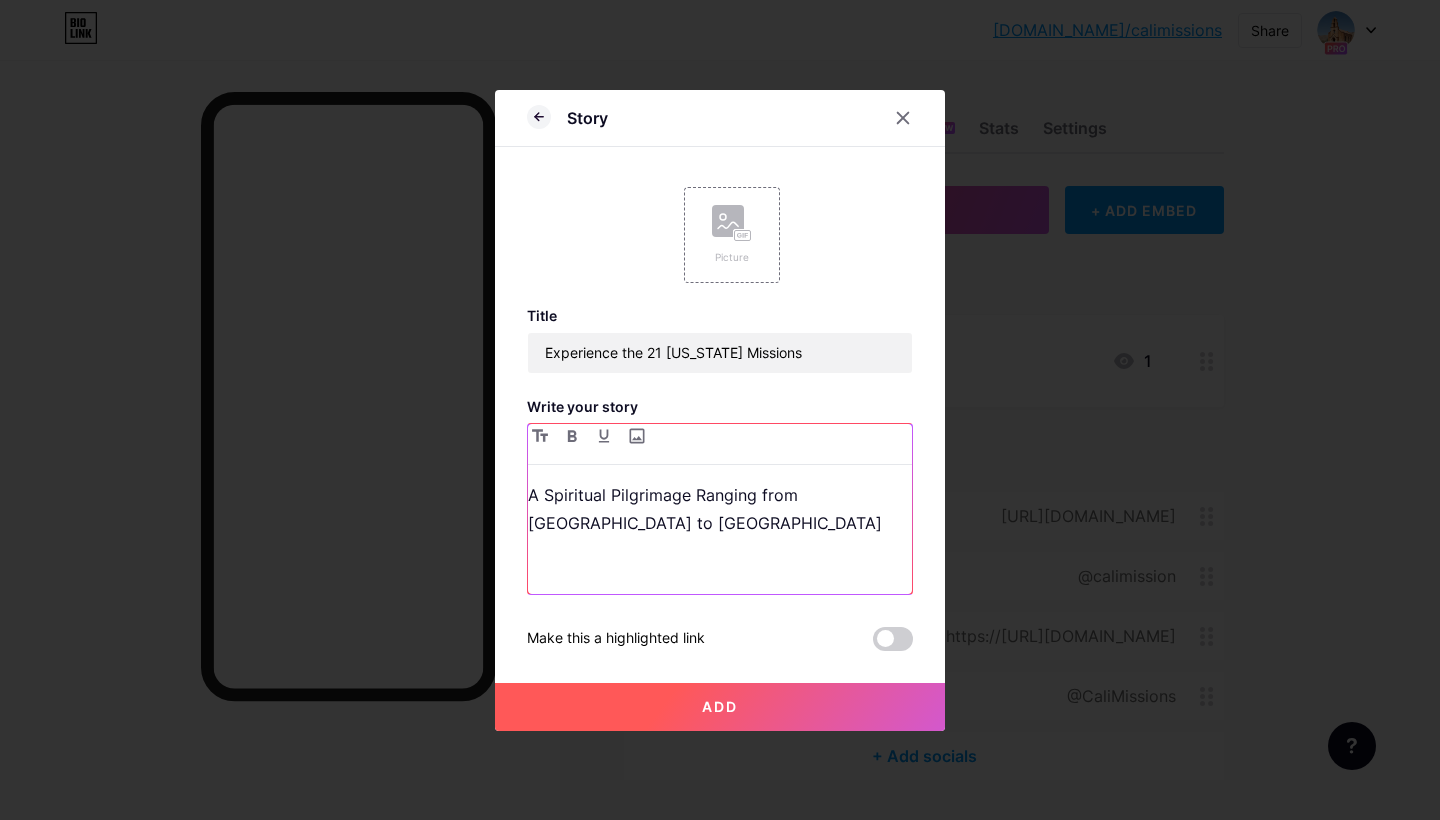 click on "A Spiritual Pilgrimage Ranging from Sonoma to San Diego" at bounding box center (720, 509) 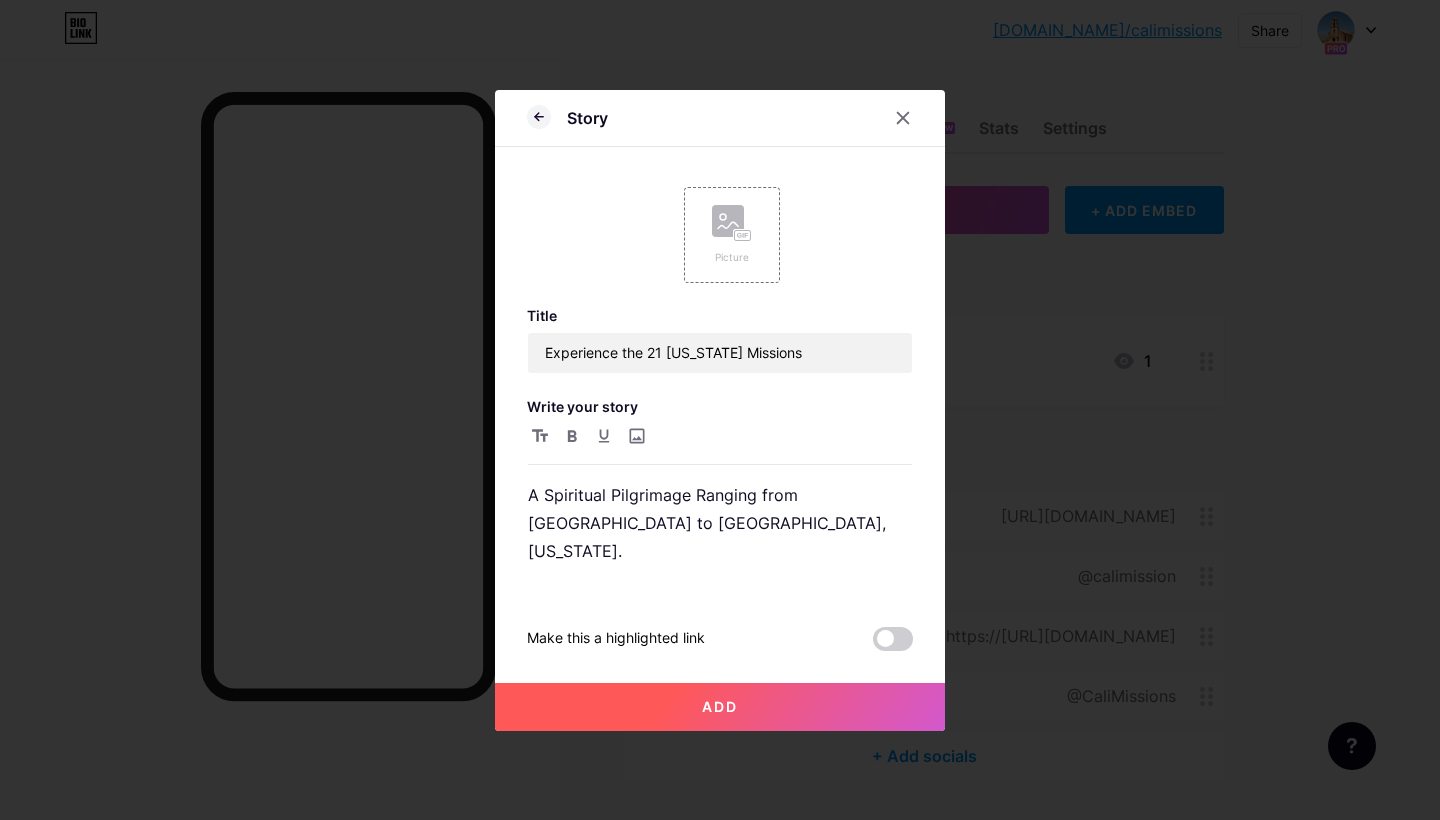 click on "Add" at bounding box center [720, 706] 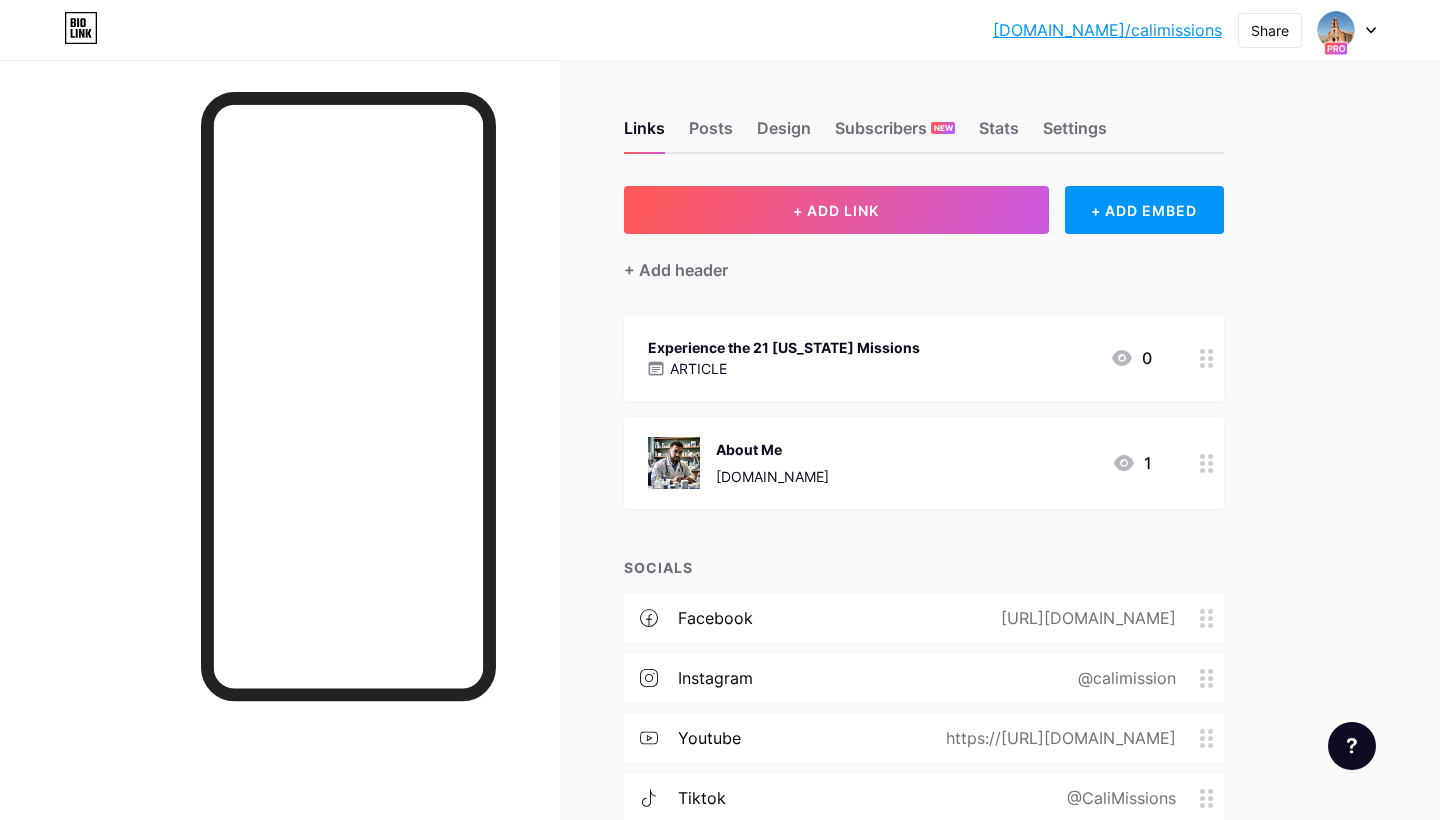 click 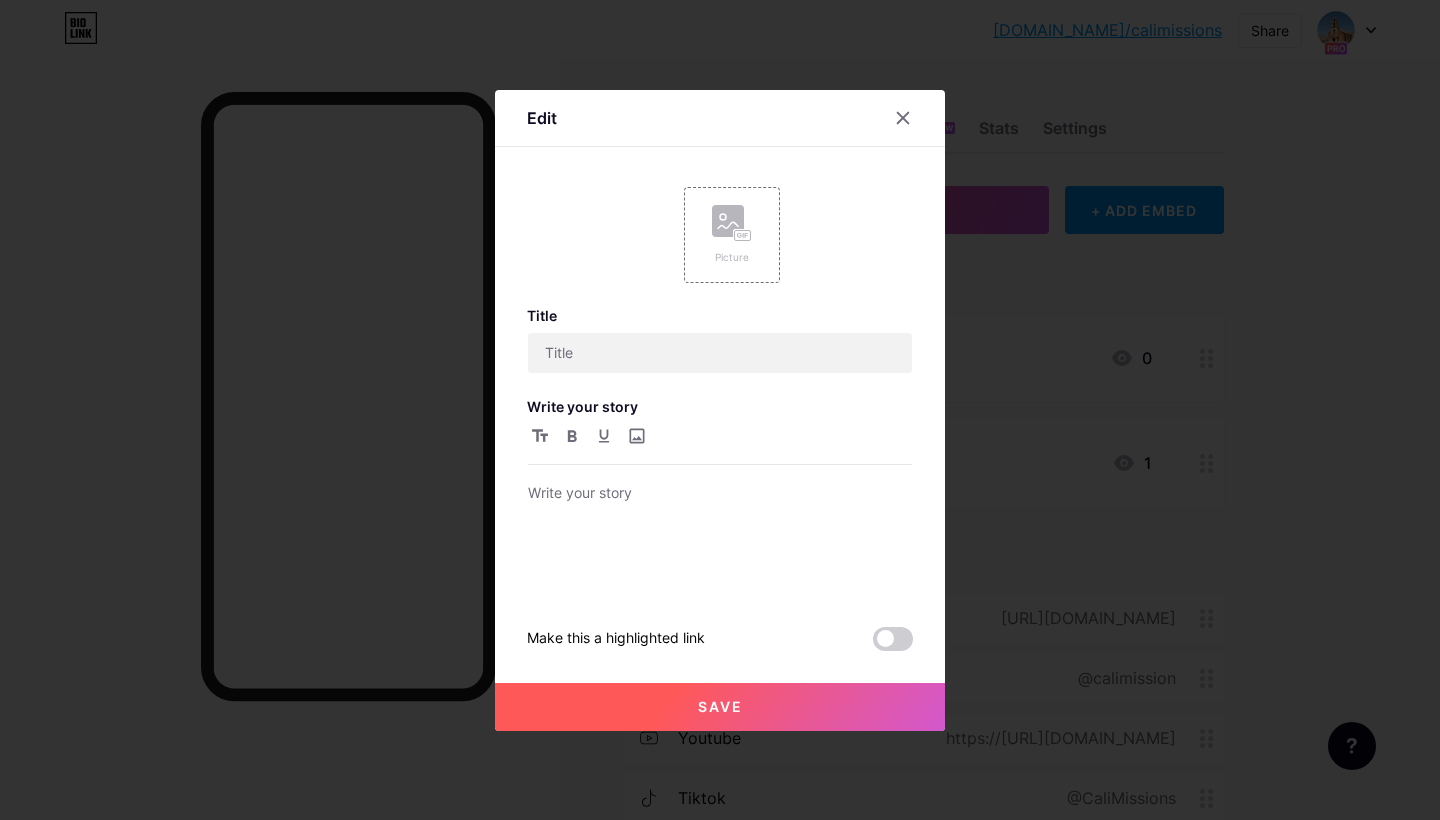 type on "Experience the 21 [US_STATE] Missions" 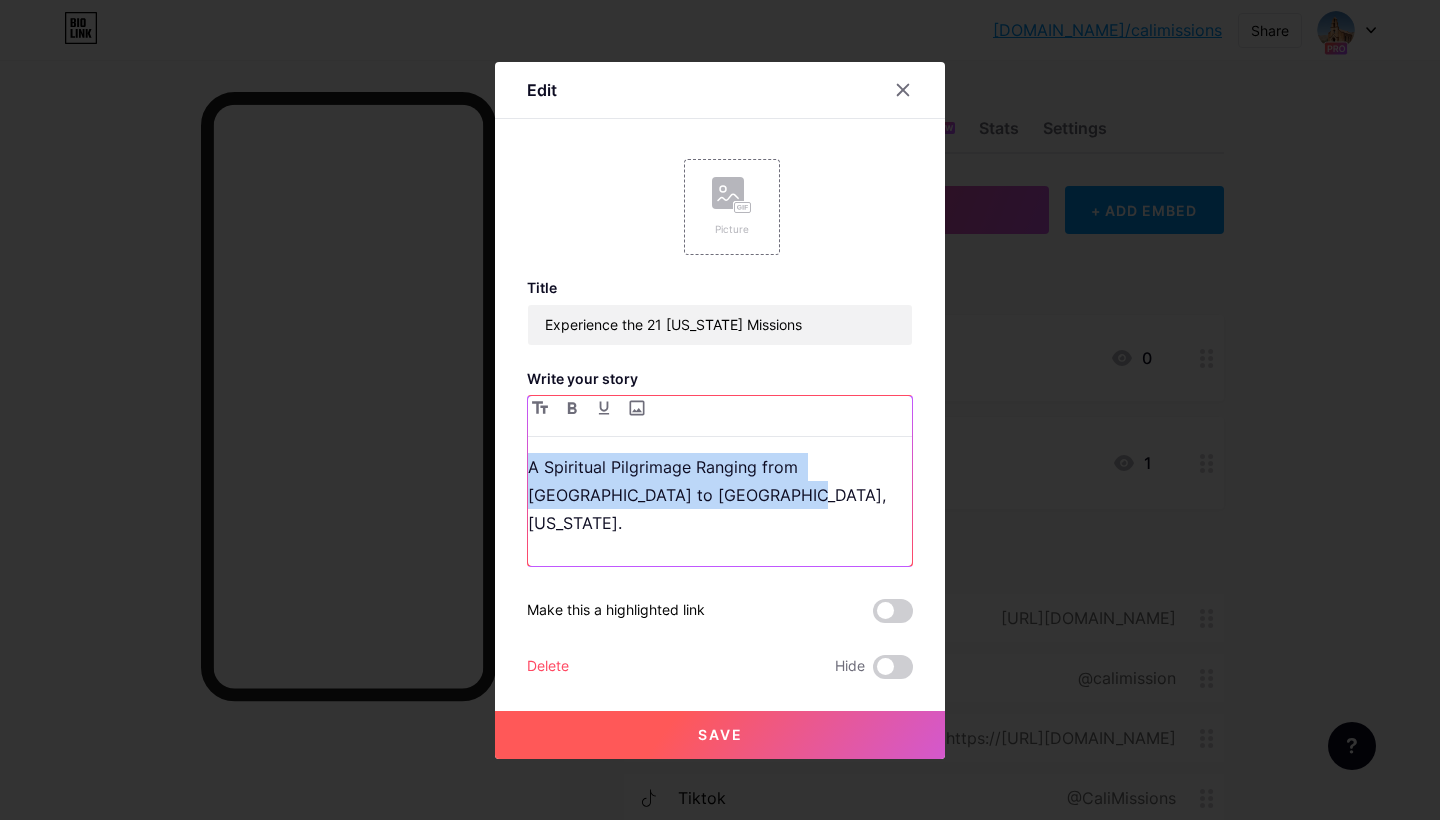 drag, startPoint x: 718, startPoint y: 500, endPoint x: 431, endPoint y: 422, distance: 297.4105 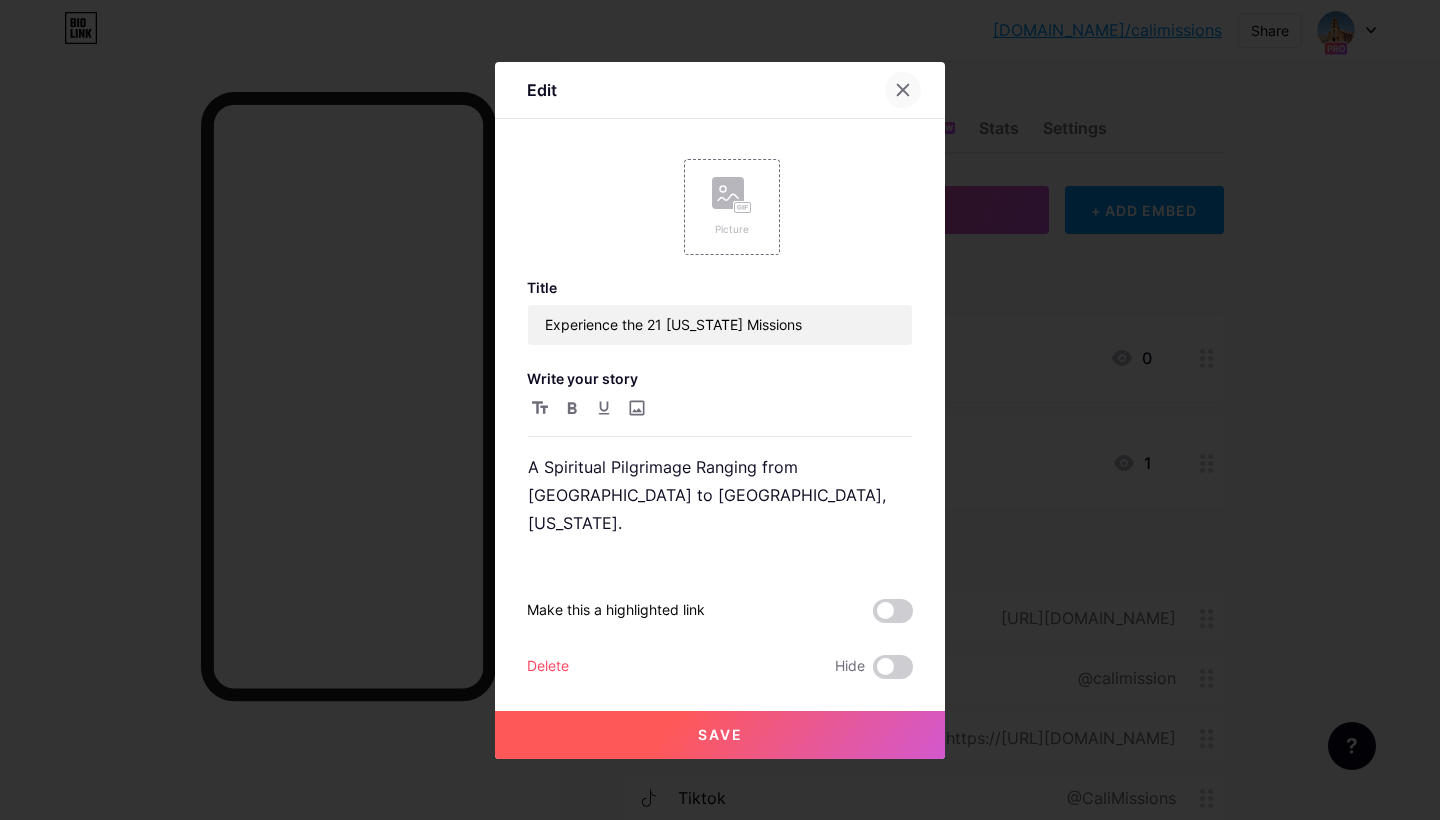 click at bounding box center [903, 90] 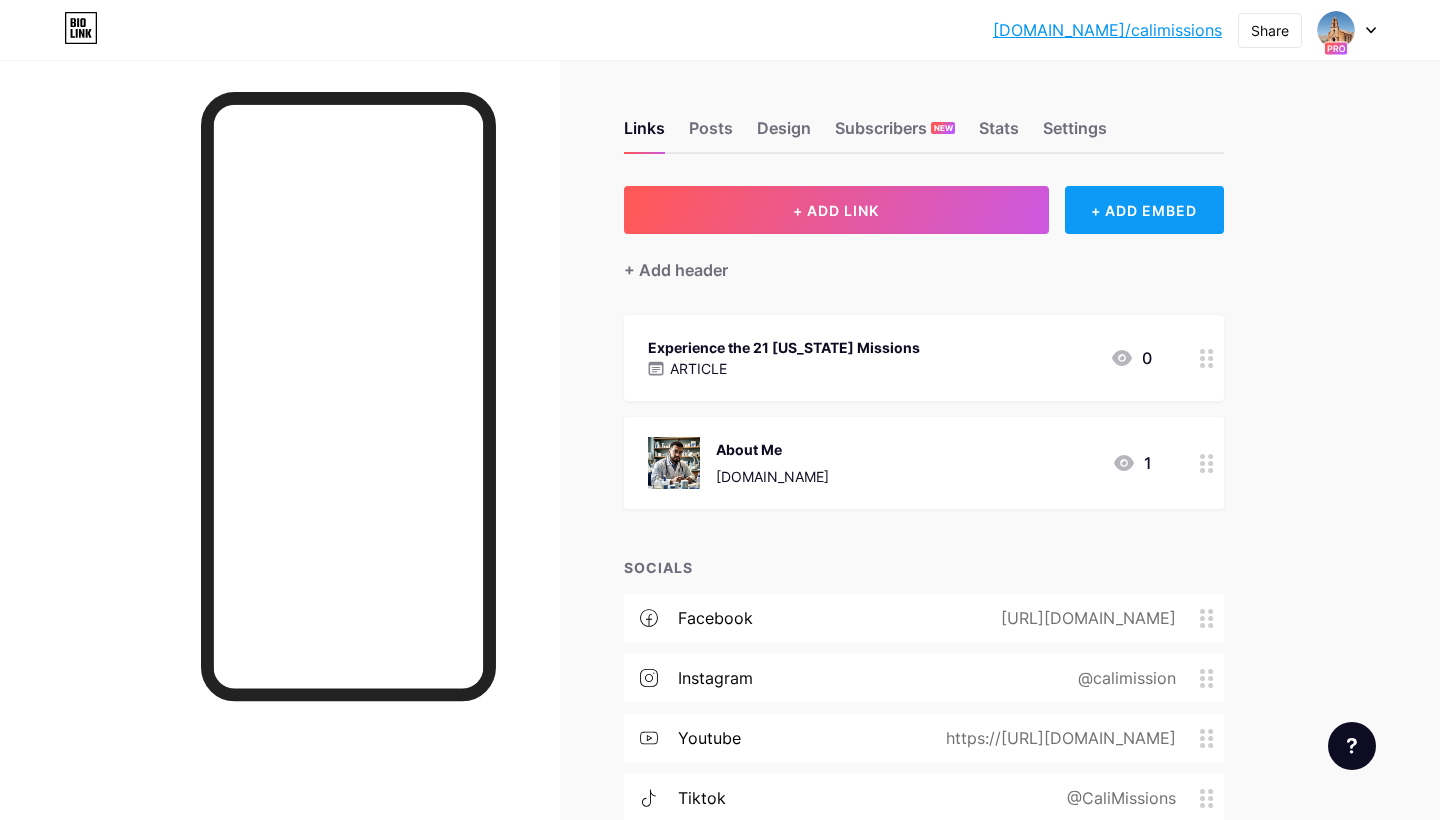 click on "+ ADD EMBED" at bounding box center (1144, 210) 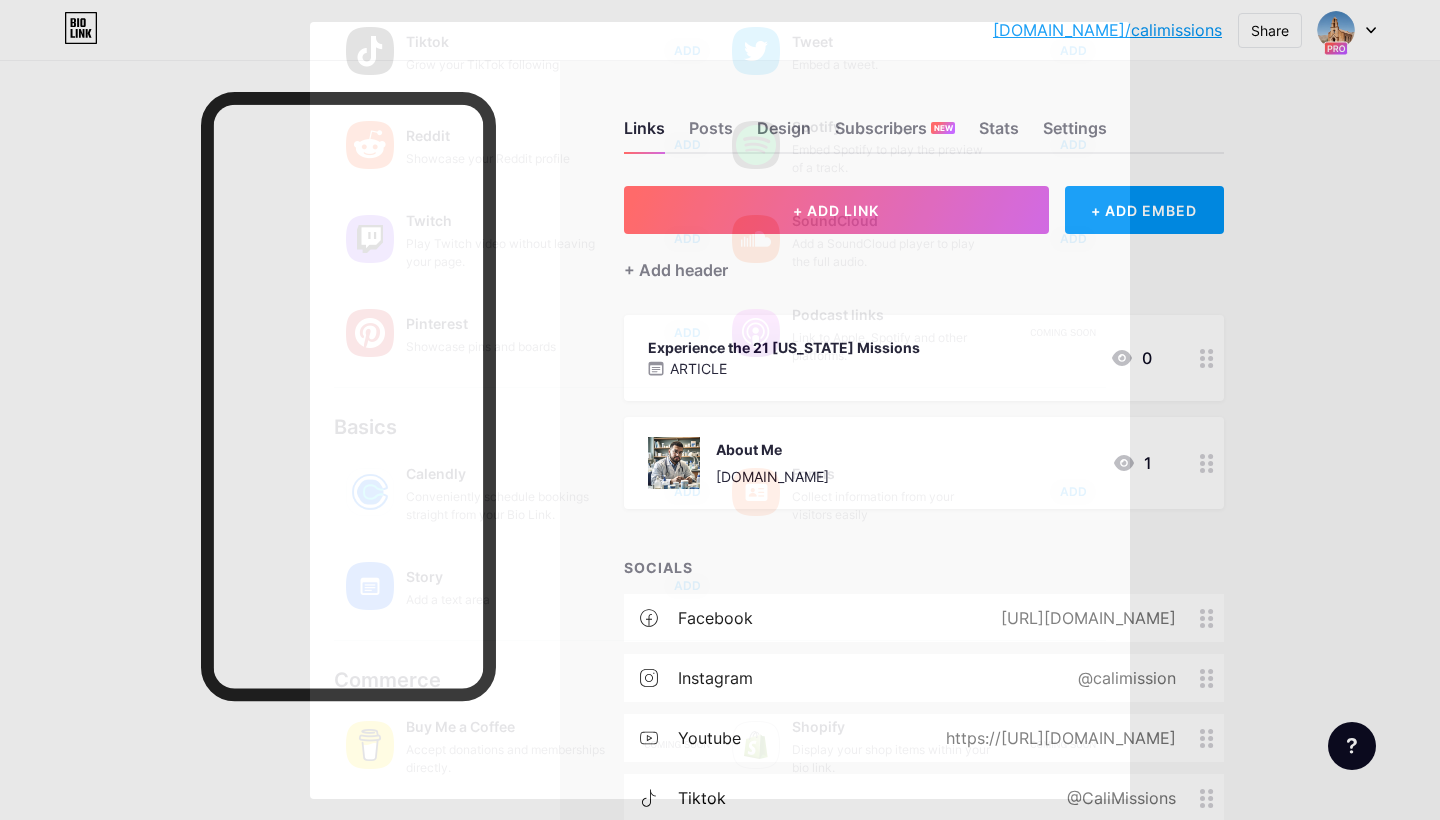 scroll, scrollTop: 0, scrollLeft: 0, axis: both 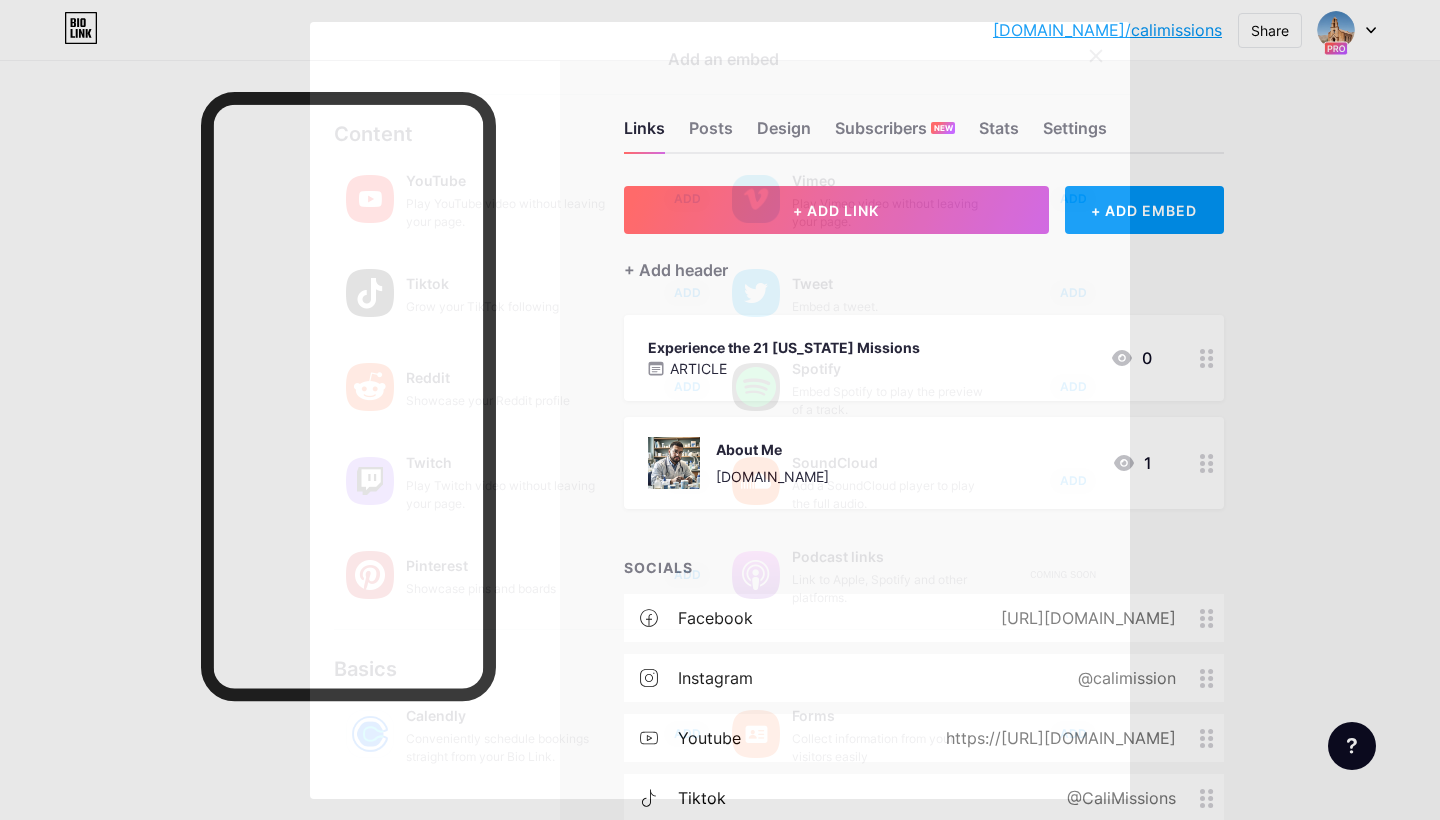 click at bounding box center [1096, 56] 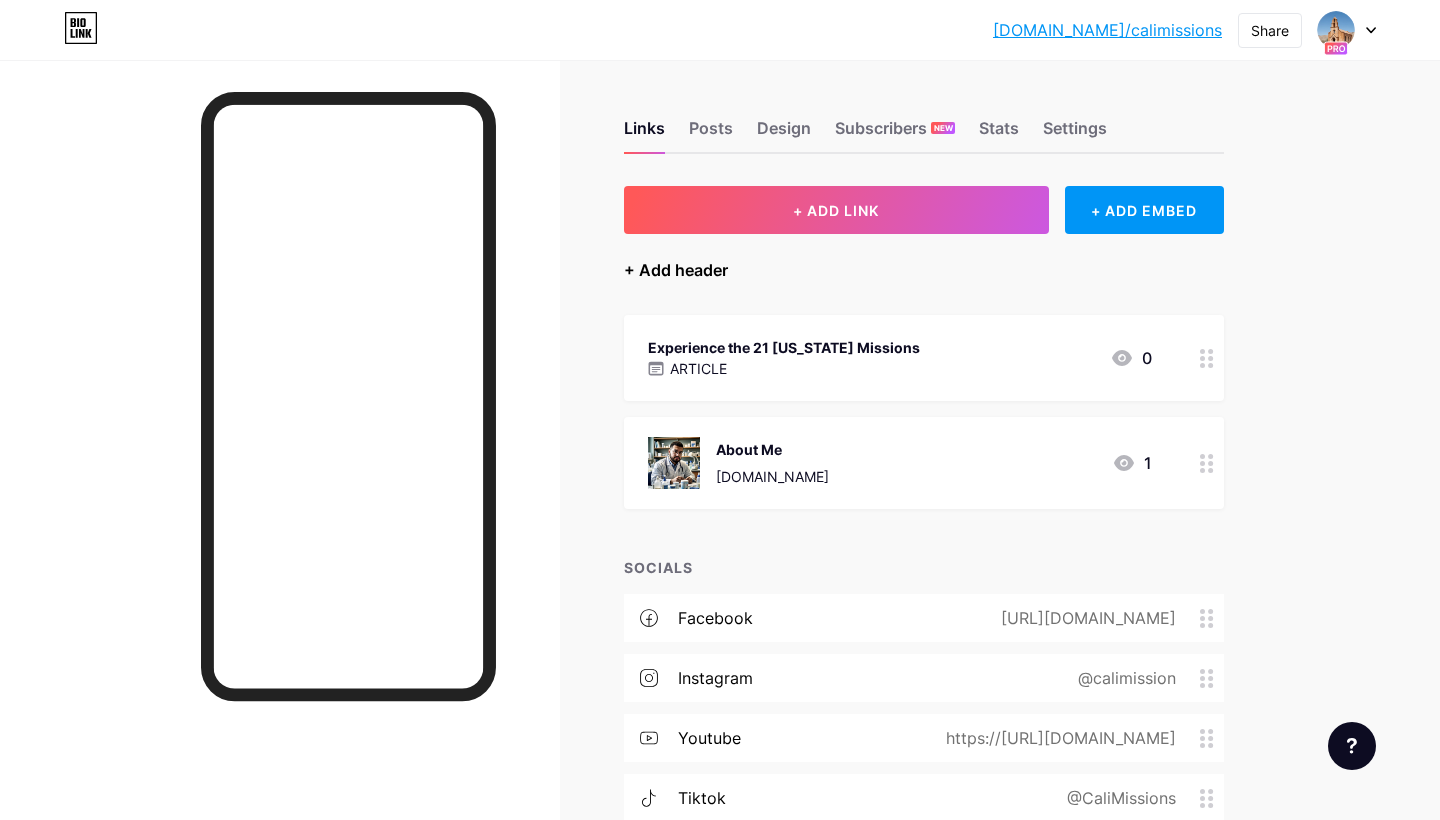 click on "+ Add header" at bounding box center [676, 270] 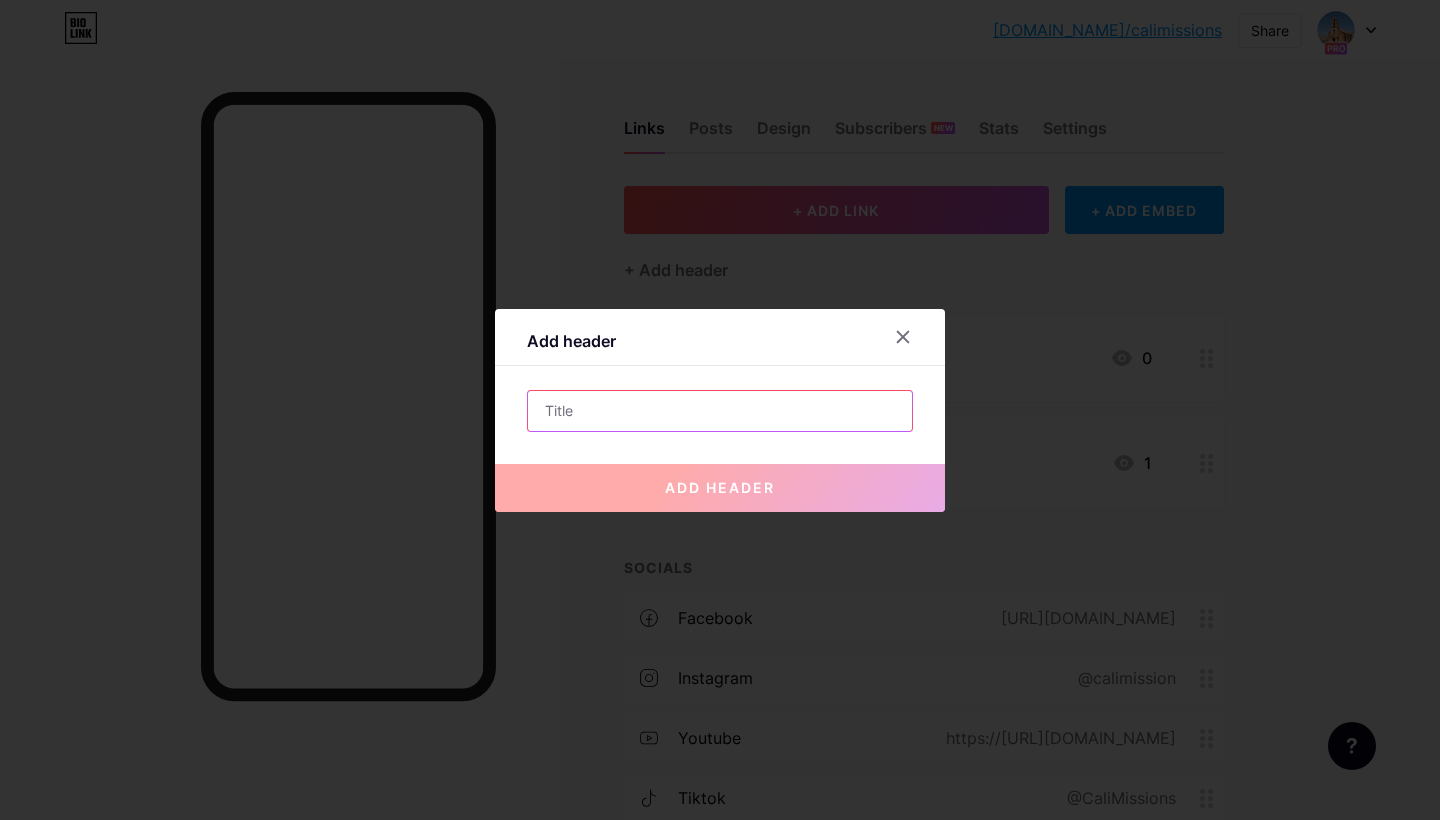click at bounding box center [720, 411] 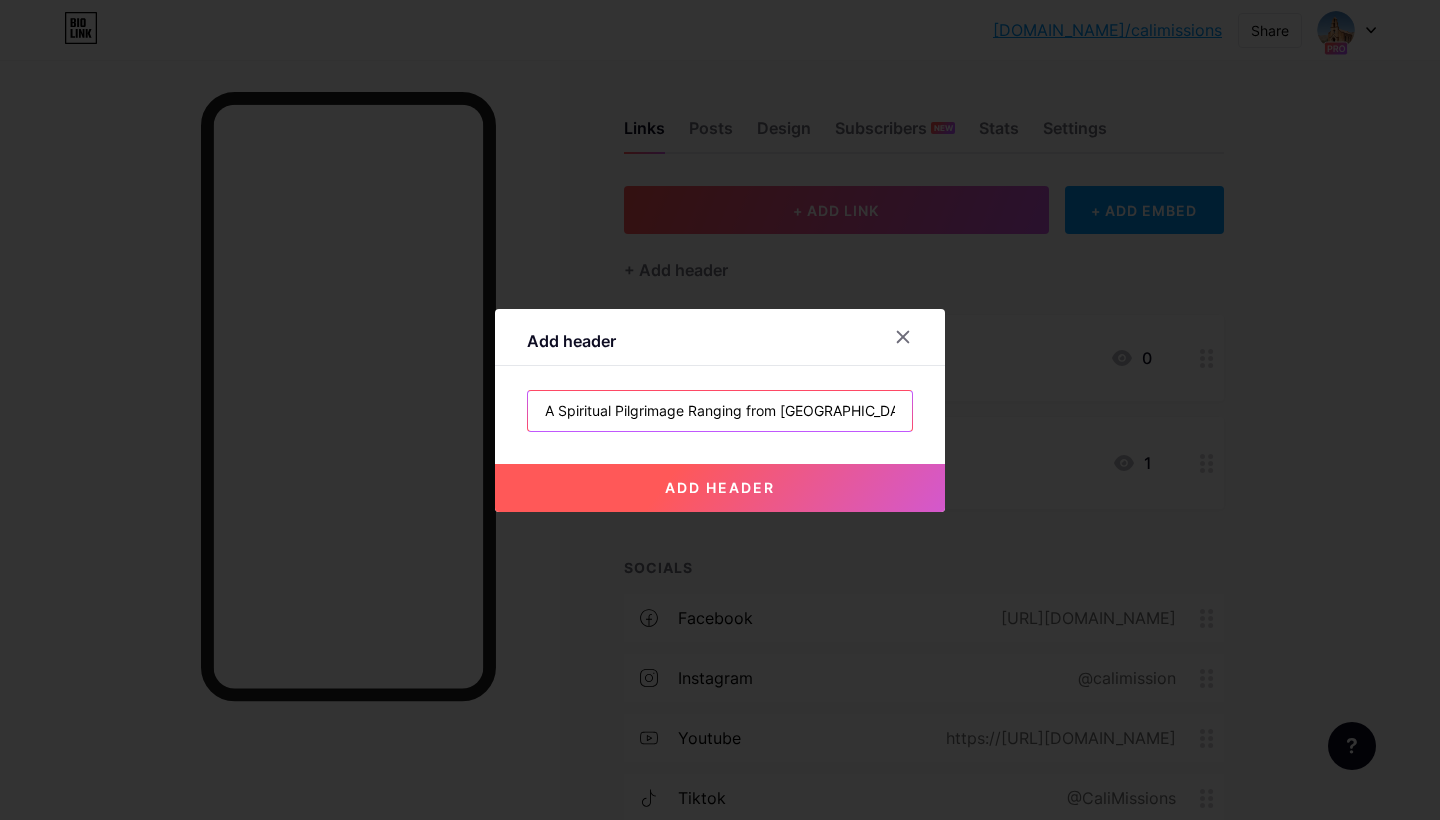 type on "A Spiritual Pilgrimage Ranging from [GEOGRAPHIC_DATA] to [GEOGRAPHIC_DATA], [US_STATE]." 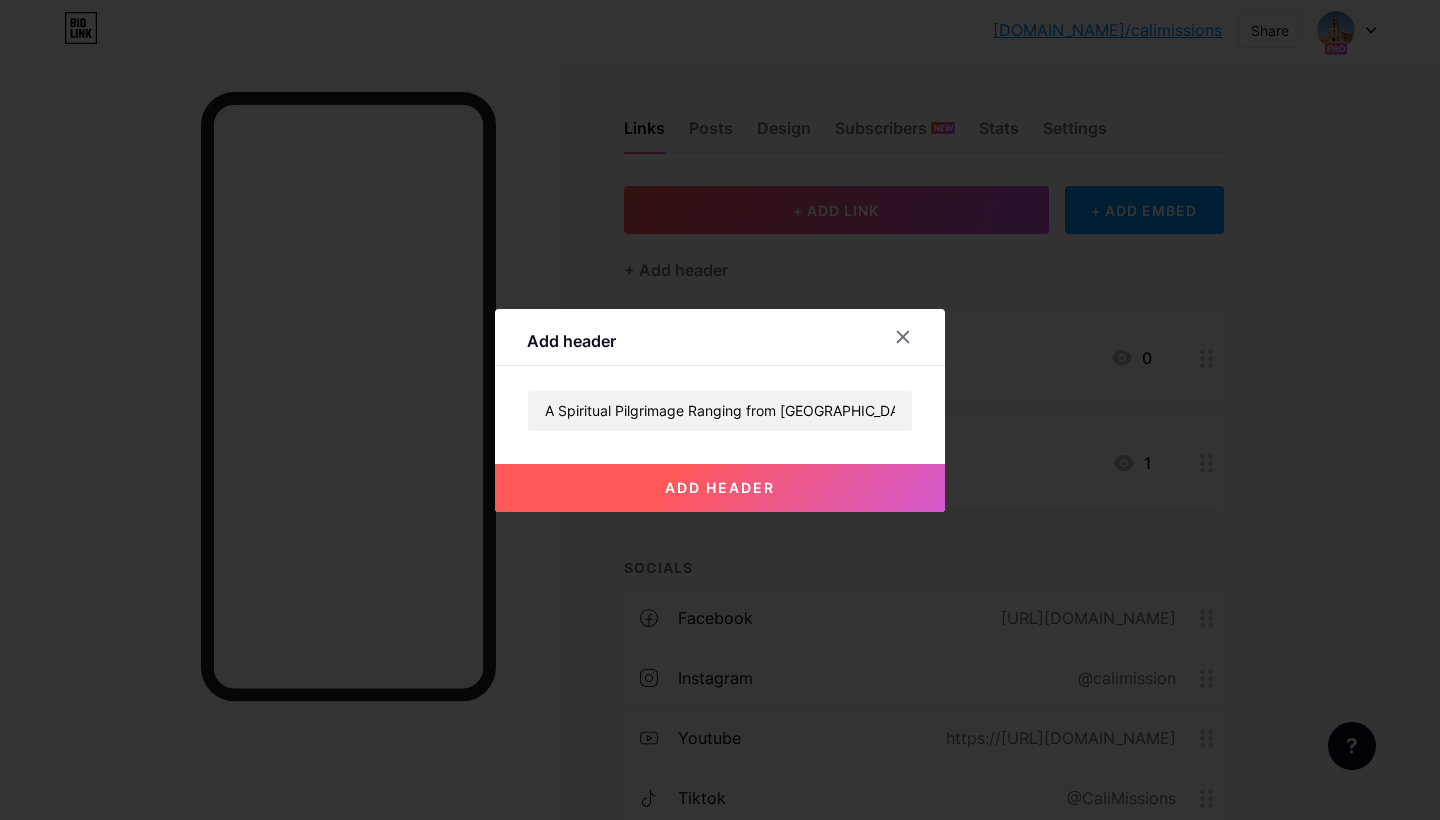 click on "add header" at bounding box center (720, 488) 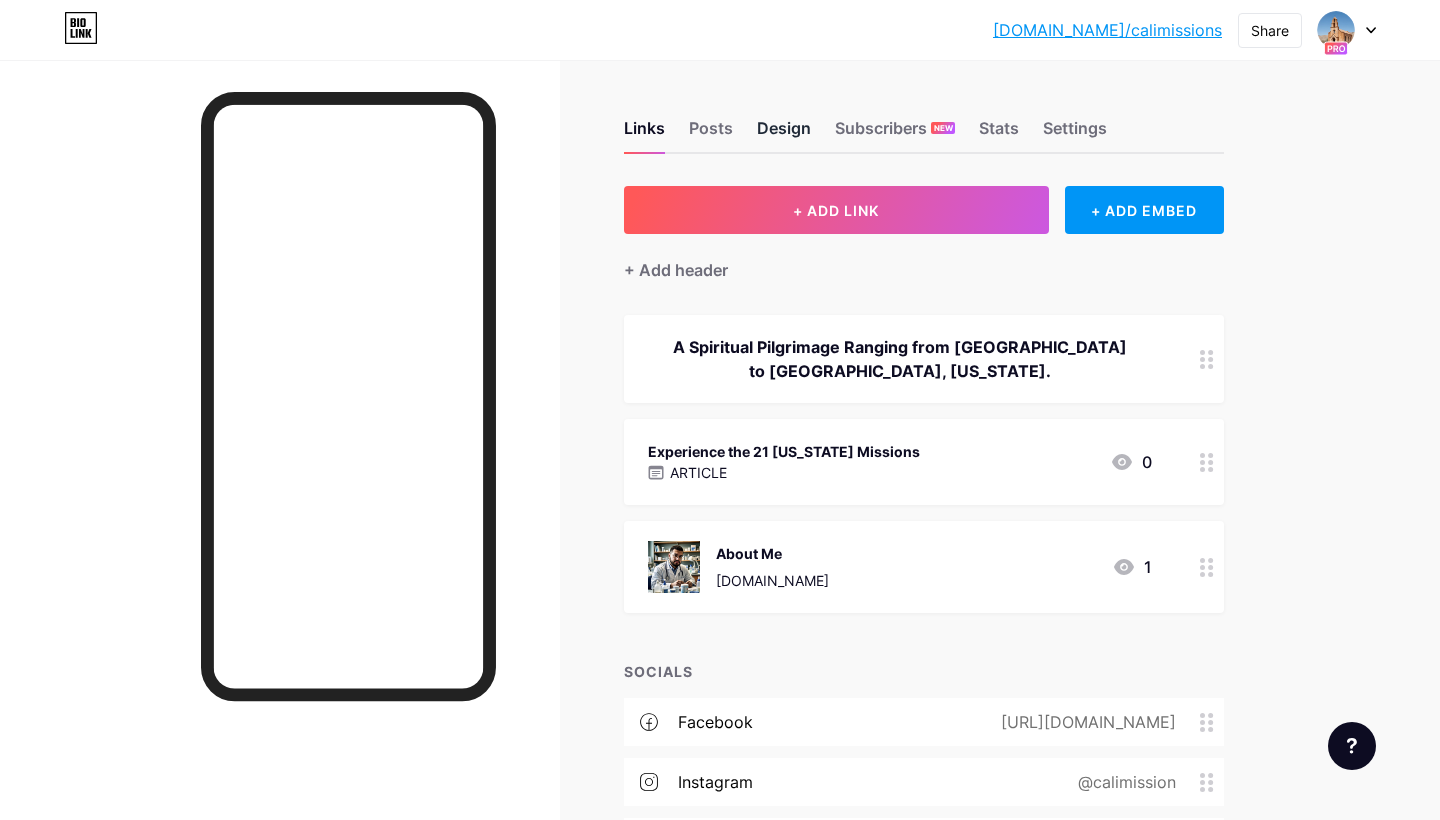 scroll, scrollTop: 0, scrollLeft: 0, axis: both 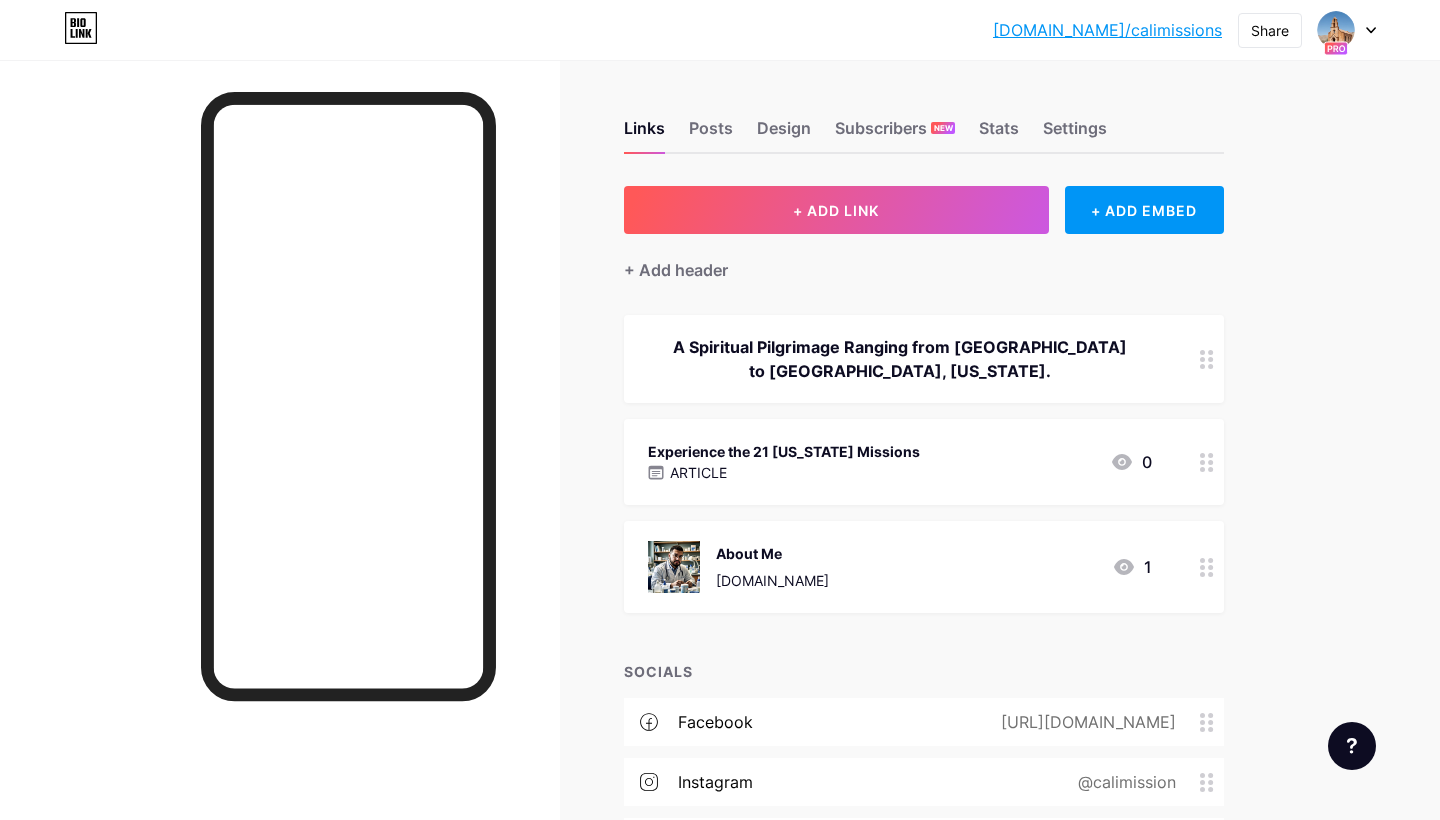 click on "[DOMAIN_NAME]/calimissions" at bounding box center (1107, 30) 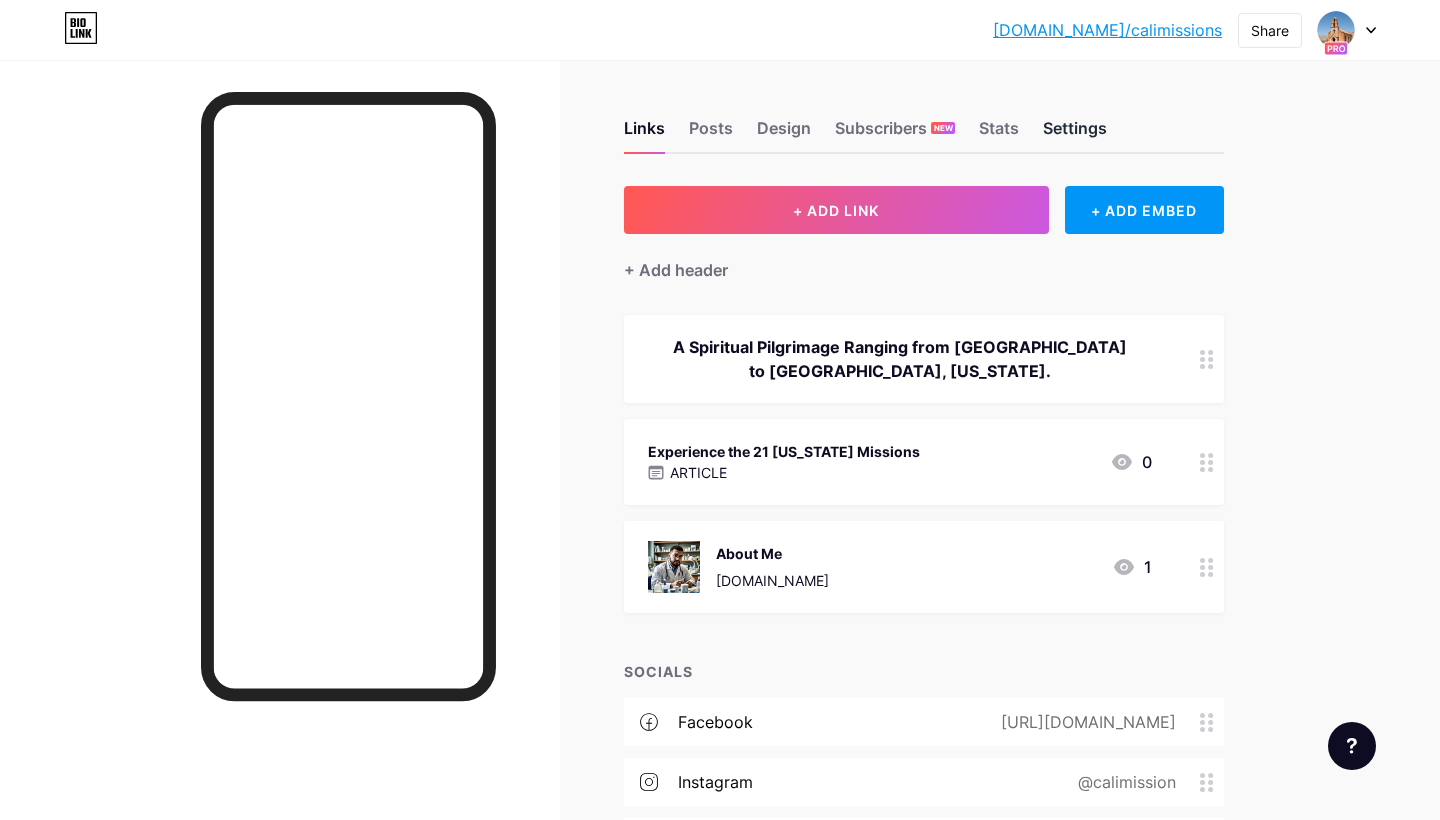 click on "Settings" at bounding box center (1075, 134) 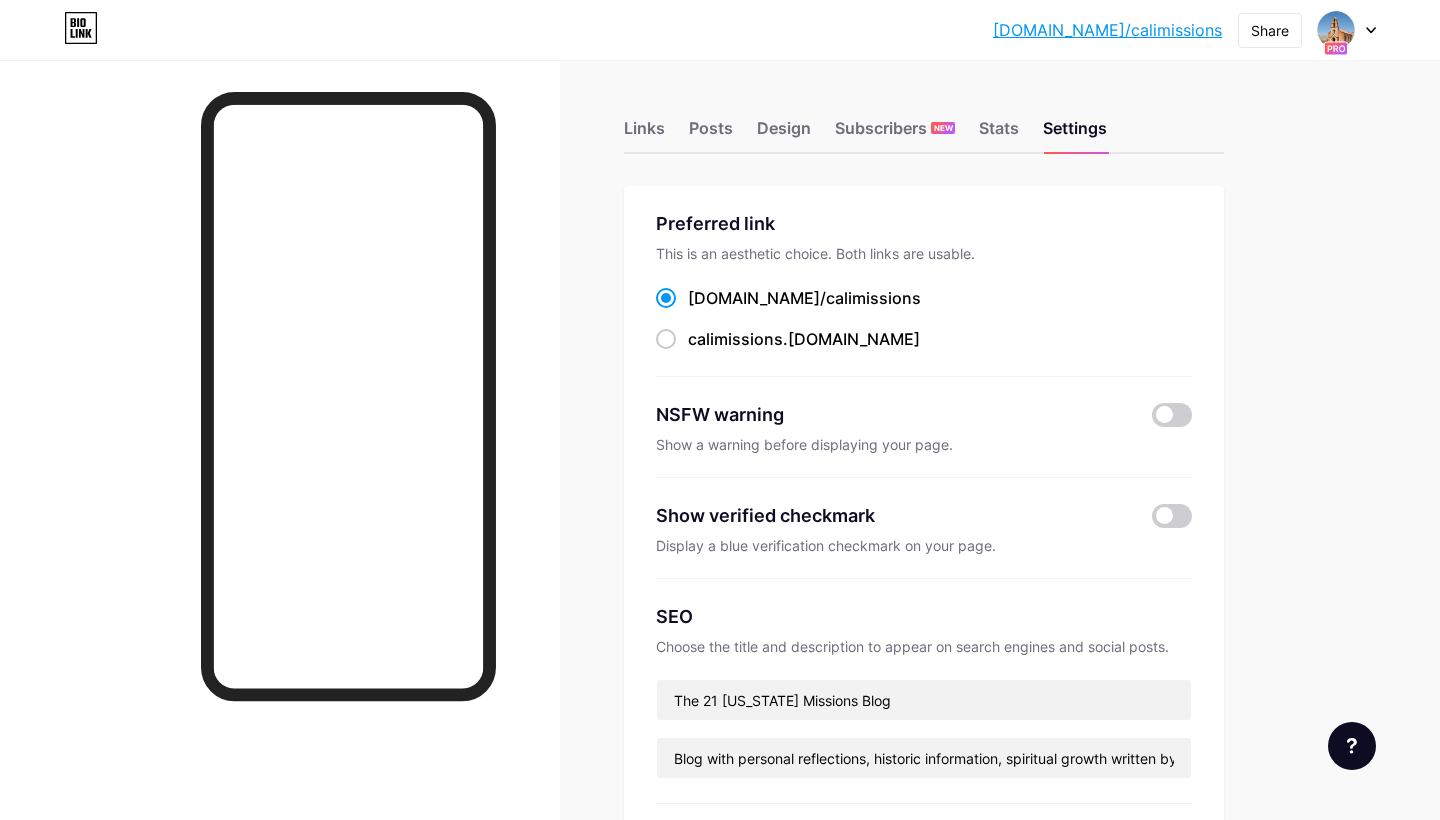 scroll, scrollTop: 0, scrollLeft: 0, axis: both 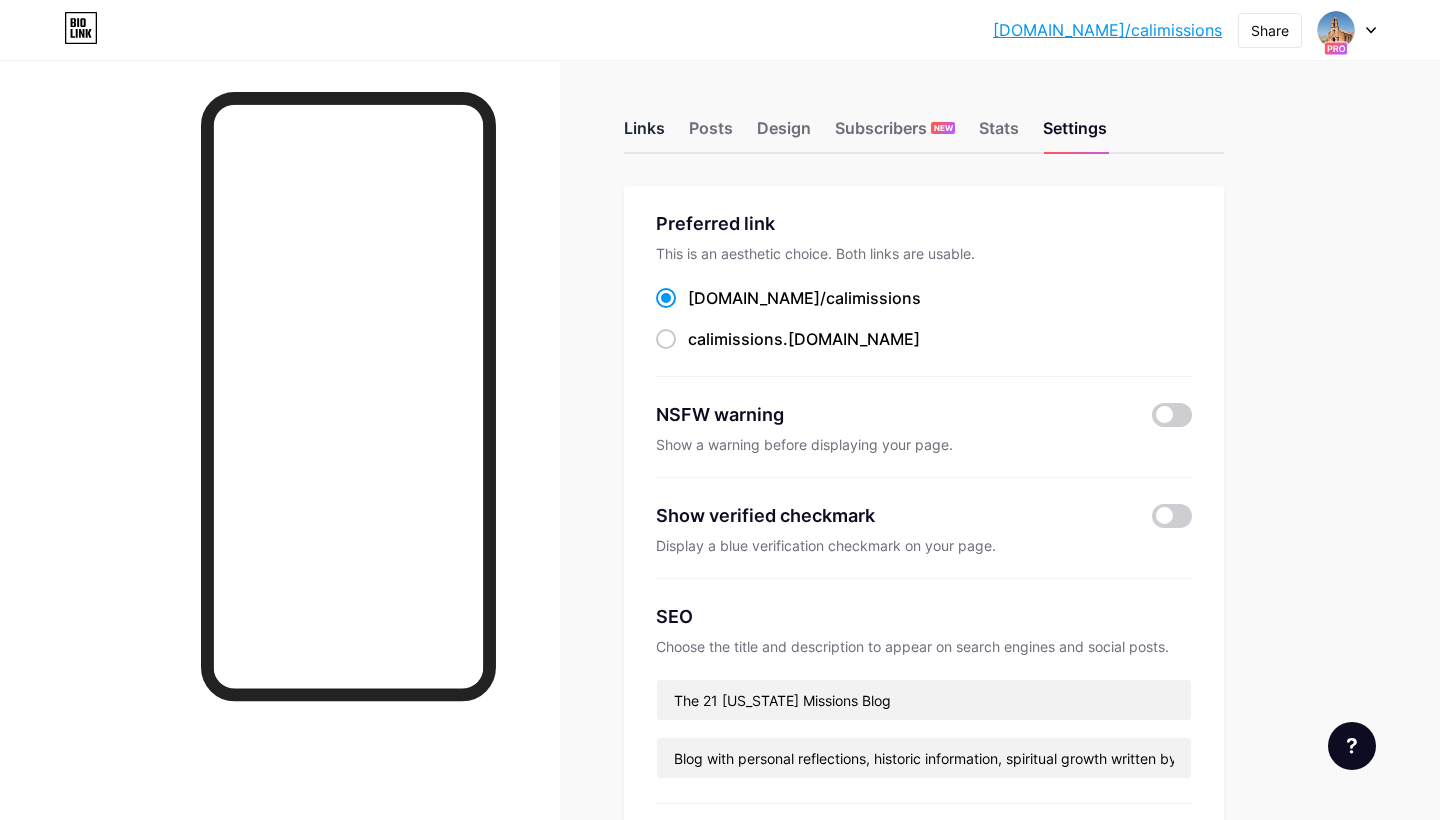 click on "Links" at bounding box center [644, 134] 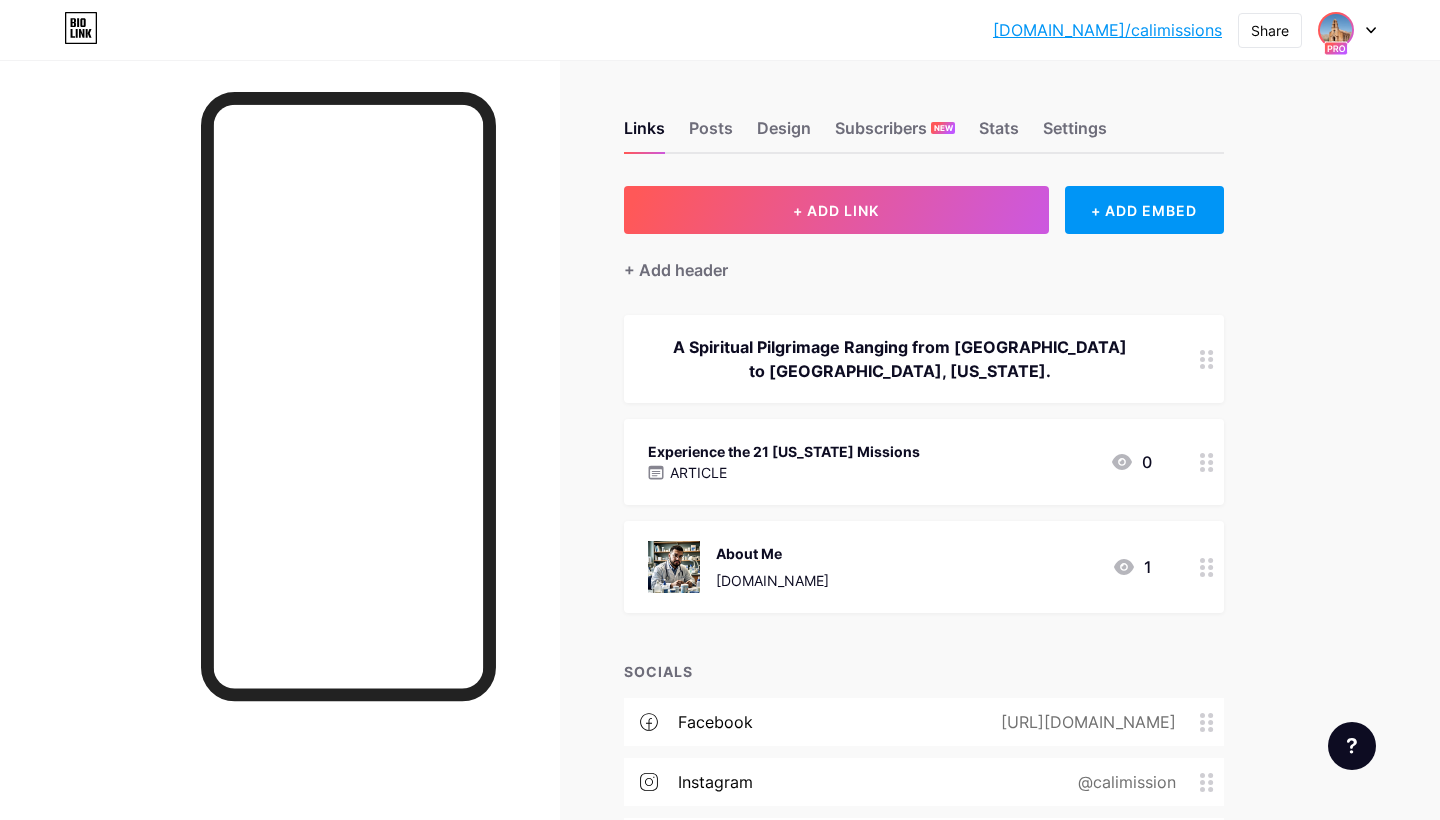 click at bounding box center (1336, 30) 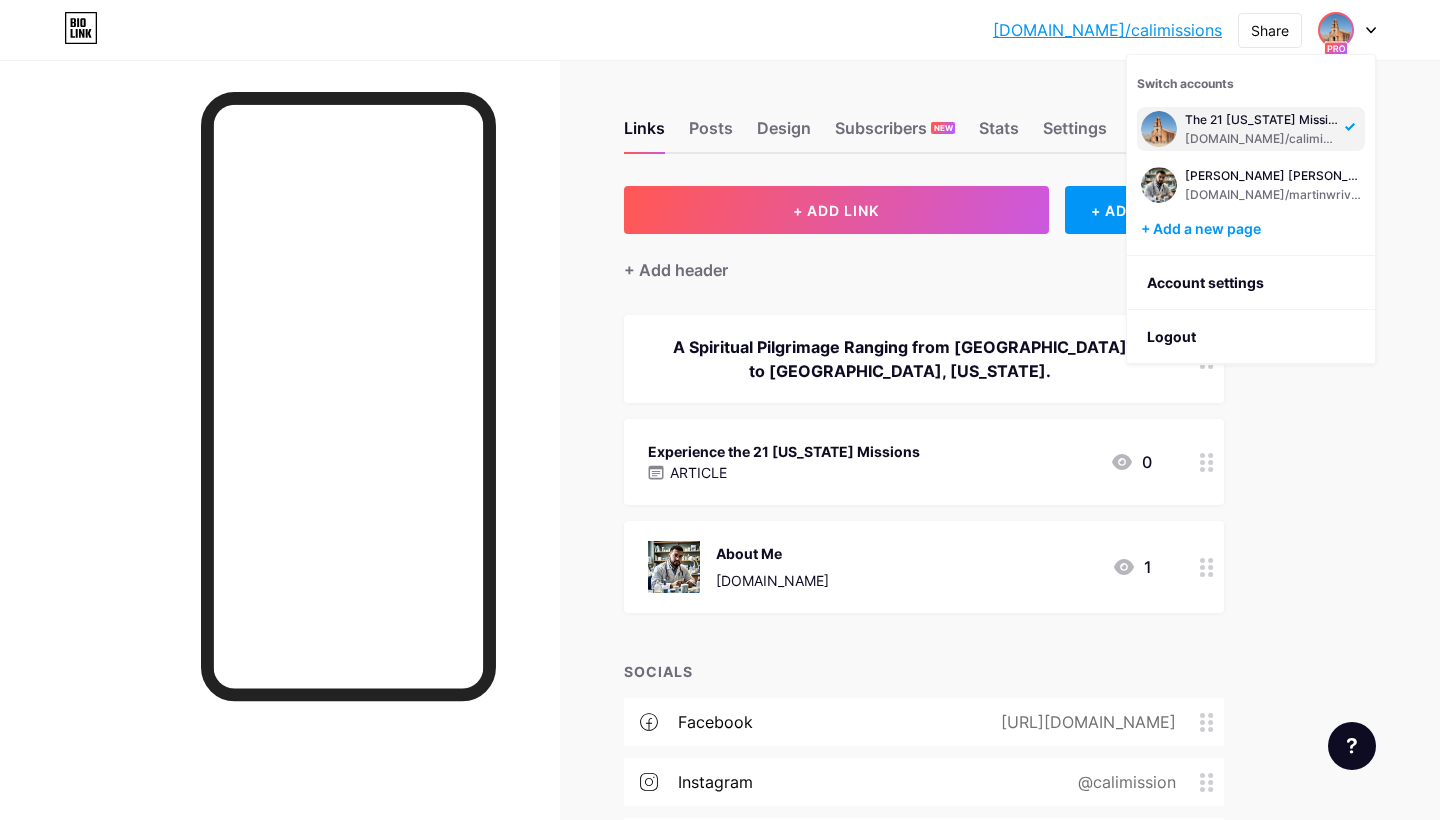 click on "Links
Posts
Design
Subscribers
NEW
Stats
Settings       + ADD LINK     + ADD EMBED
+ Add header
A Spiritual Pilgrimage Ranging from Sonoma to San Diego, California.
Experience the 21 California Missions
ARTICLE
0
About Me
Martinwriverasalas.com
1
SOCIALS
facebook
https://facebook.com/calimissions
instagram
@calimission
youtube
https://http://YouTube.com/calimissions
tiktok
@CaliMissions               + Add socials                       Feature requests             Help center     Chat with us" at bounding box center [654, 573] 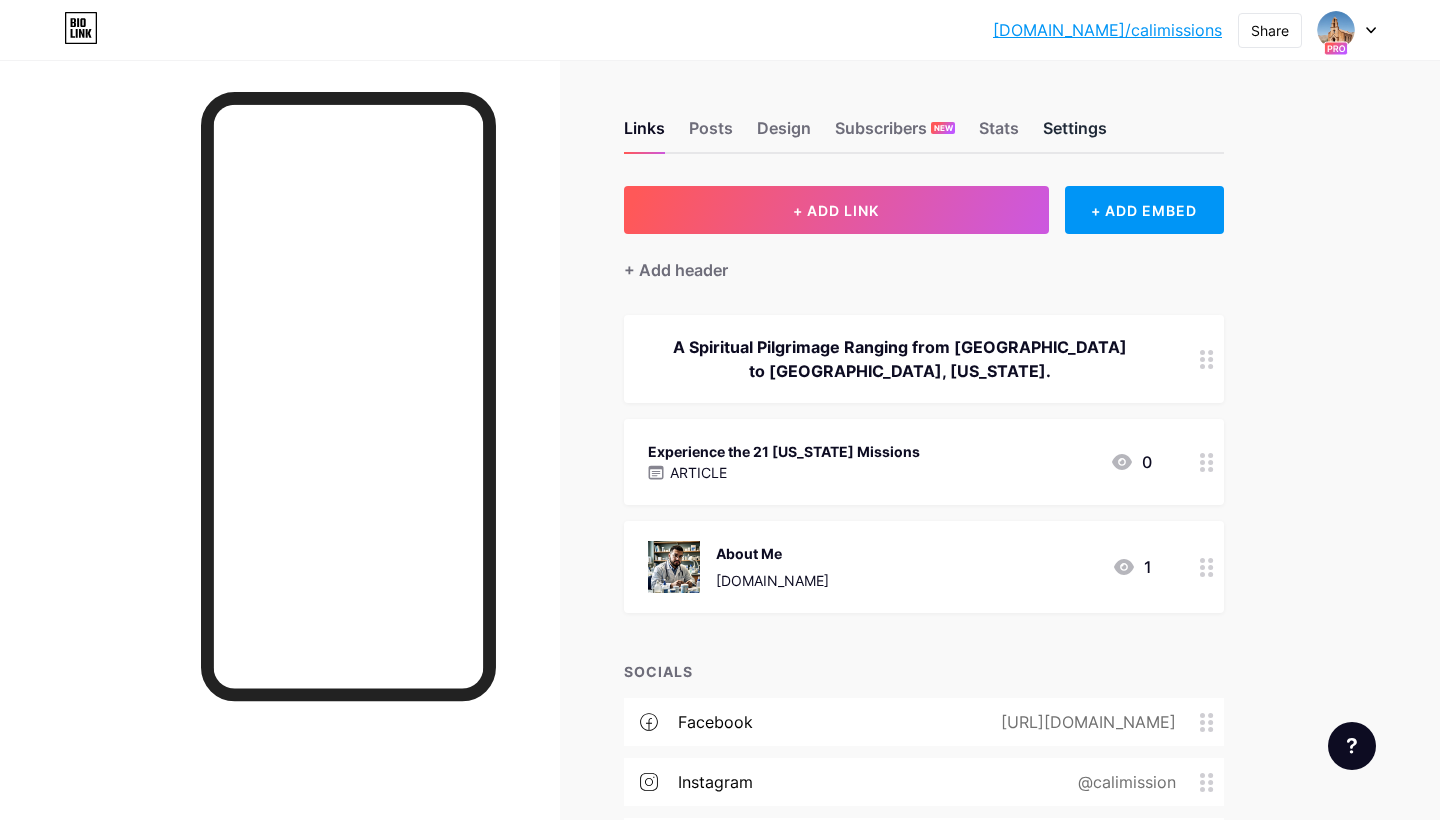 scroll, scrollTop: 0, scrollLeft: 0, axis: both 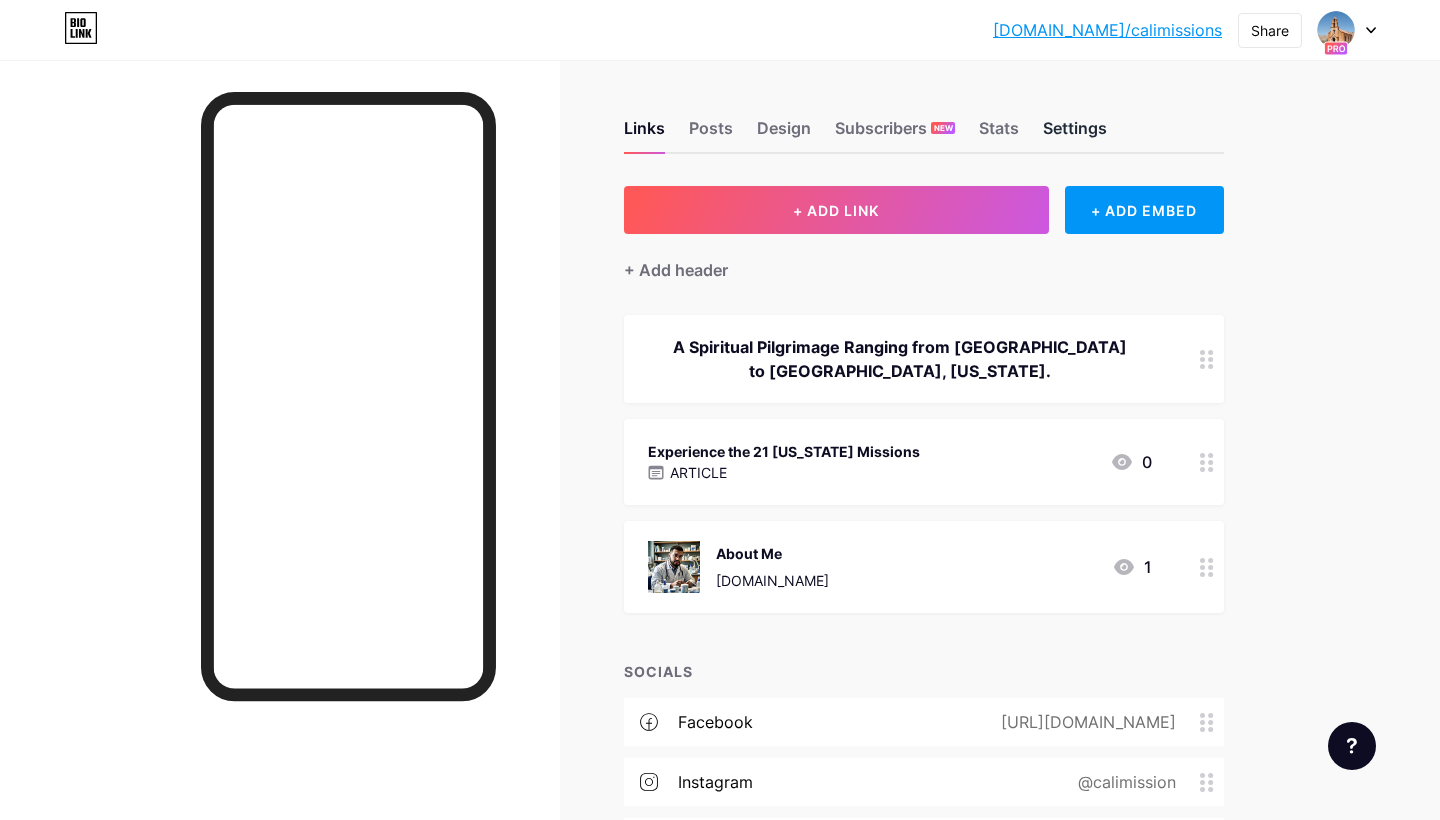 click on "Settings" at bounding box center (1075, 134) 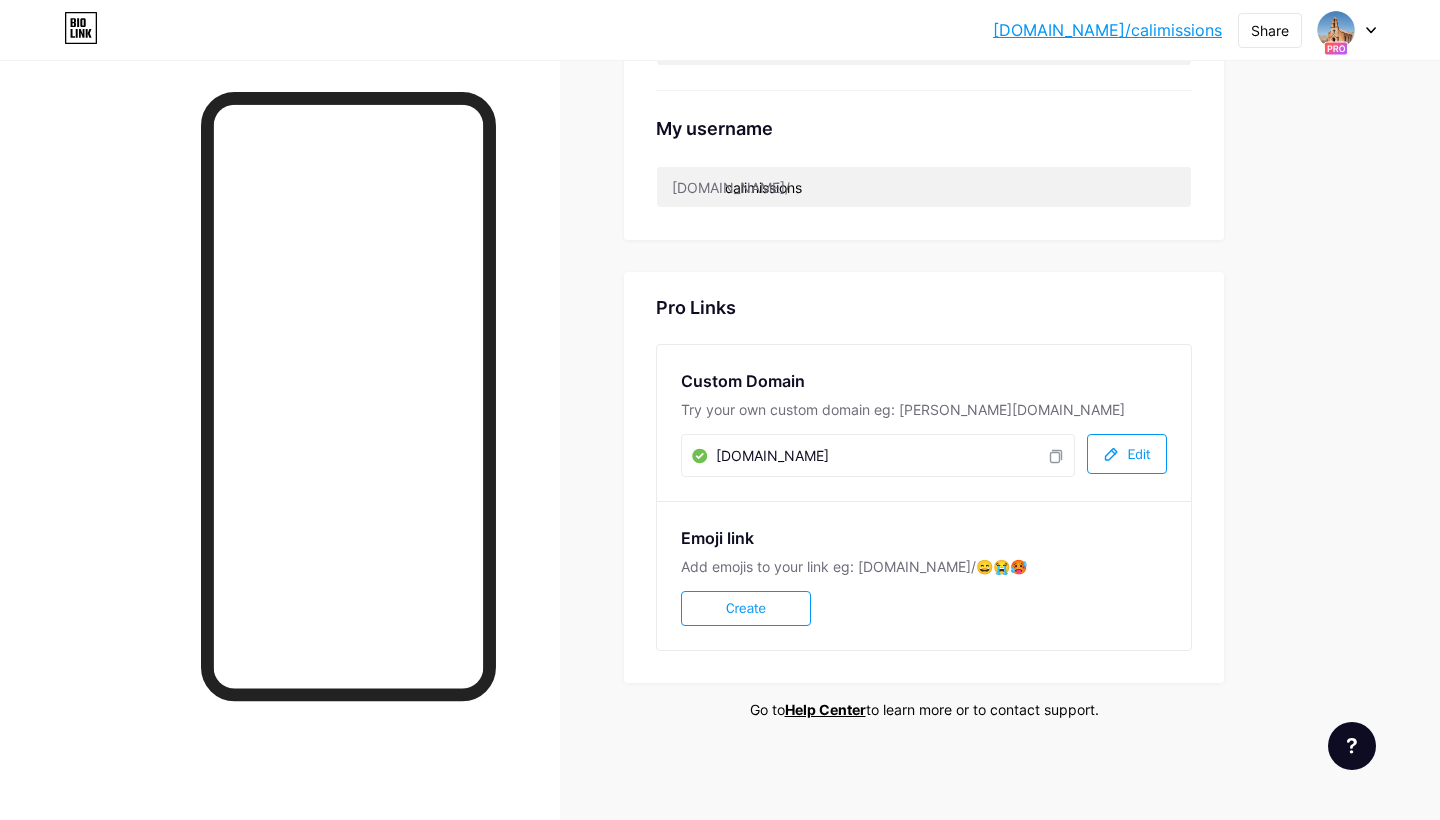 scroll, scrollTop: 853, scrollLeft: 0, axis: vertical 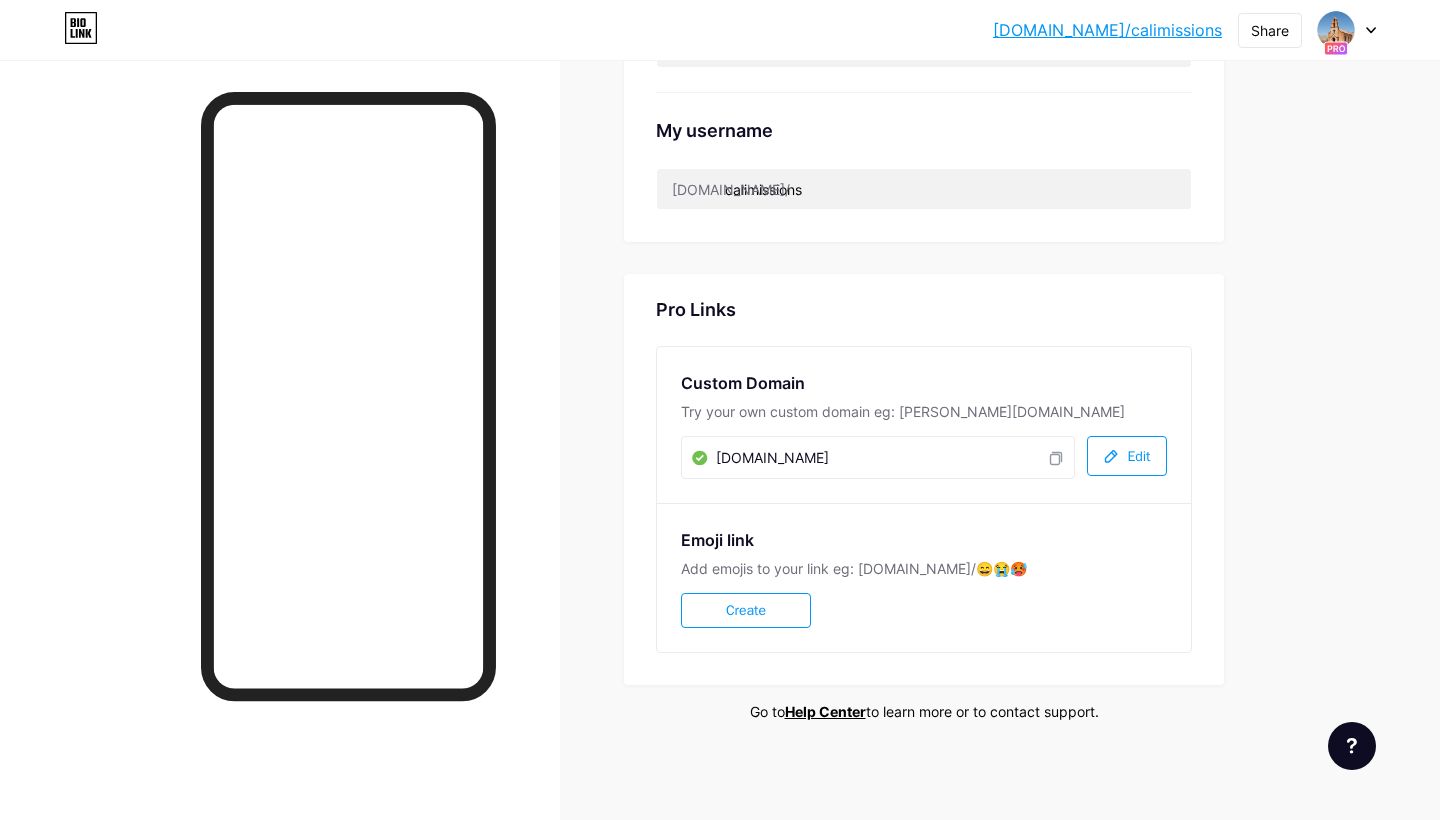 drag, startPoint x: 842, startPoint y: 446, endPoint x: 776, endPoint y: 446, distance: 66 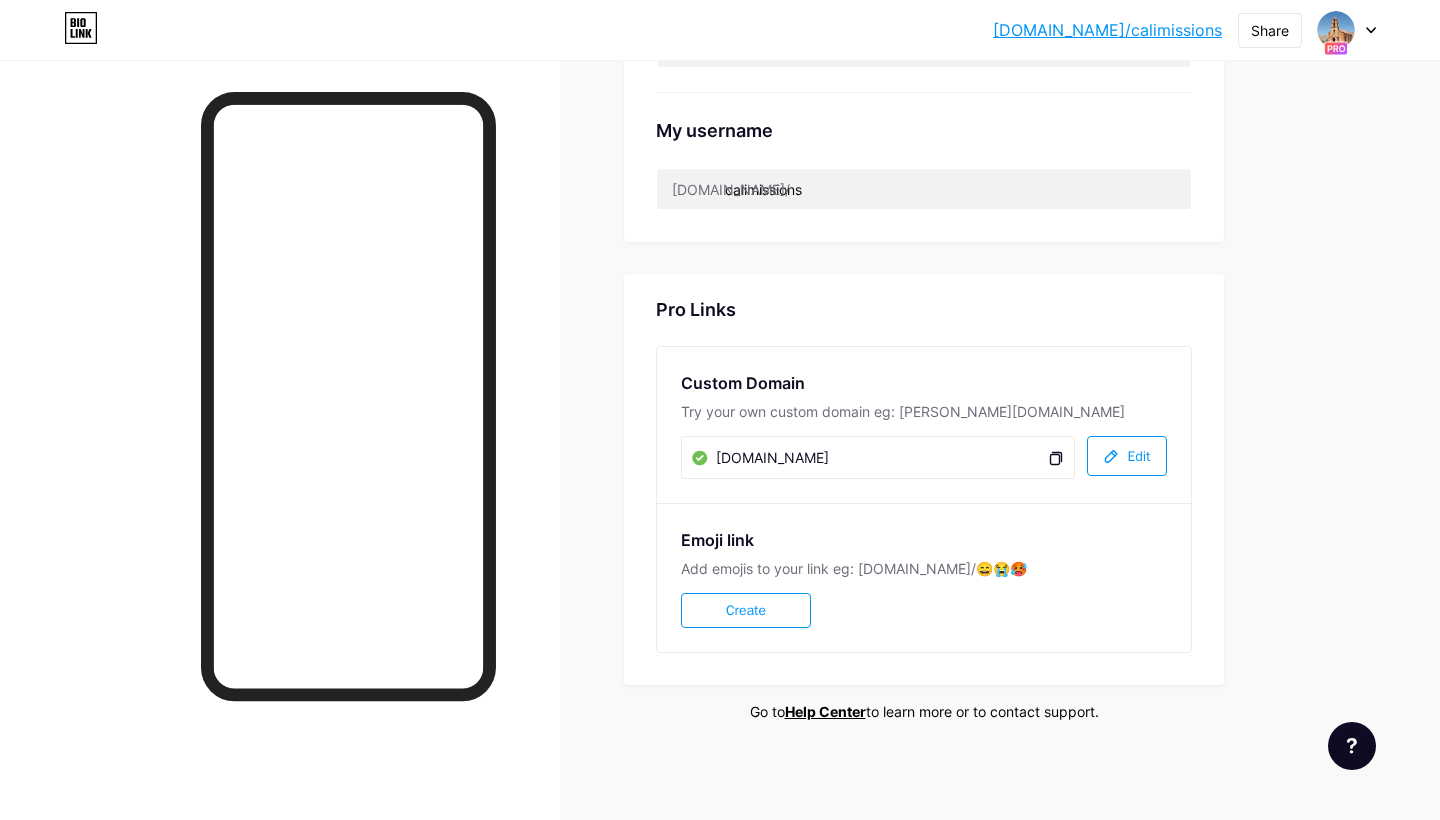 click 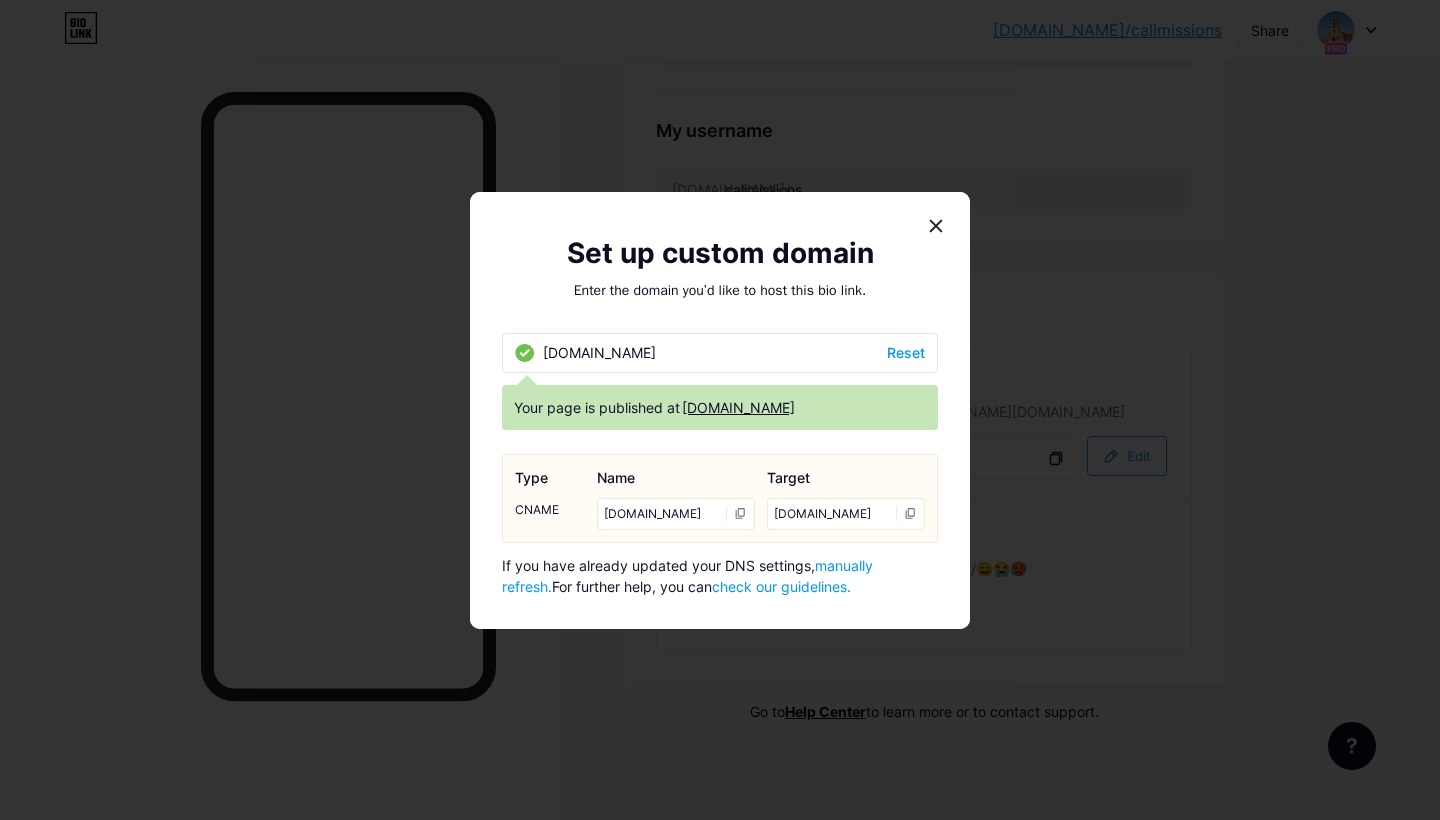 click on "cd.bio.link" at bounding box center [846, 514] 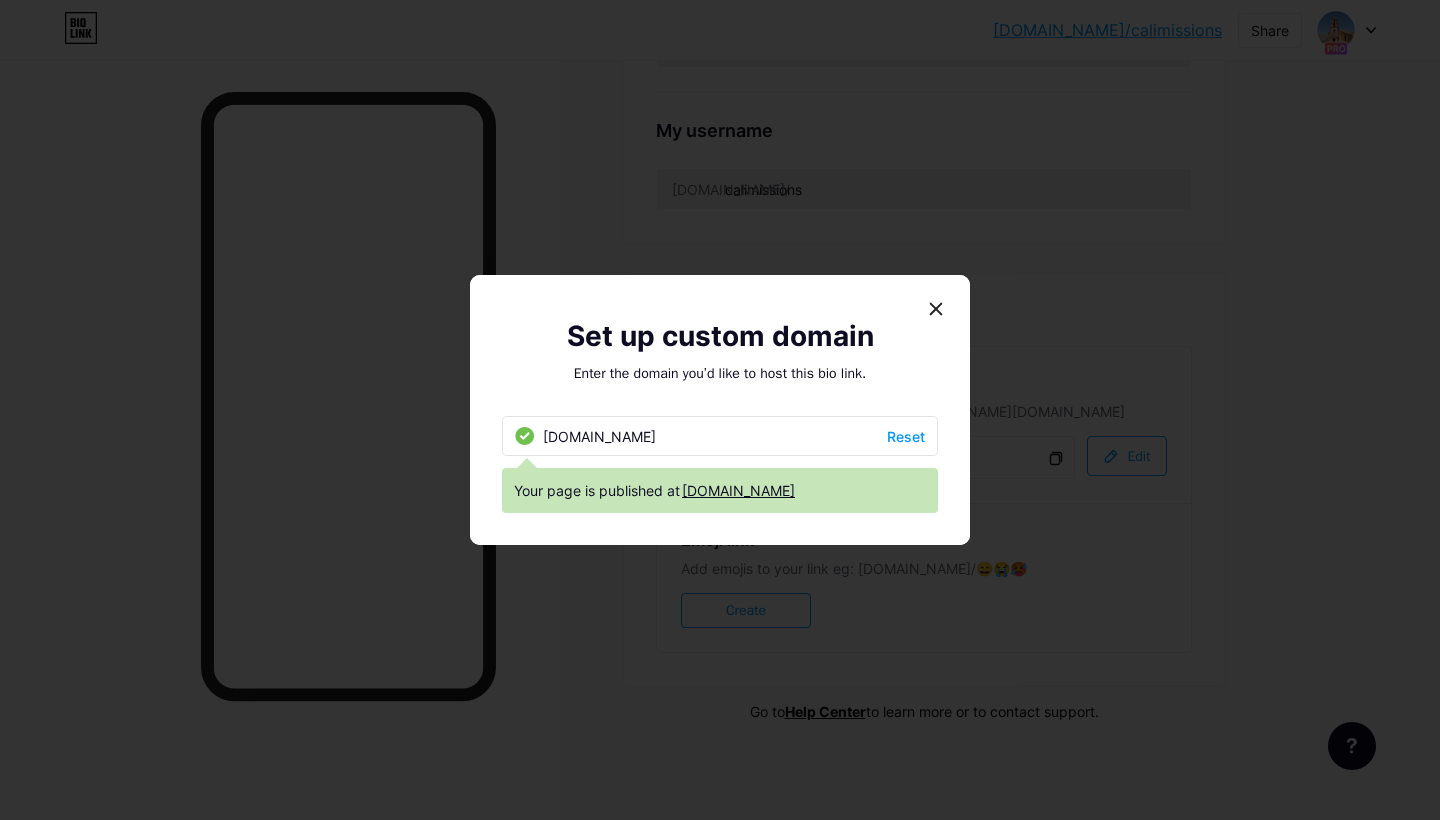 click on "[DOMAIN_NAME]" at bounding box center (738, 490) 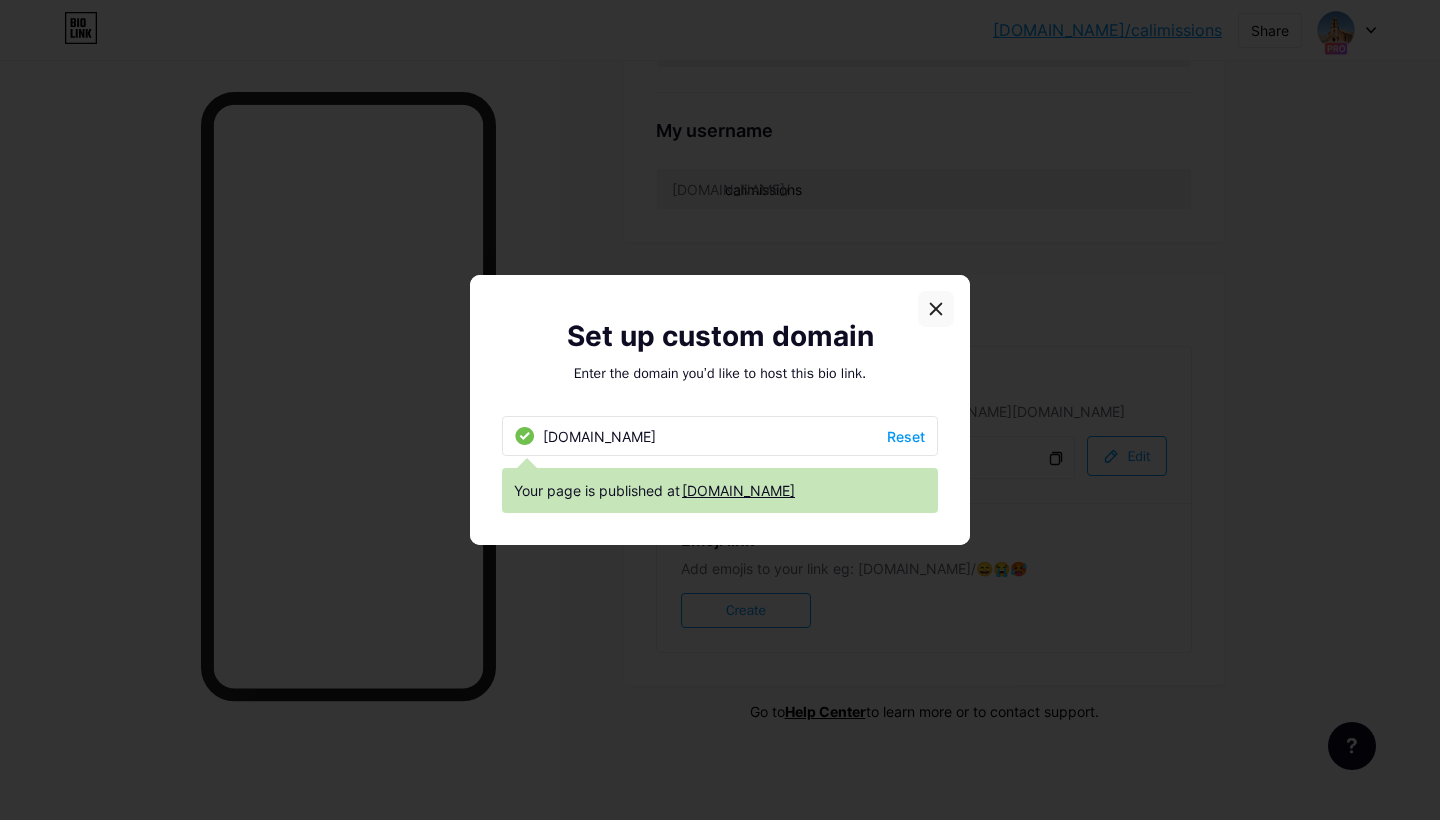 click at bounding box center [936, 309] 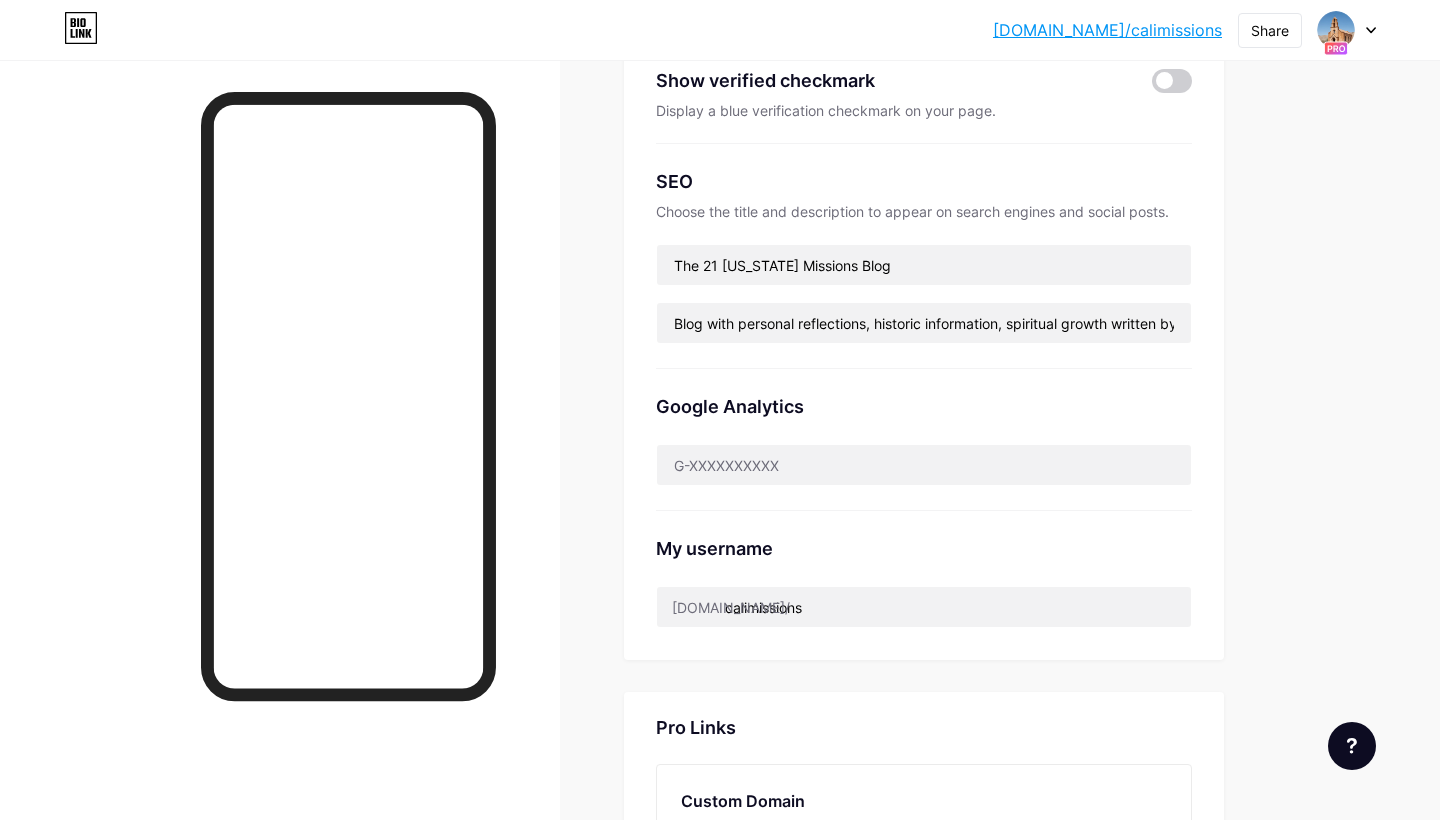 scroll, scrollTop: 501, scrollLeft: 0, axis: vertical 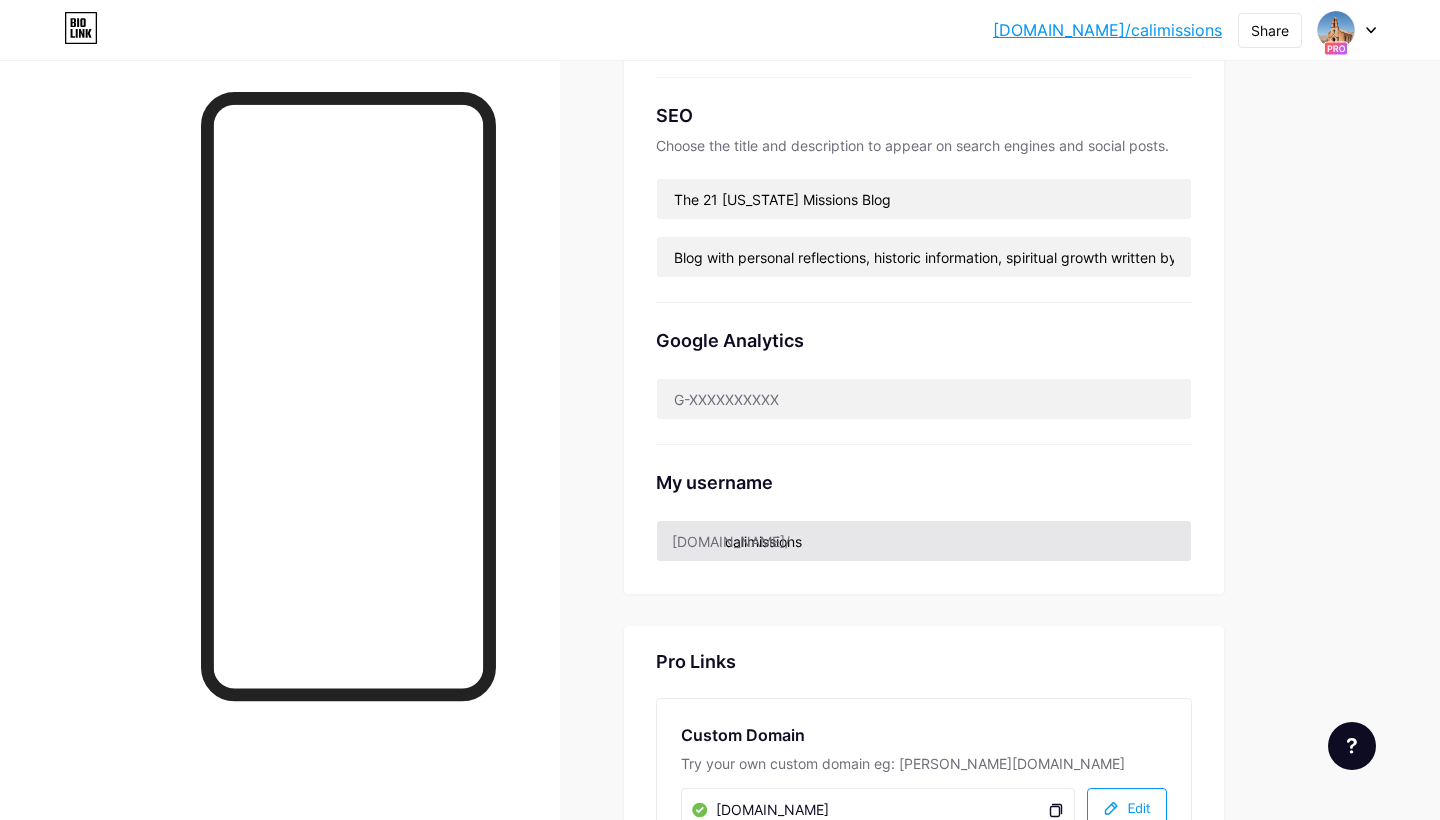 drag, startPoint x: 885, startPoint y: 652, endPoint x: 785, endPoint y: 539, distance: 150.894 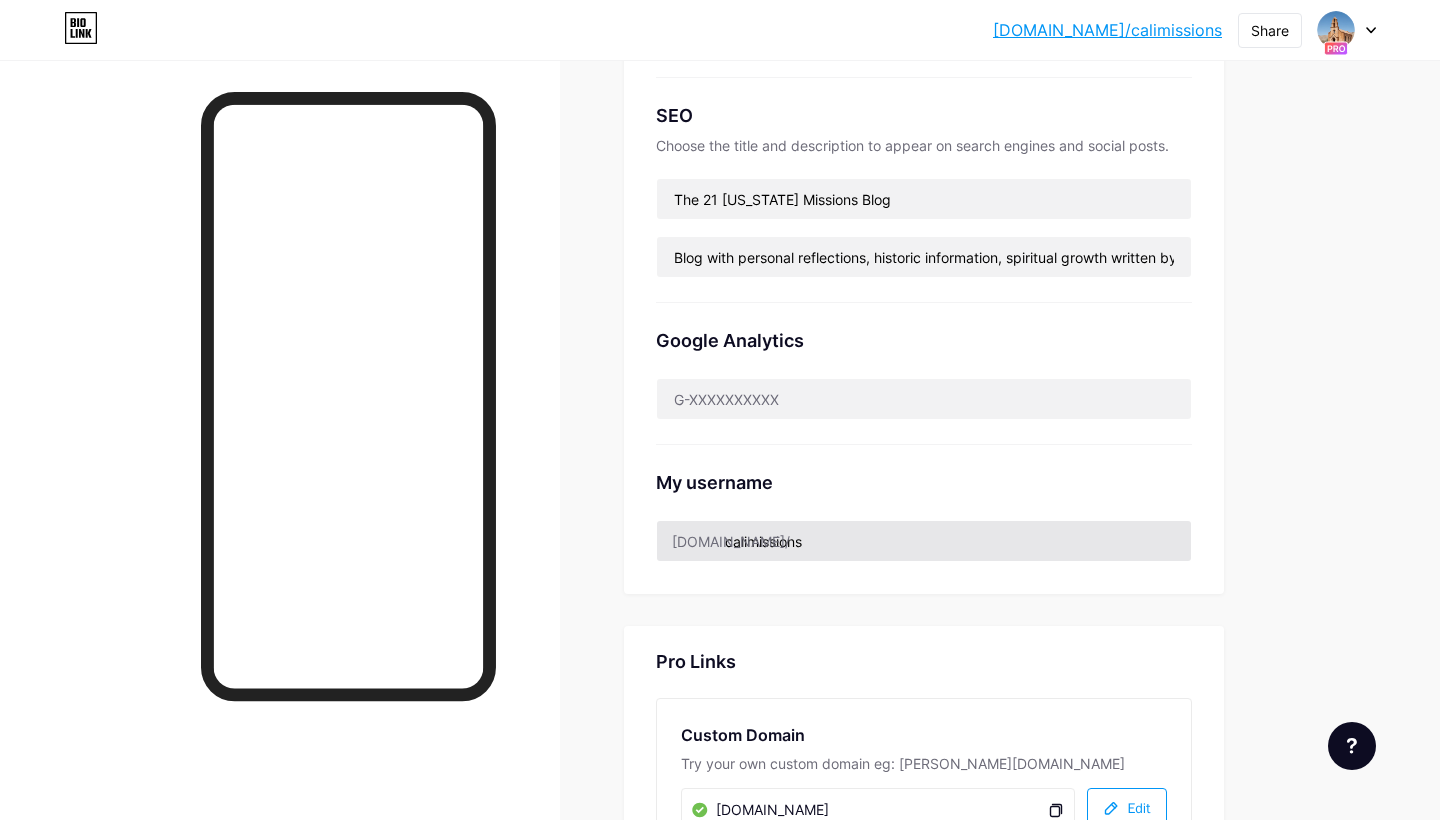 click on "Preferred link   This is an aesthetic choice. Both links are usable.
bio.link/ calimissions       calimissions .bio.link
NSFW warning       Show a warning before displaying your page.   Show verified checkmark       Display a blue verification checkmark on your page.   SEO   Choose the title and description to appear on search engines and social posts.   The 21 California Missions Blog     Blog with personal reflections, historic information, spiritual growth written by Martin Rivera Salas, MSN, RNC-NIC during his time as a travel nurse.     Google Analytics       My username   bio.link/   calimissions           Pro Links     Custom Domain   Try your own custom domain eg: jaseem.com         calimissions.com           calimissions.com         Edit           Emoji link   Add emojis to your link eg: bio.link/😄😭🥵   Create
Go to  Help Center  to learn more or to contact support.   Changes saved" at bounding box center (924, 379) 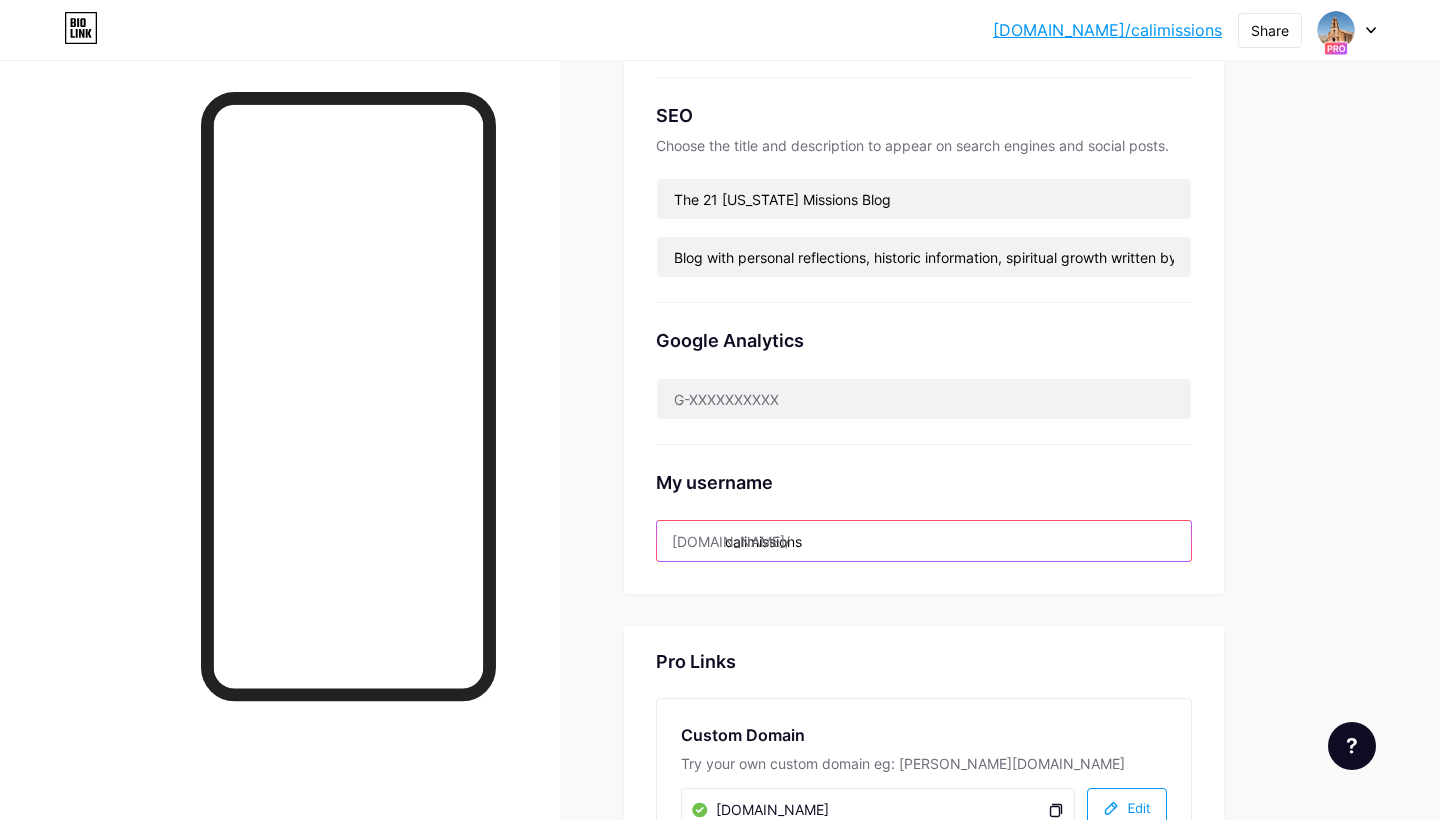 click on "calimissions" at bounding box center (924, 541) 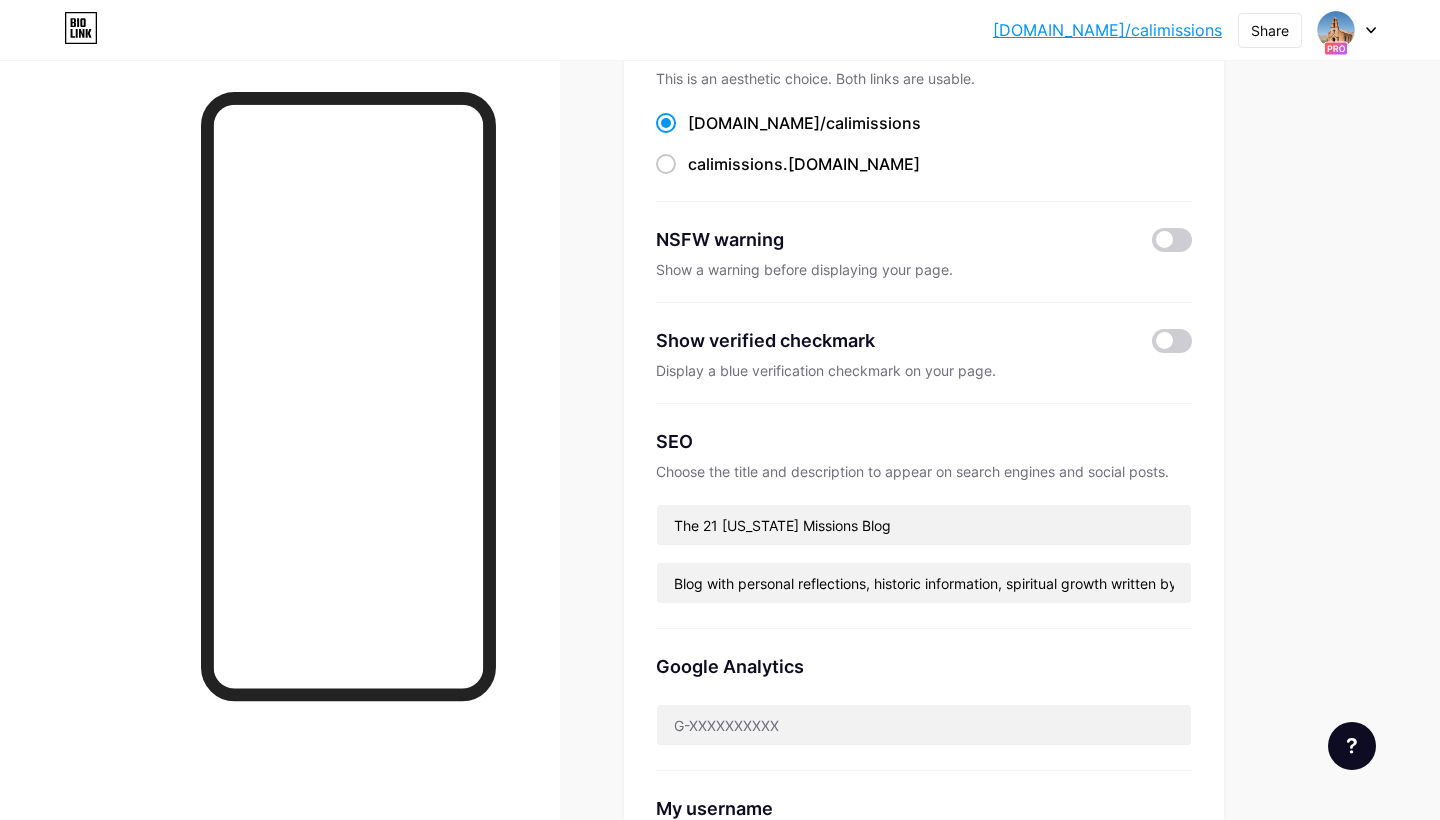 scroll, scrollTop: 182, scrollLeft: 0, axis: vertical 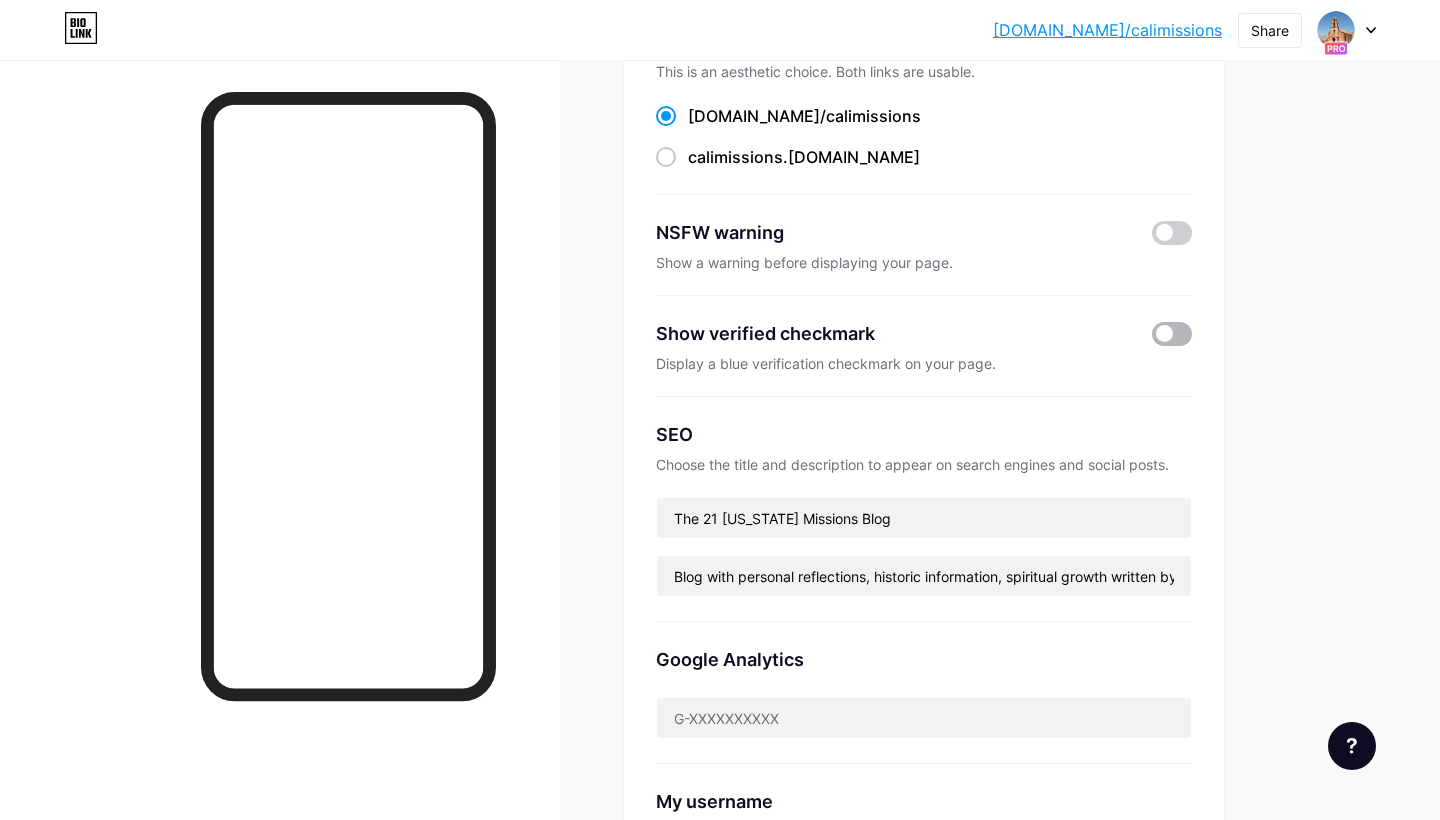 click at bounding box center (1172, 334) 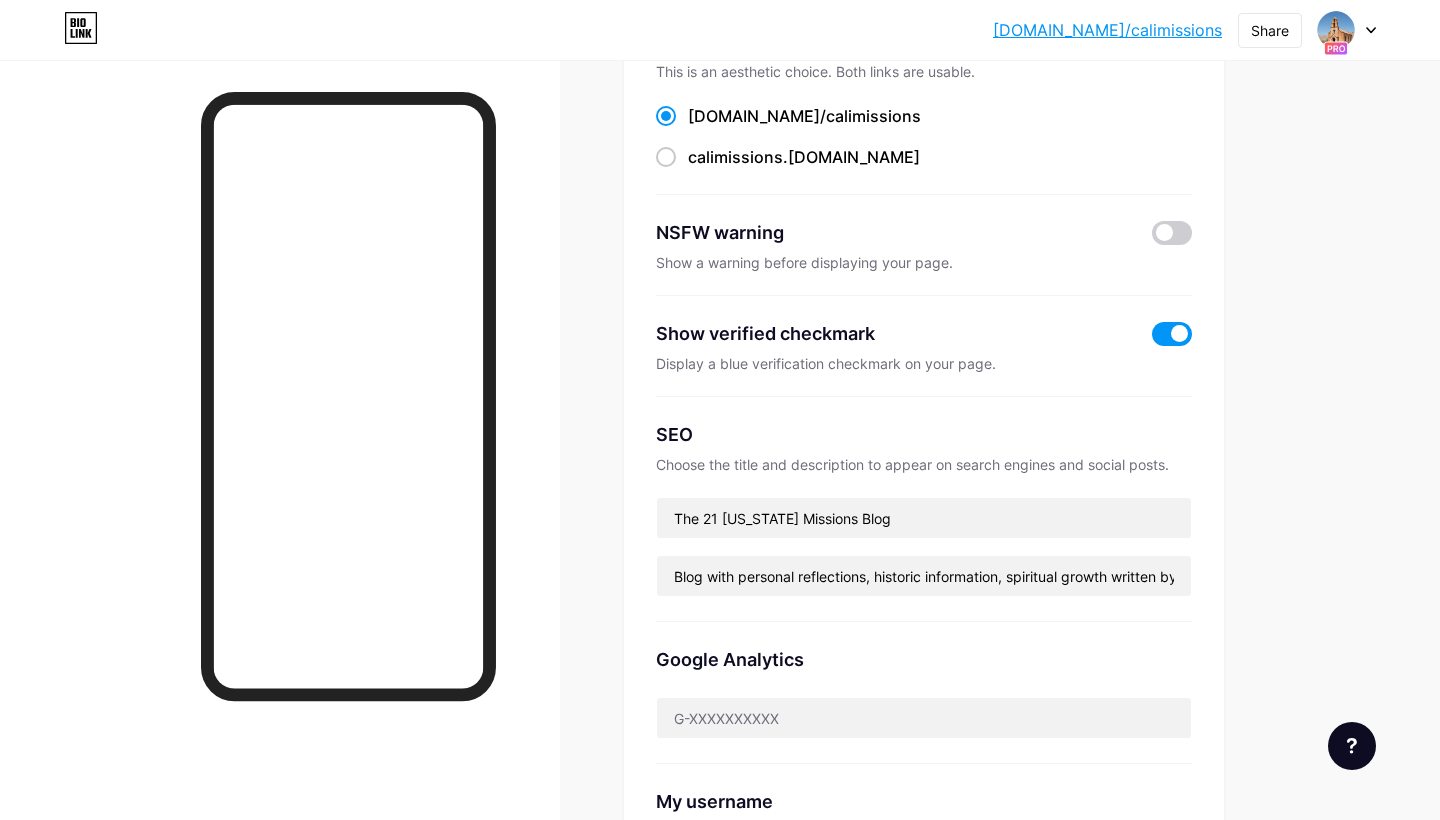 click at bounding box center [1172, 334] 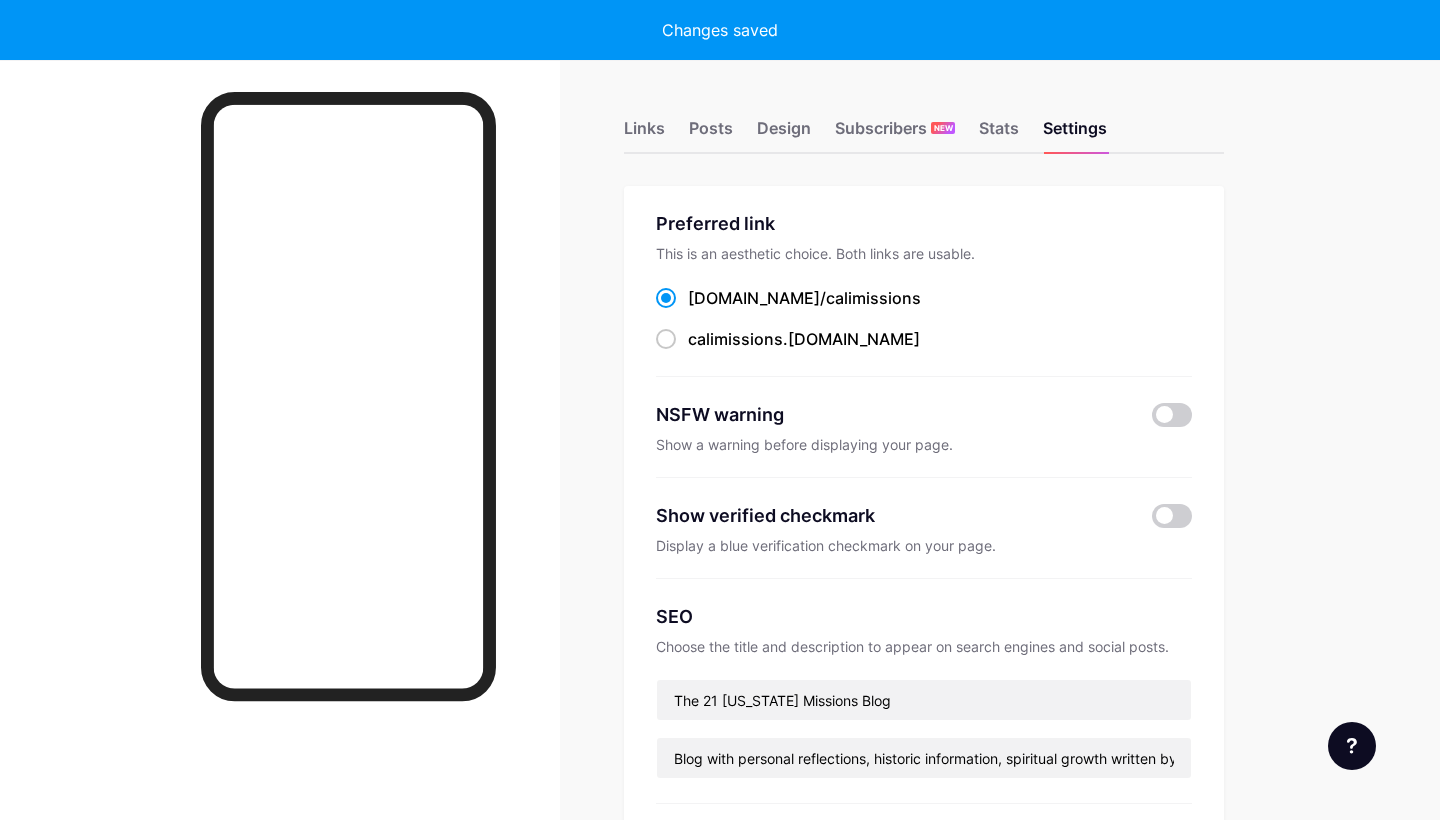 scroll, scrollTop: 0, scrollLeft: 0, axis: both 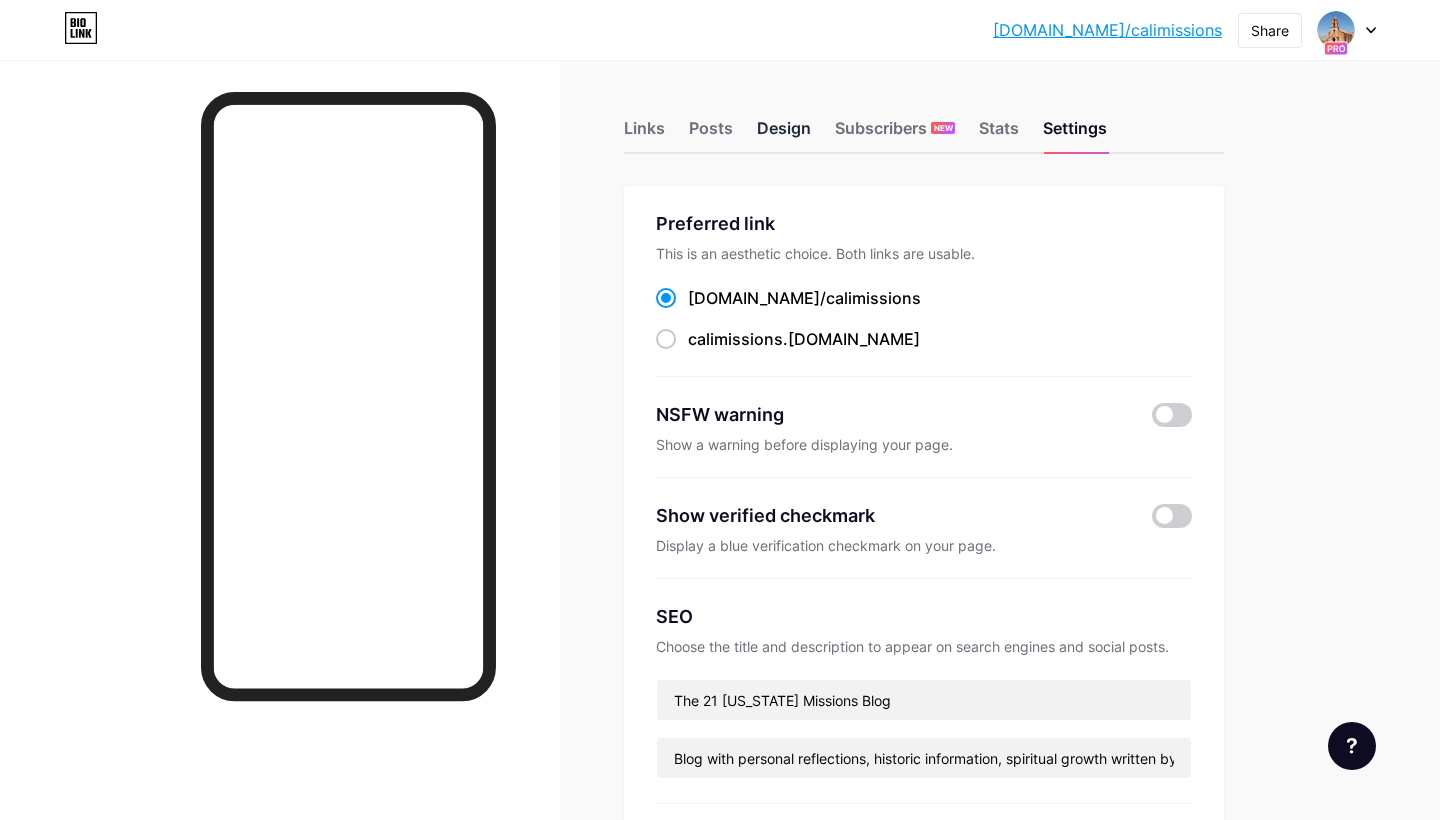 click on "Design" at bounding box center (784, 134) 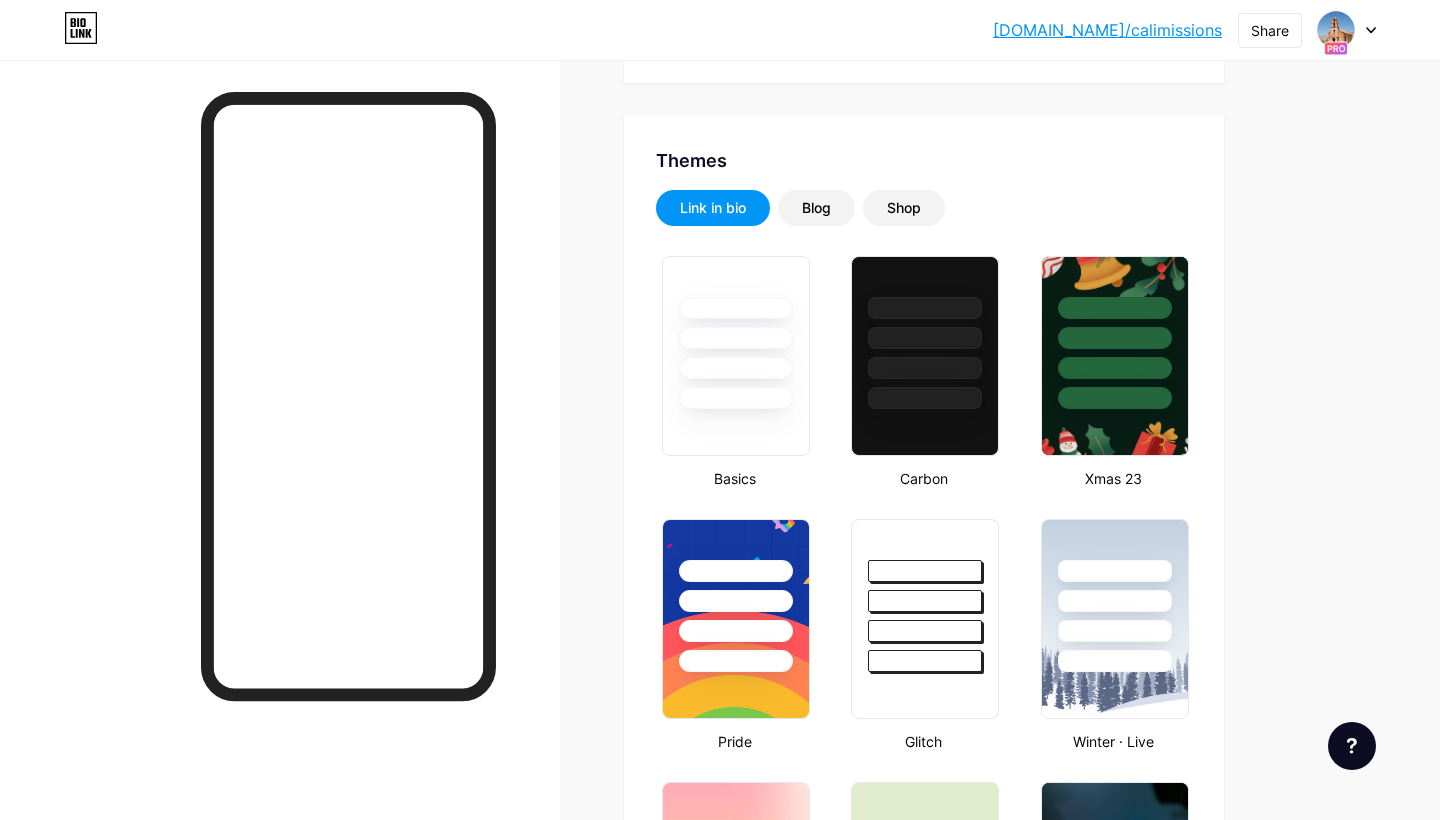 scroll, scrollTop: 460, scrollLeft: 0, axis: vertical 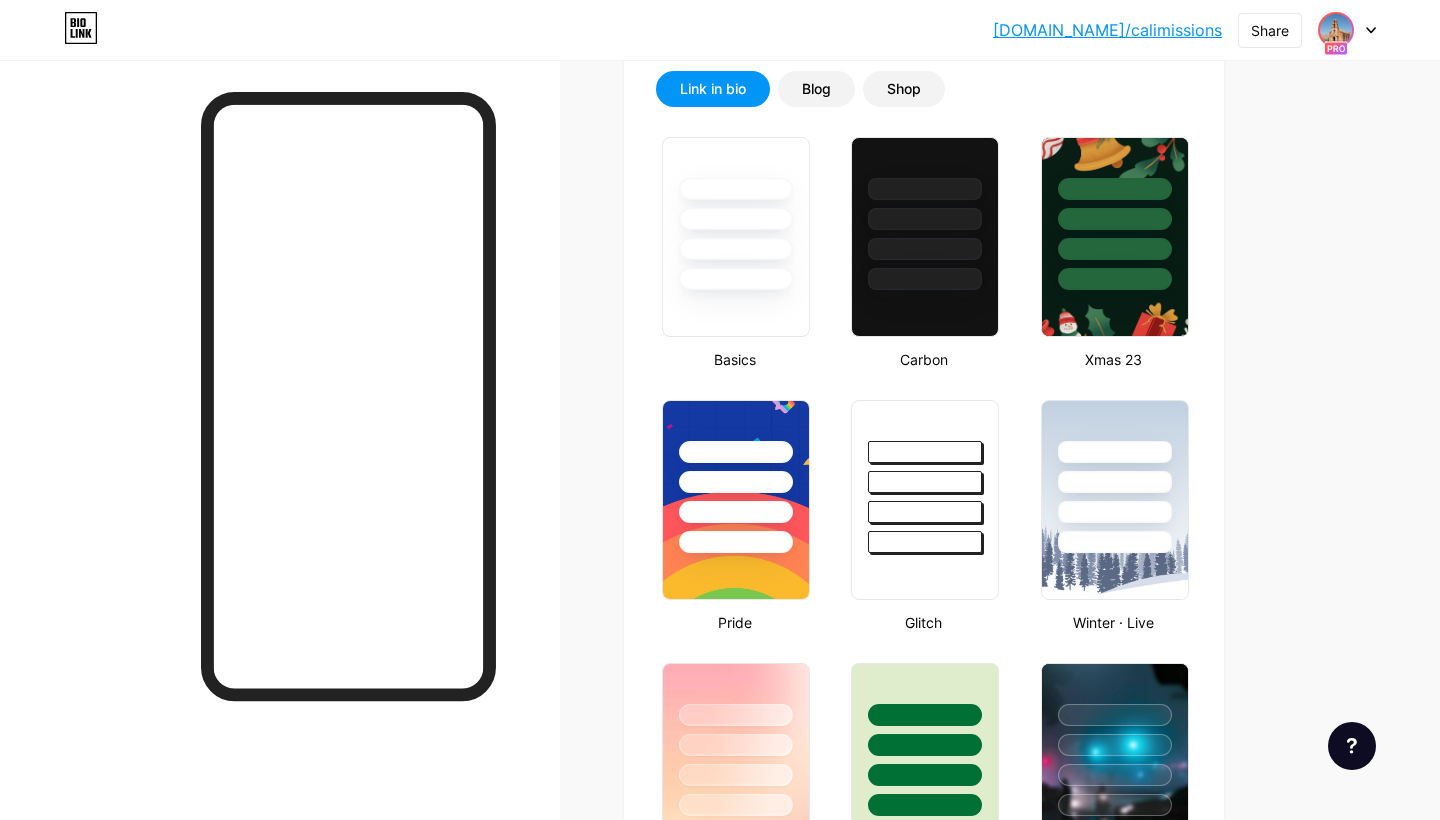 click at bounding box center (1336, 30) 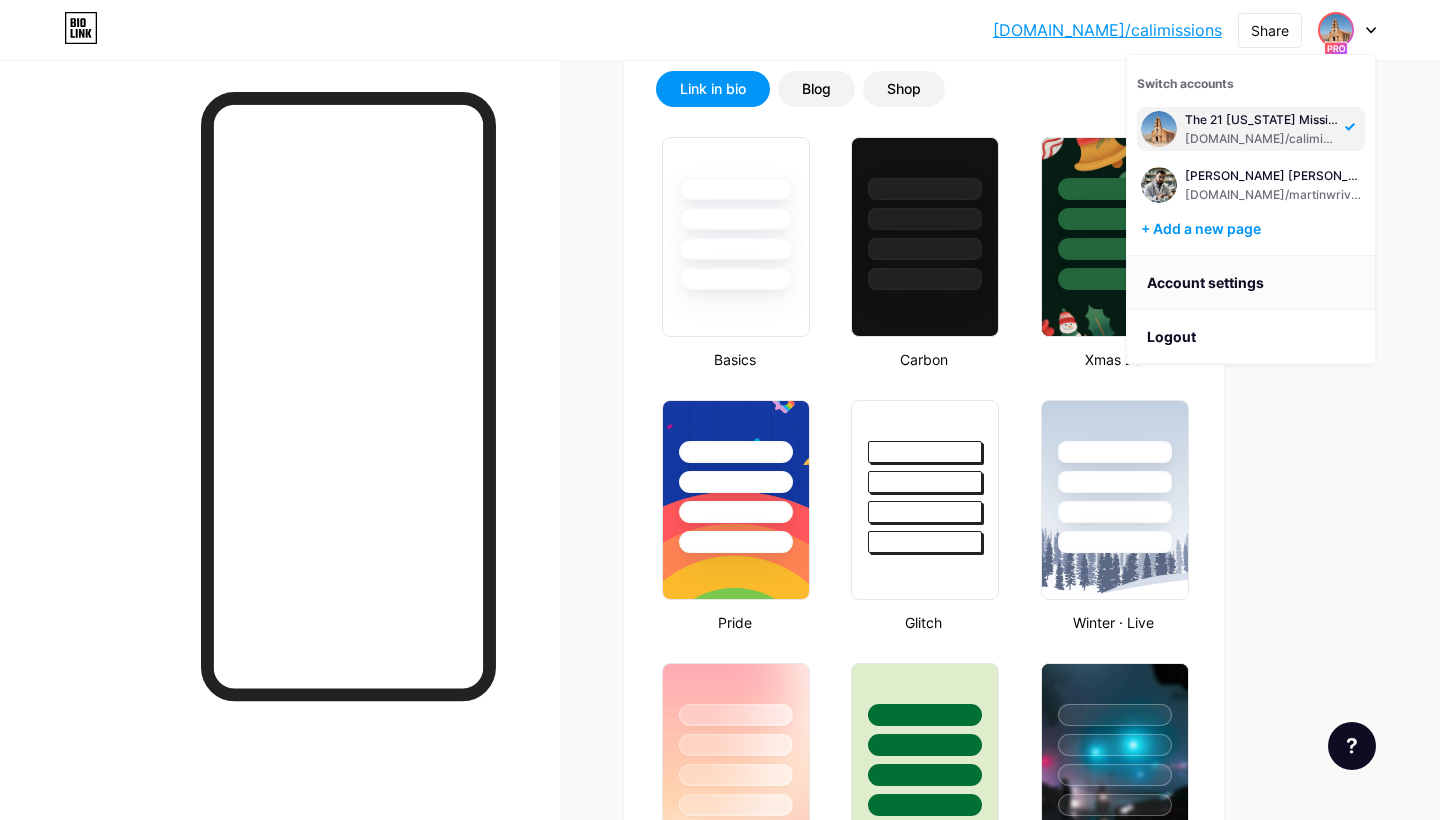click on "Account settings" at bounding box center [1251, 283] 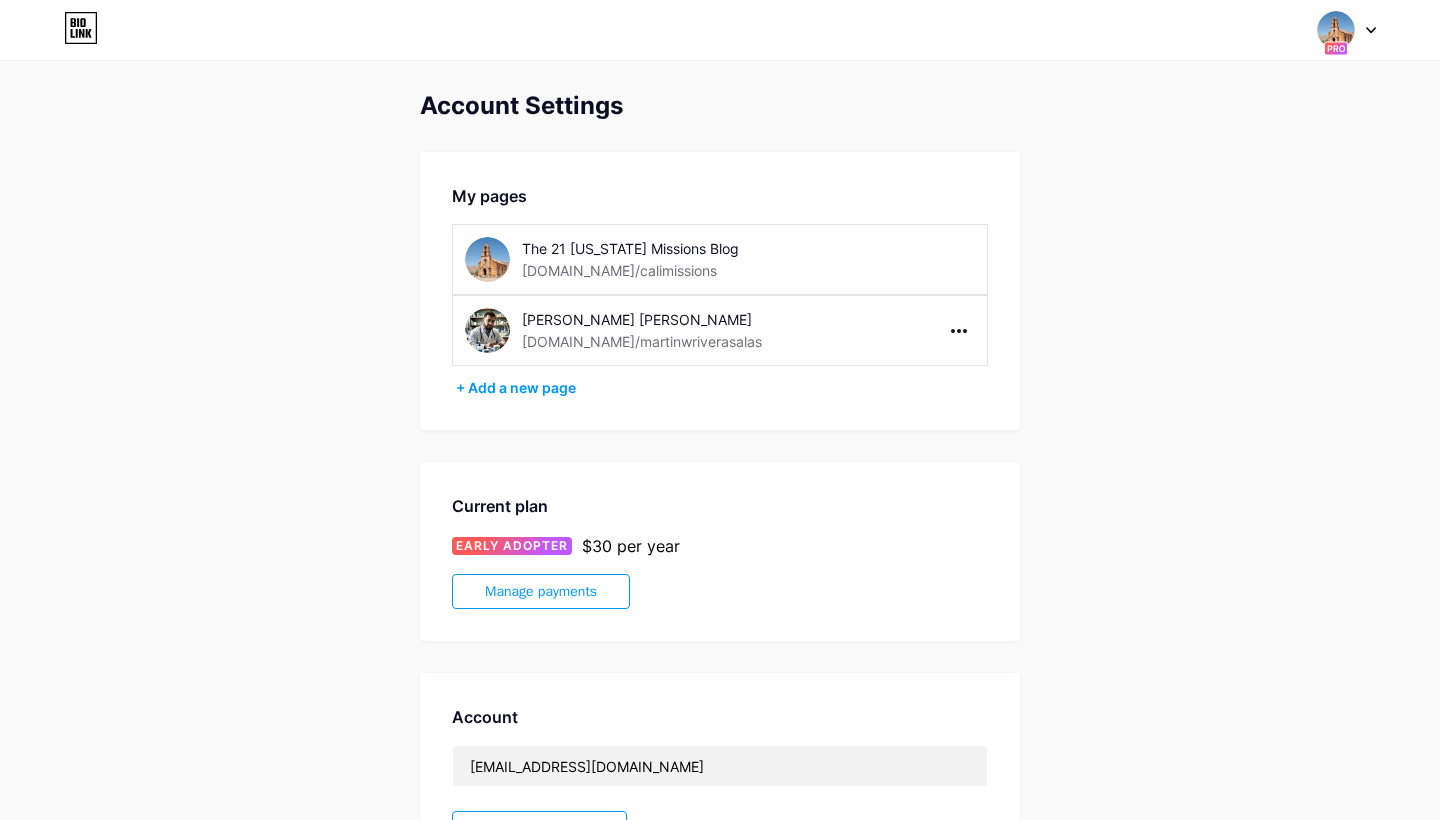 scroll, scrollTop: 0, scrollLeft: 0, axis: both 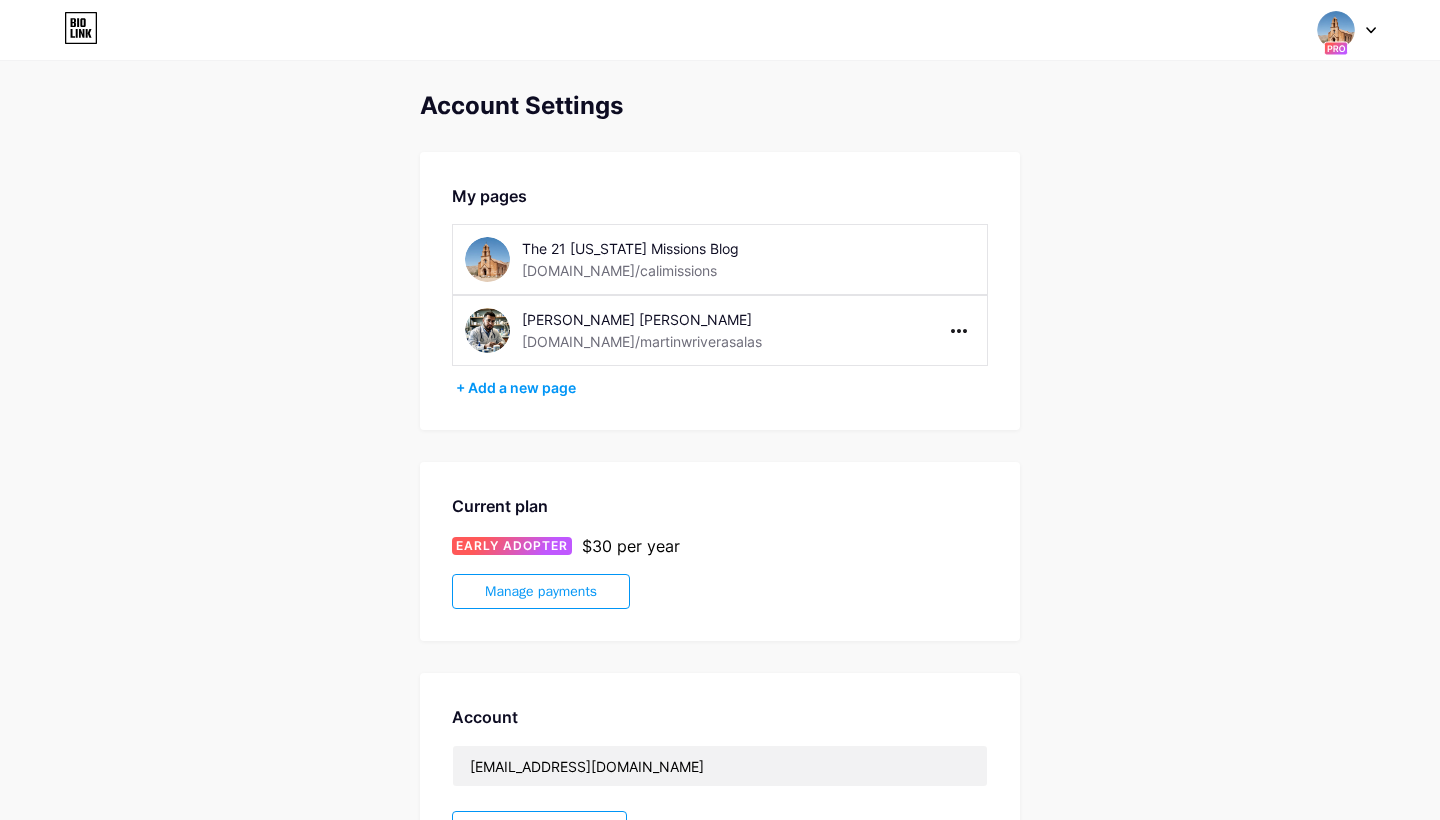 click on "Manage payments" at bounding box center [541, 591] 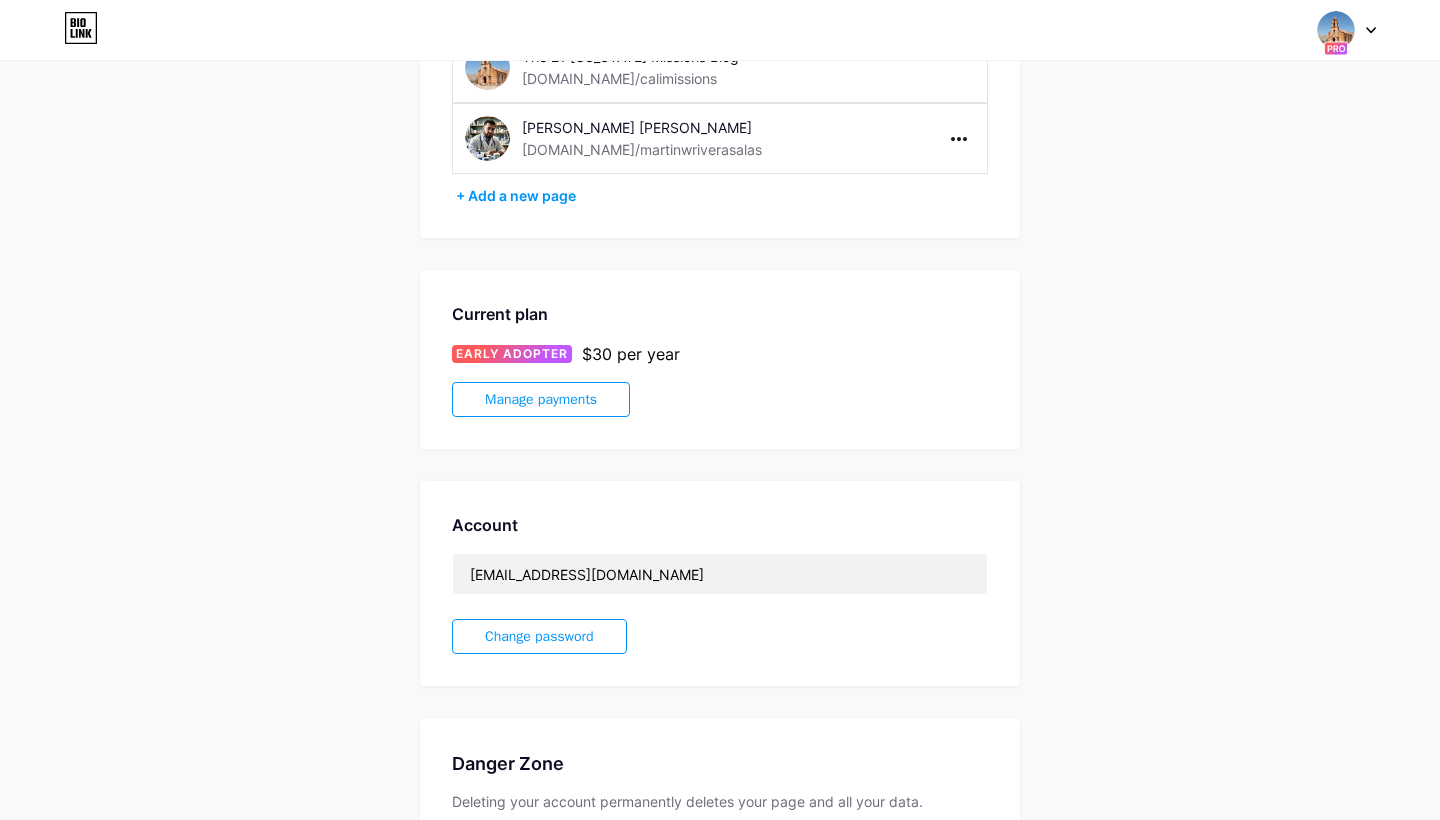 scroll, scrollTop: 176, scrollLeft: 0, axis: vertical 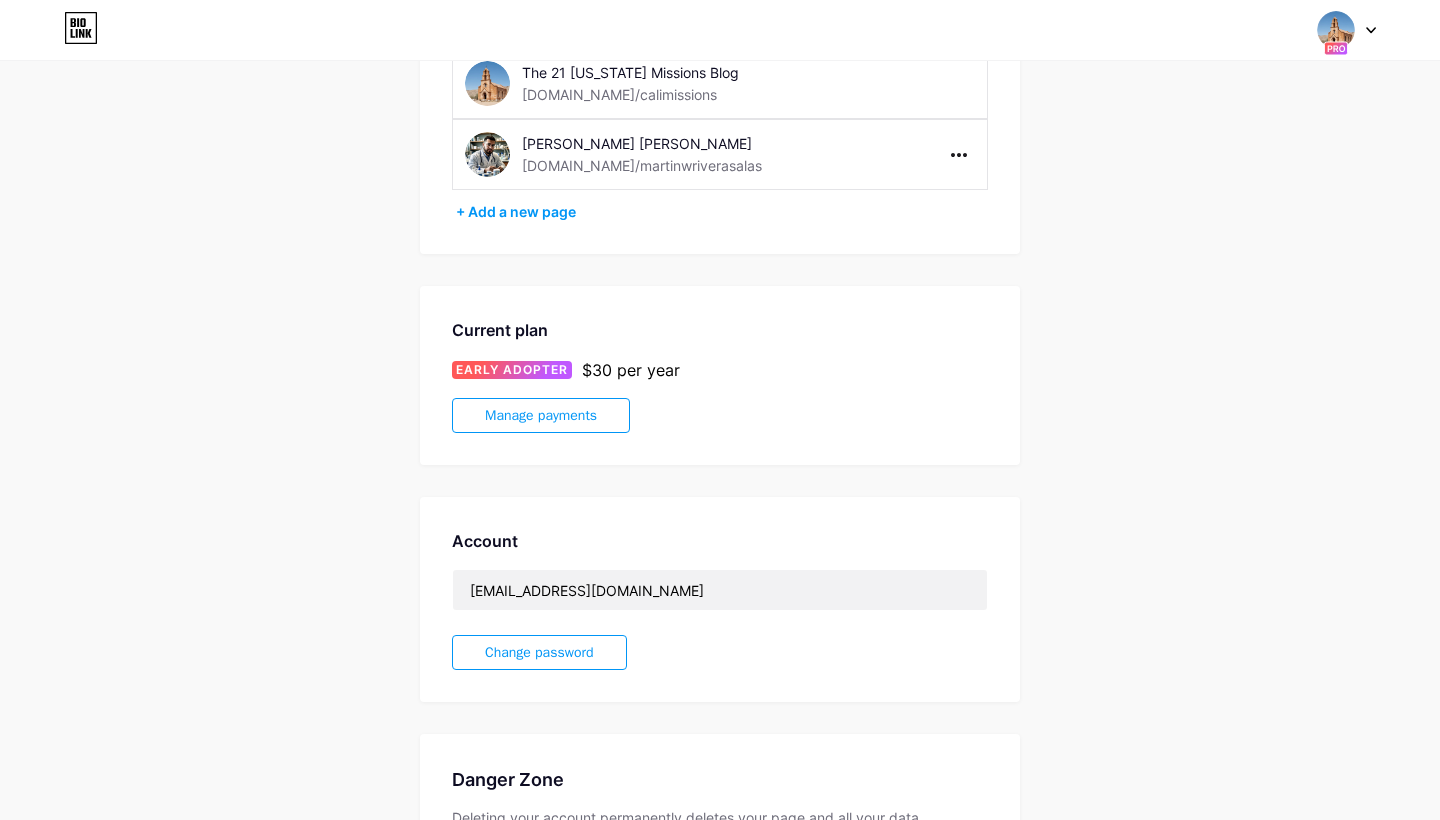 click on "Manage payments" at bounding box center [541, 415] 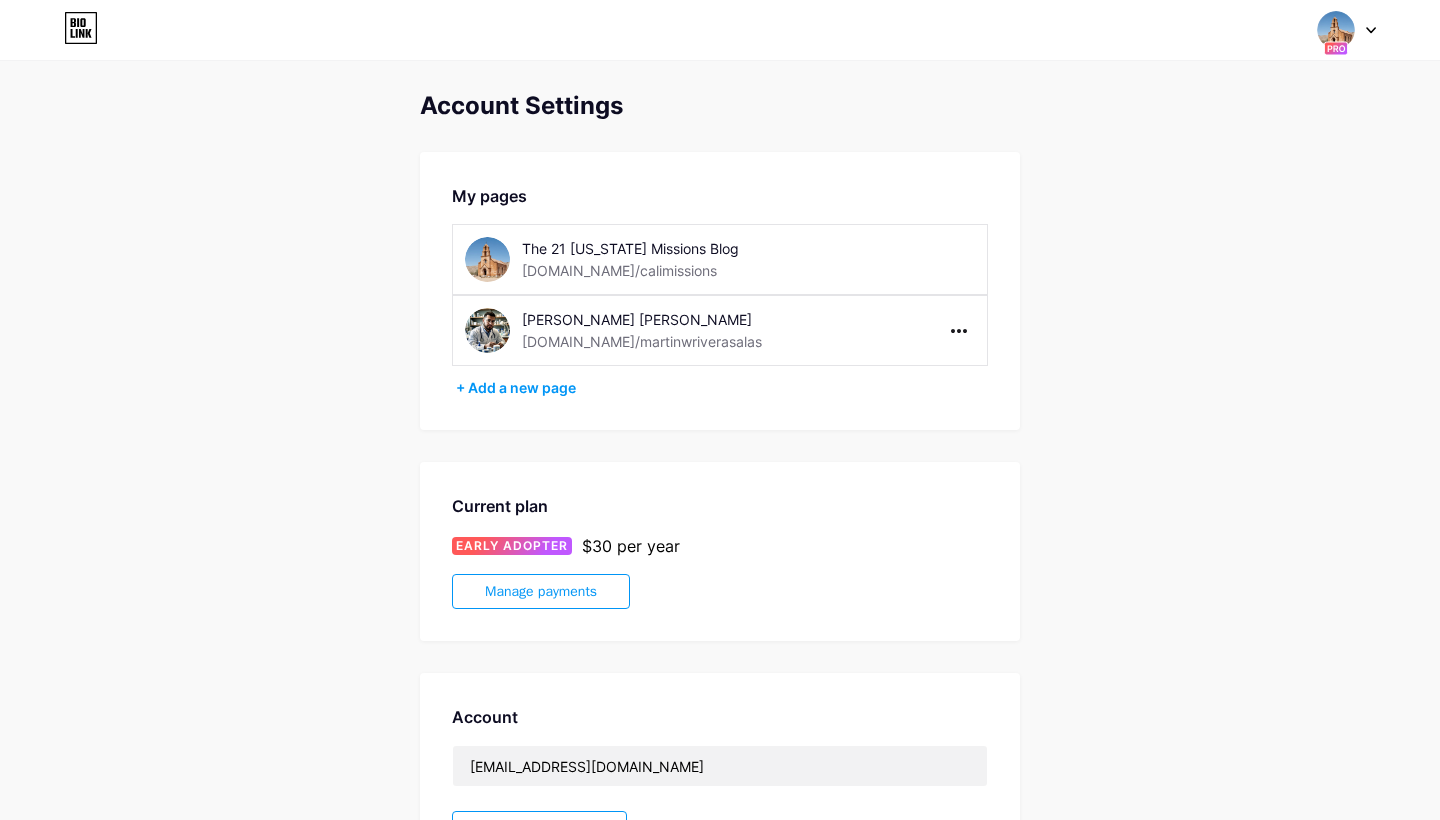 scroll, scrollTop: 0, scrollLeft: 0, axis: both 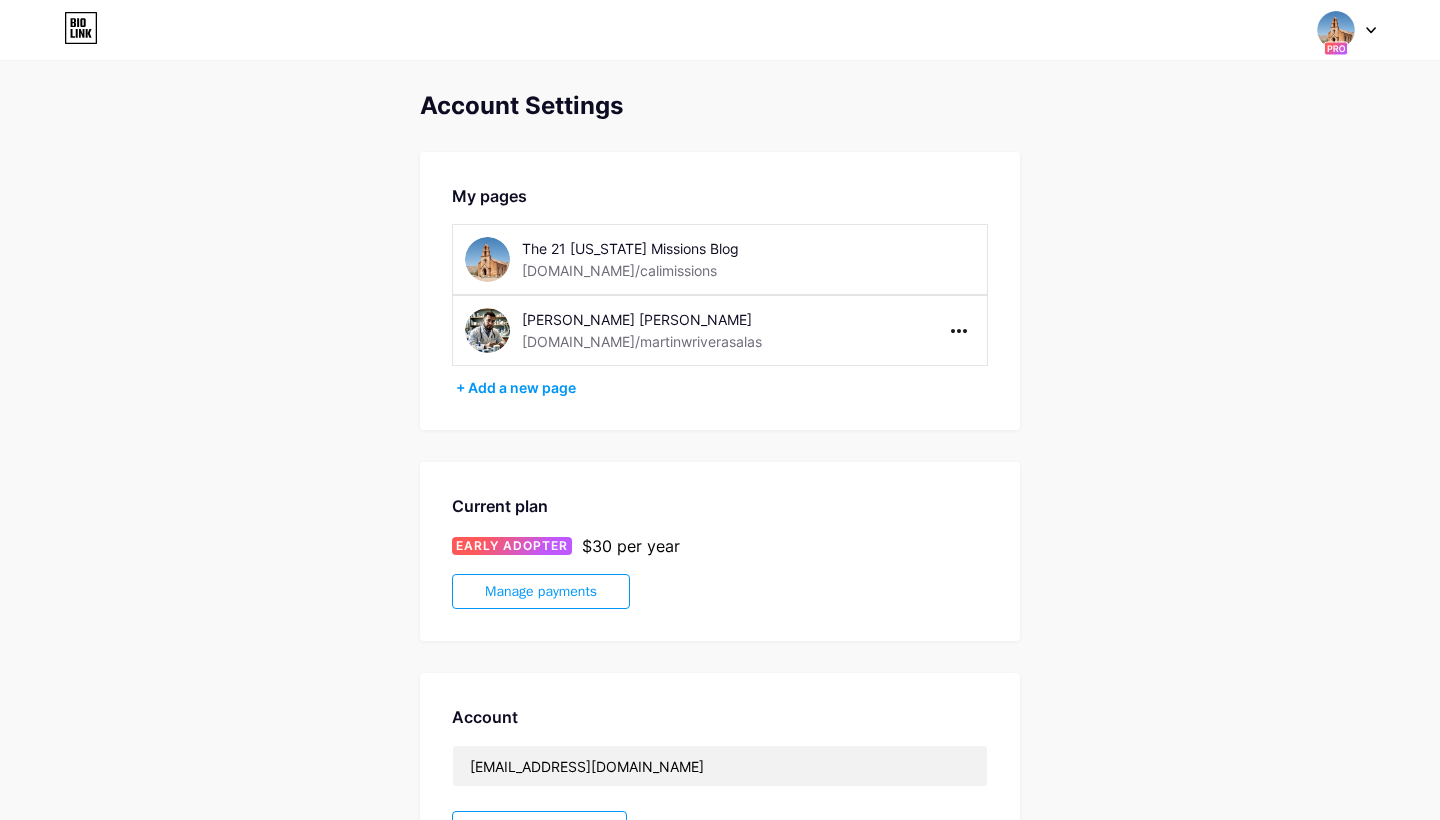 click on "[DOMAIN_NAME]/calimissions" at bounding box center [619, 270] 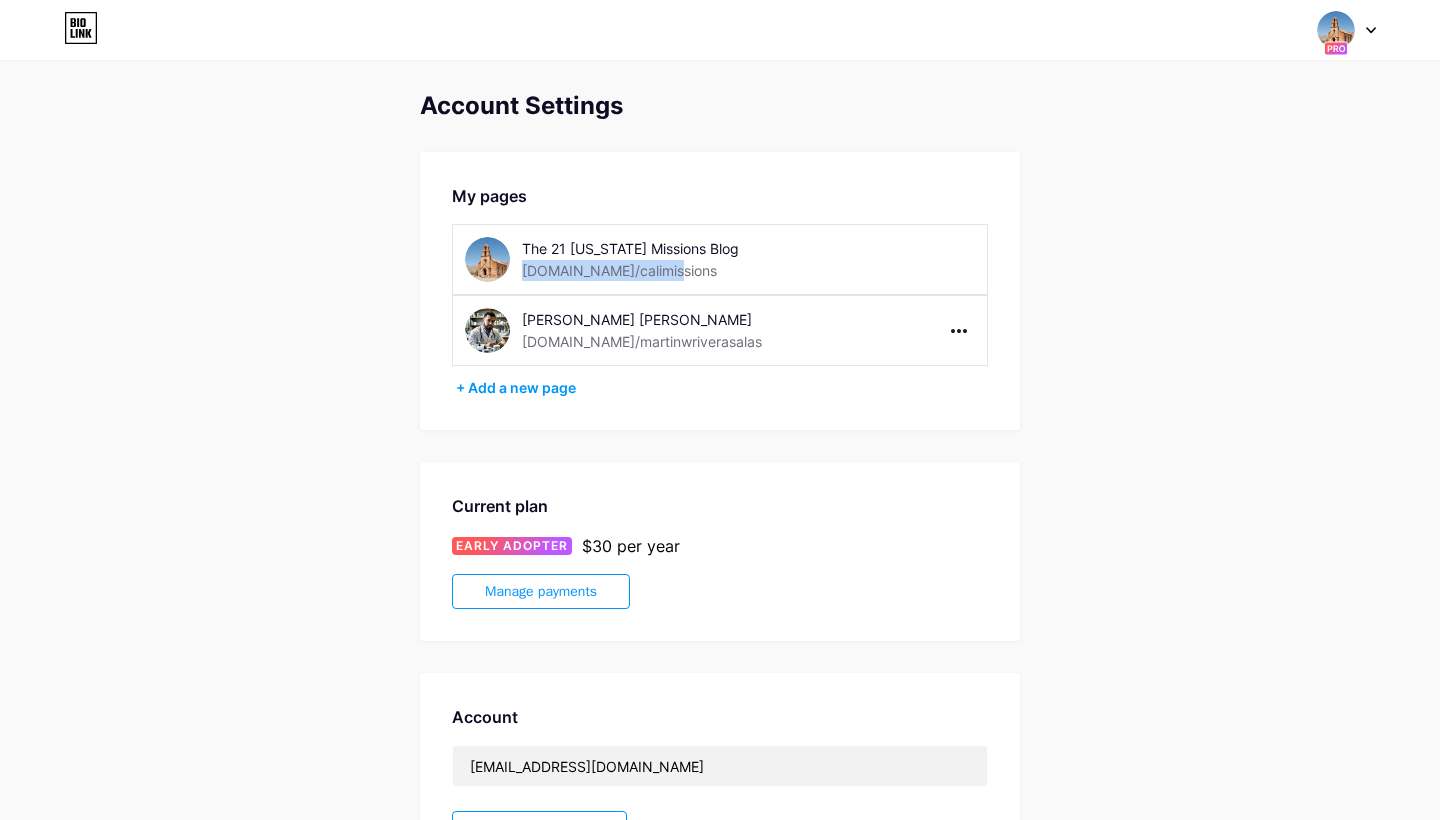 drag, startPoint x: 660, startPoint y: 272, endPoint x: 524, endPoint y: 274, distance: 136.01471 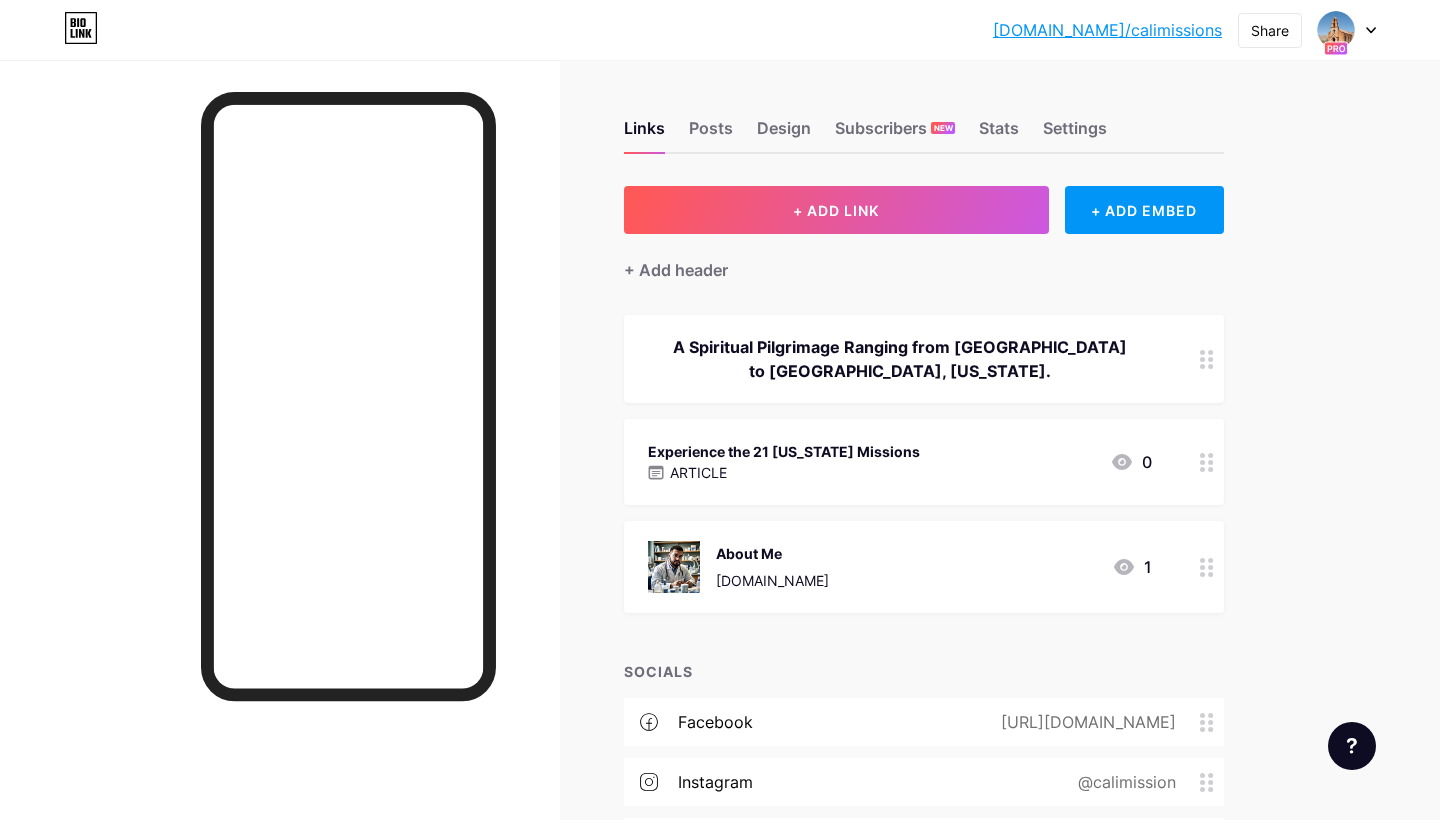 scroll, scrollTop: 0, scrollLeft: 0, axis: both 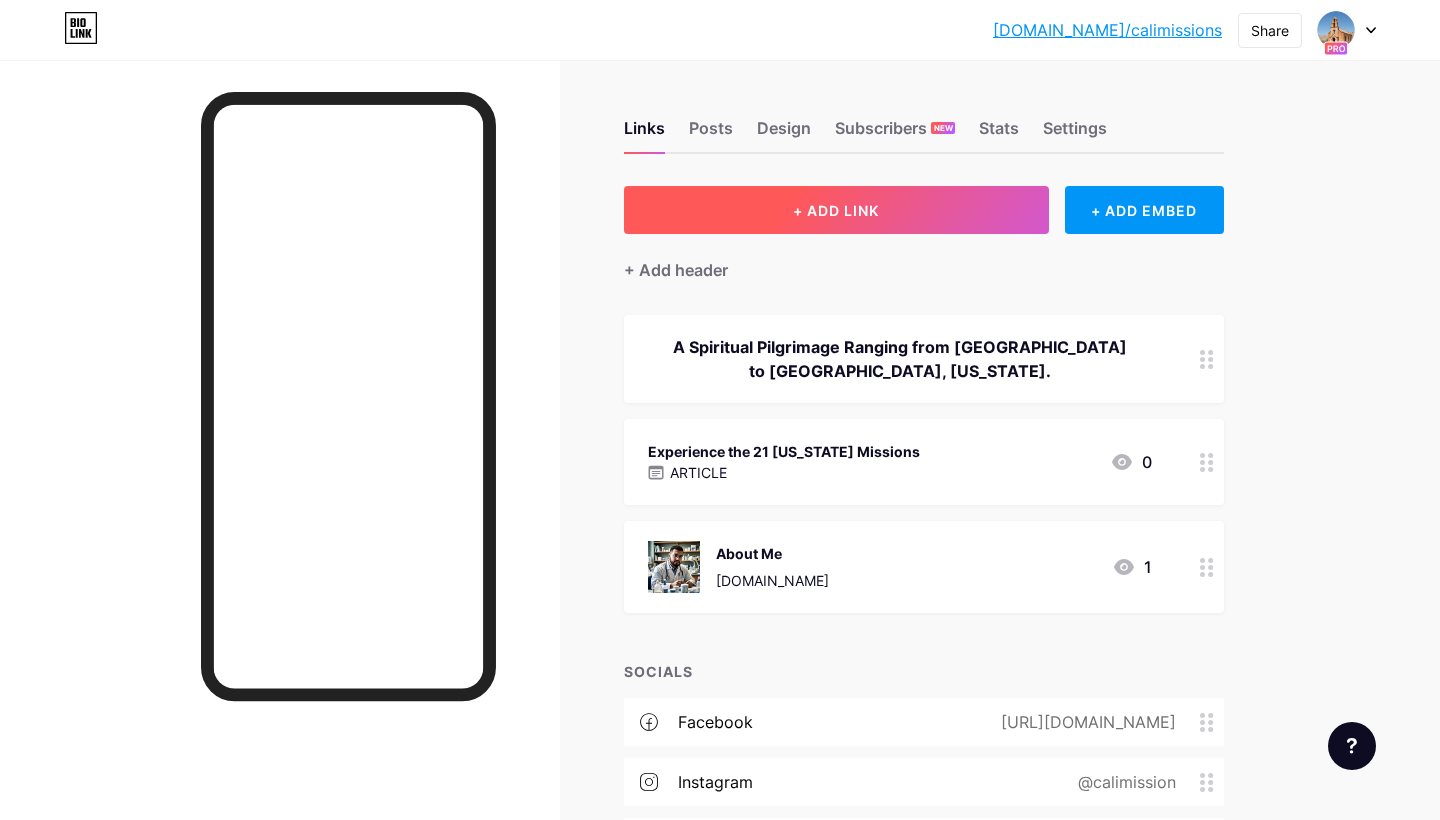 click on "+ ADD LINK" at bounding box center (836, 210) 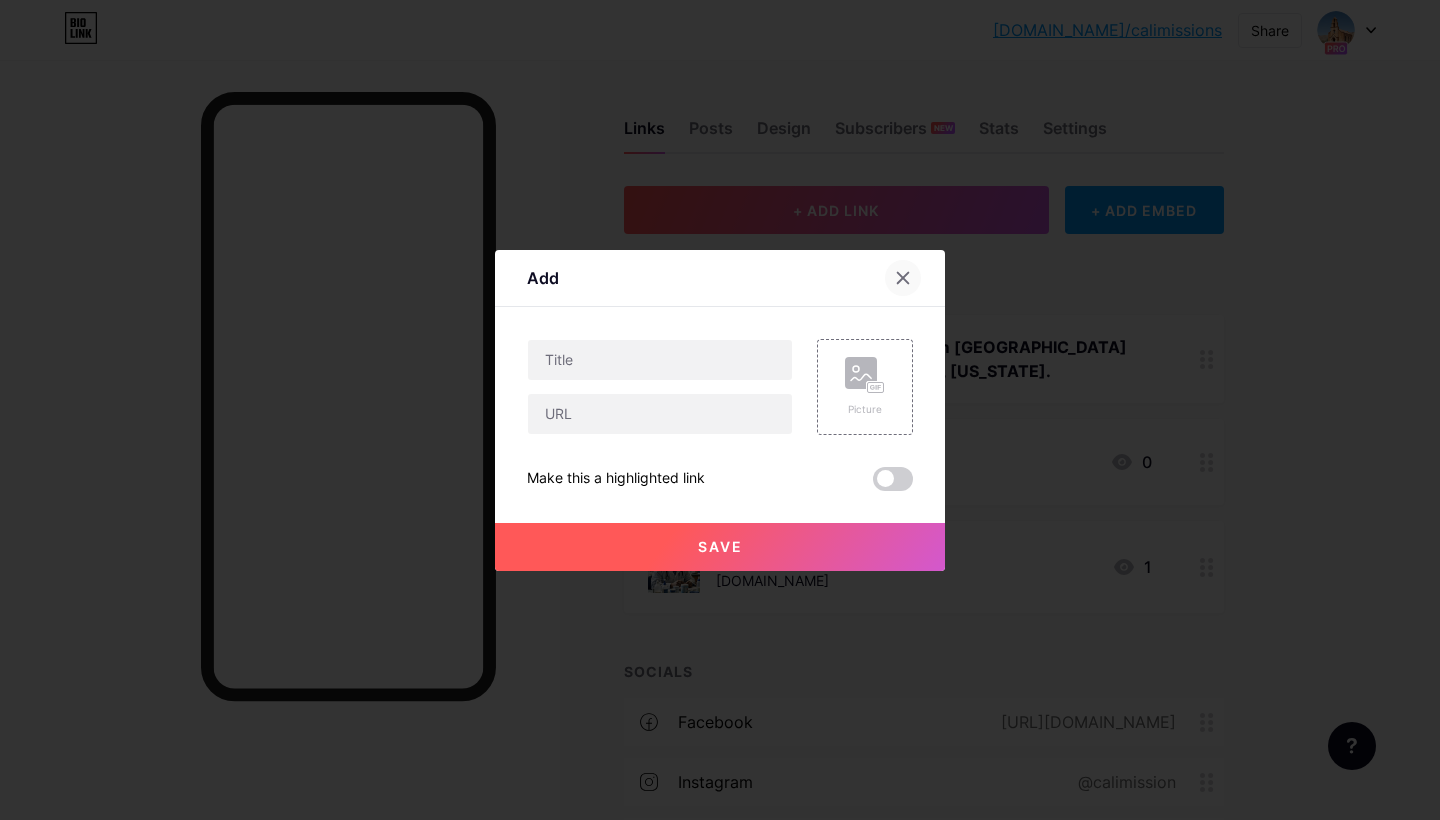 click 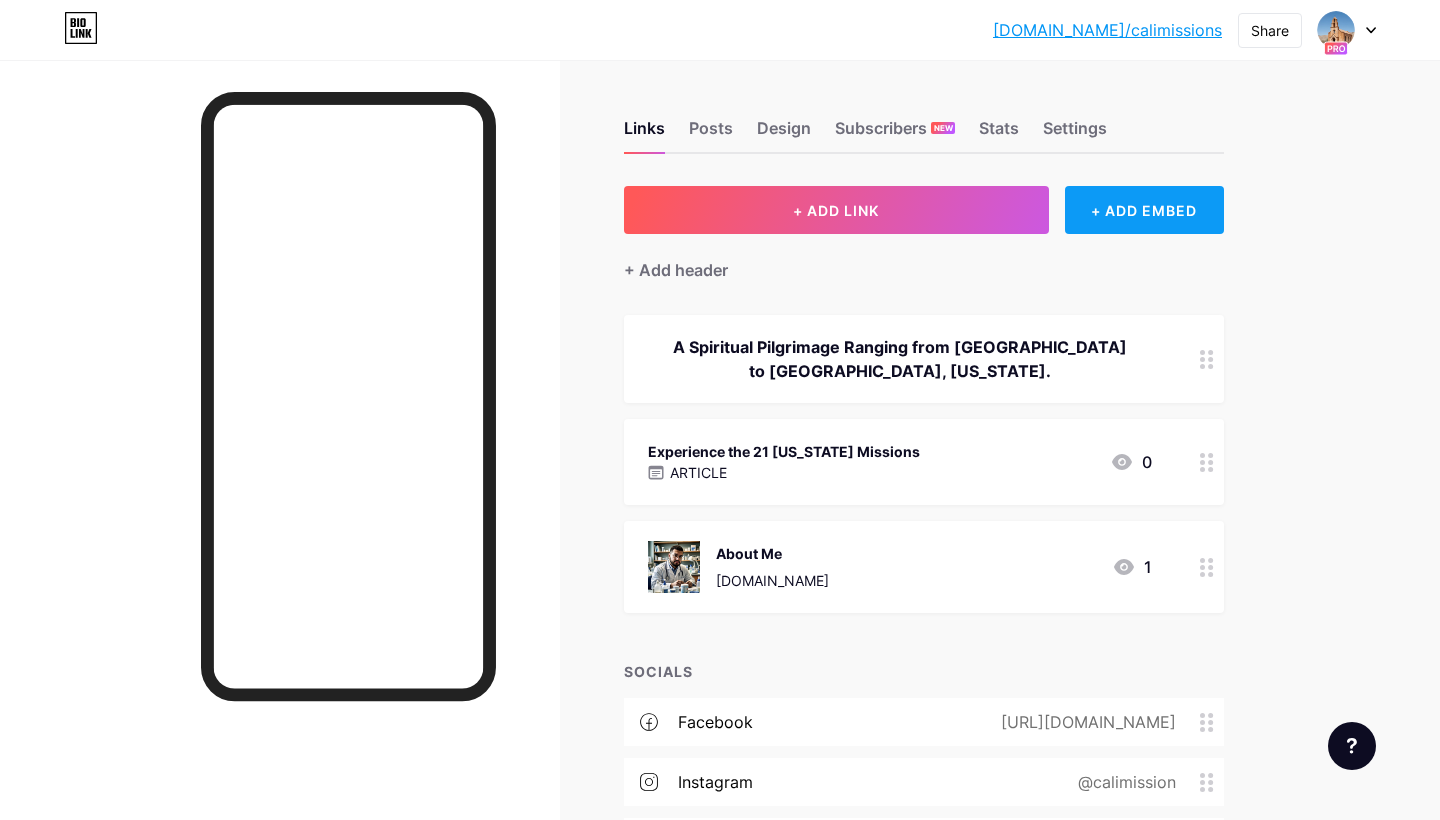 click on "+ ADD EMBED" at bounding box center [1144, 210] 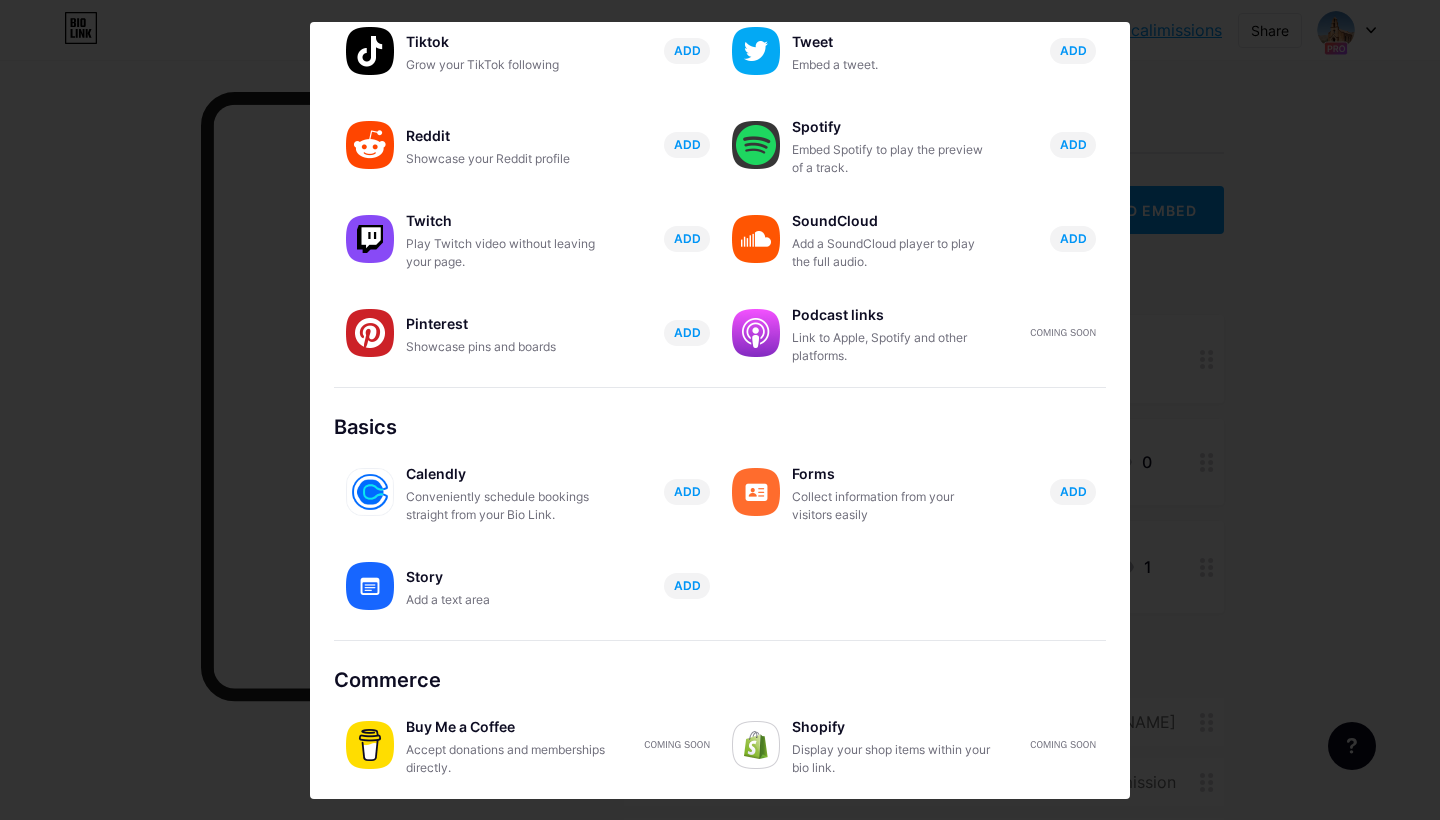 scroll, scrollTop: 242, scrollLeft: 0, axis: vertical 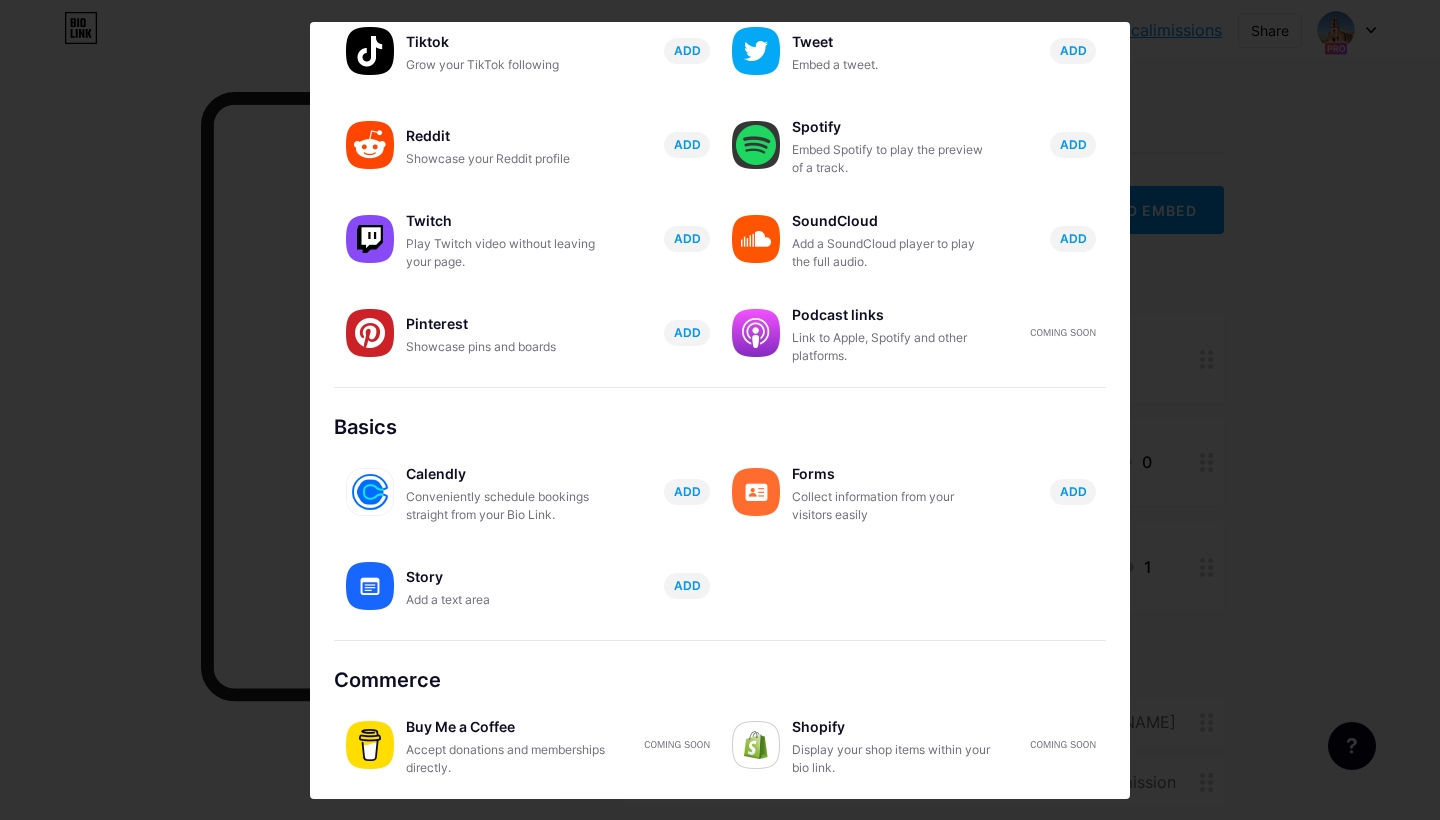 click on "Coming soon" at bounding box center [677, 744] 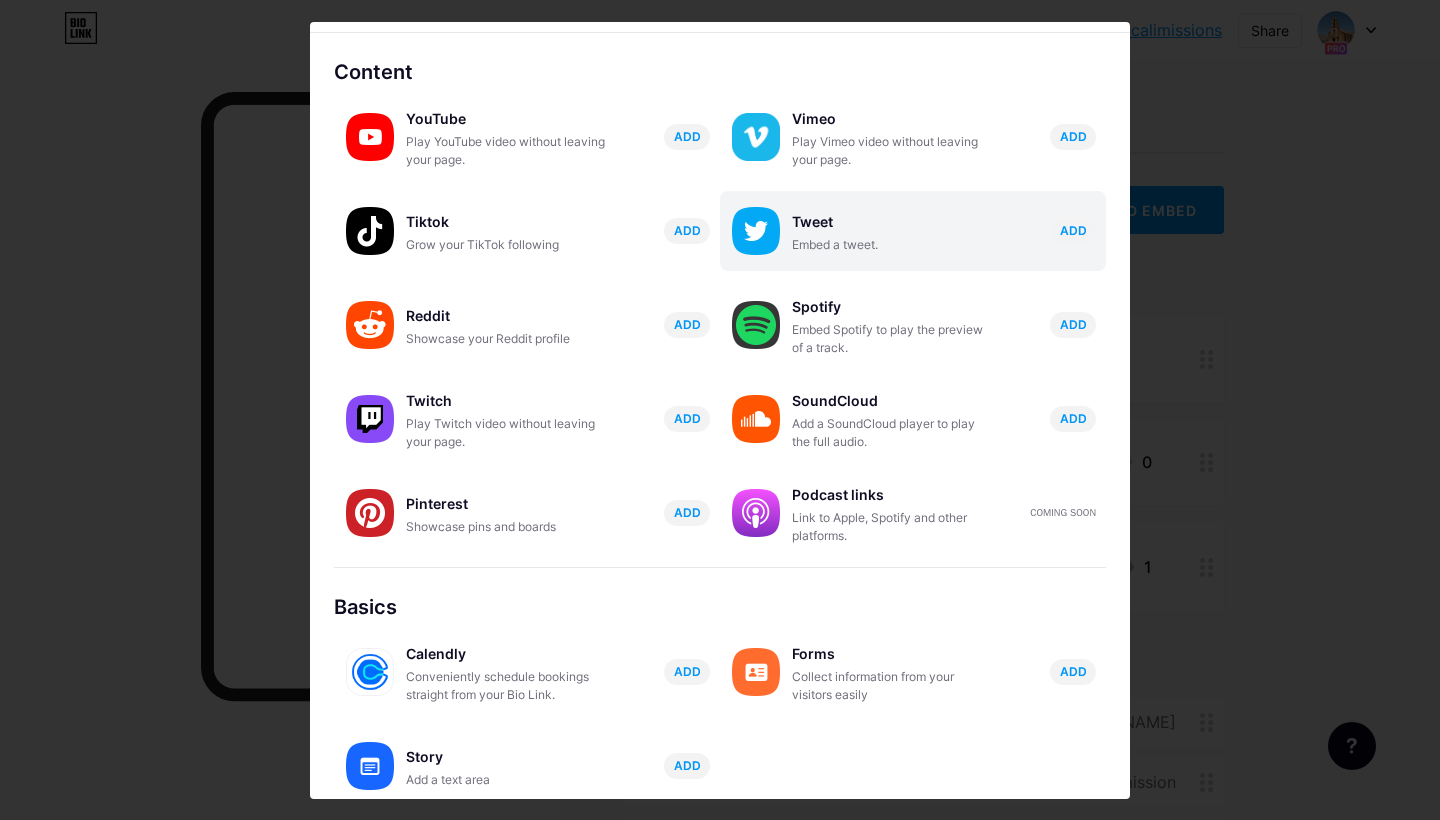 scroll, scrollTop: 71, scrollLeft: 0, axis: vertical 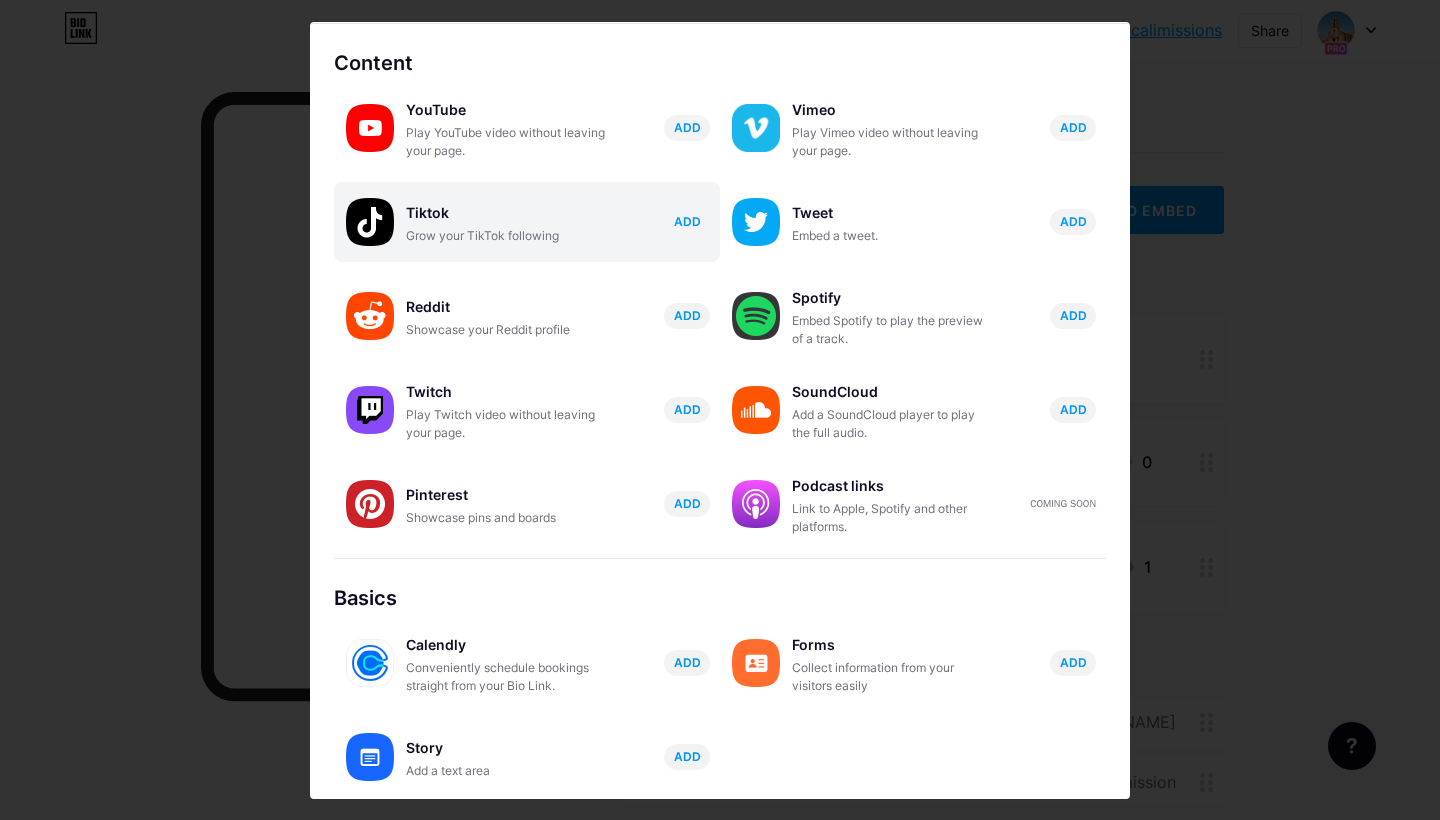 click on "ADD" at bounding box center [687, 221] 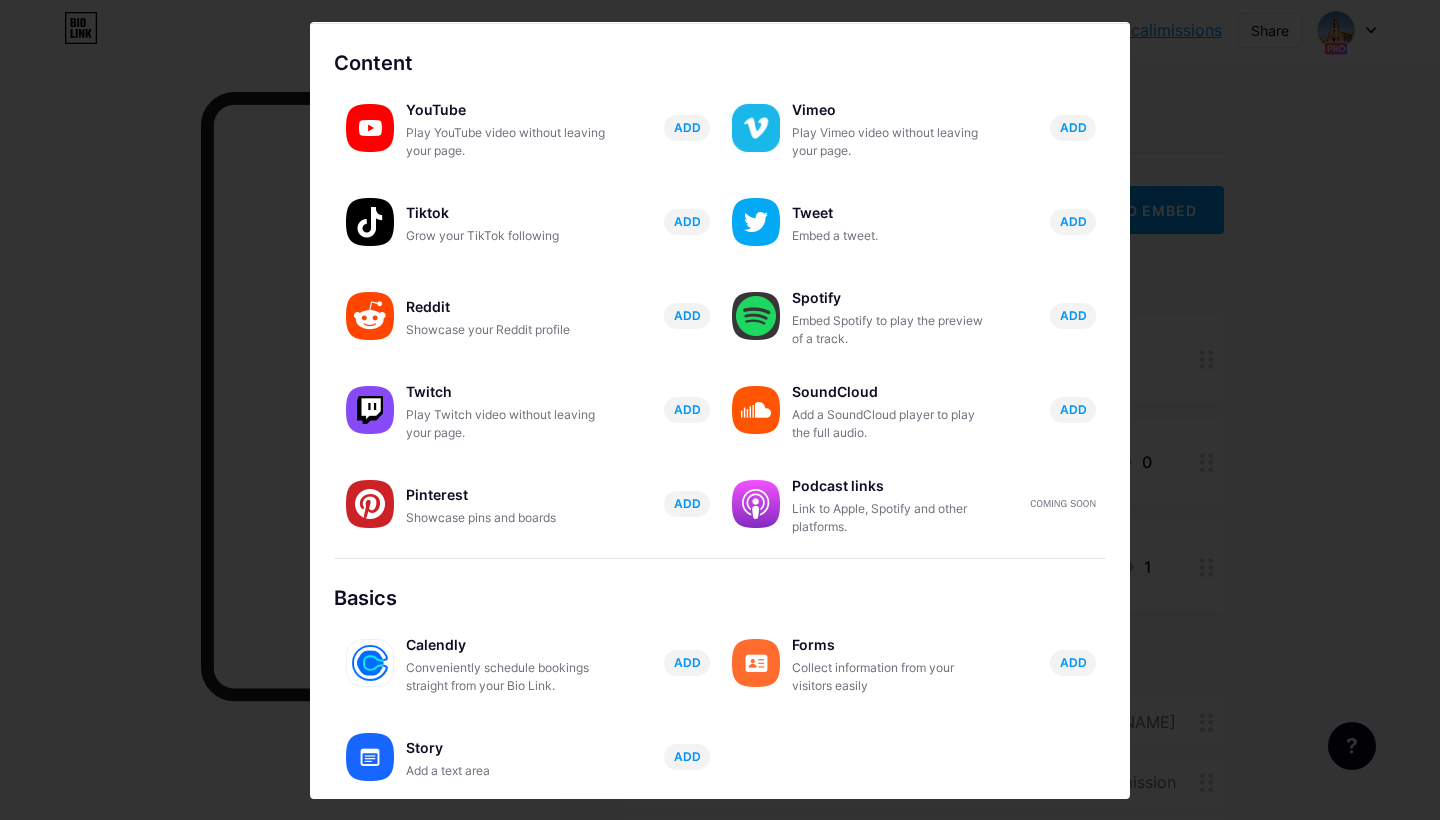 scroll, scrollTop: 0, scrollLeft: 0, axis: both 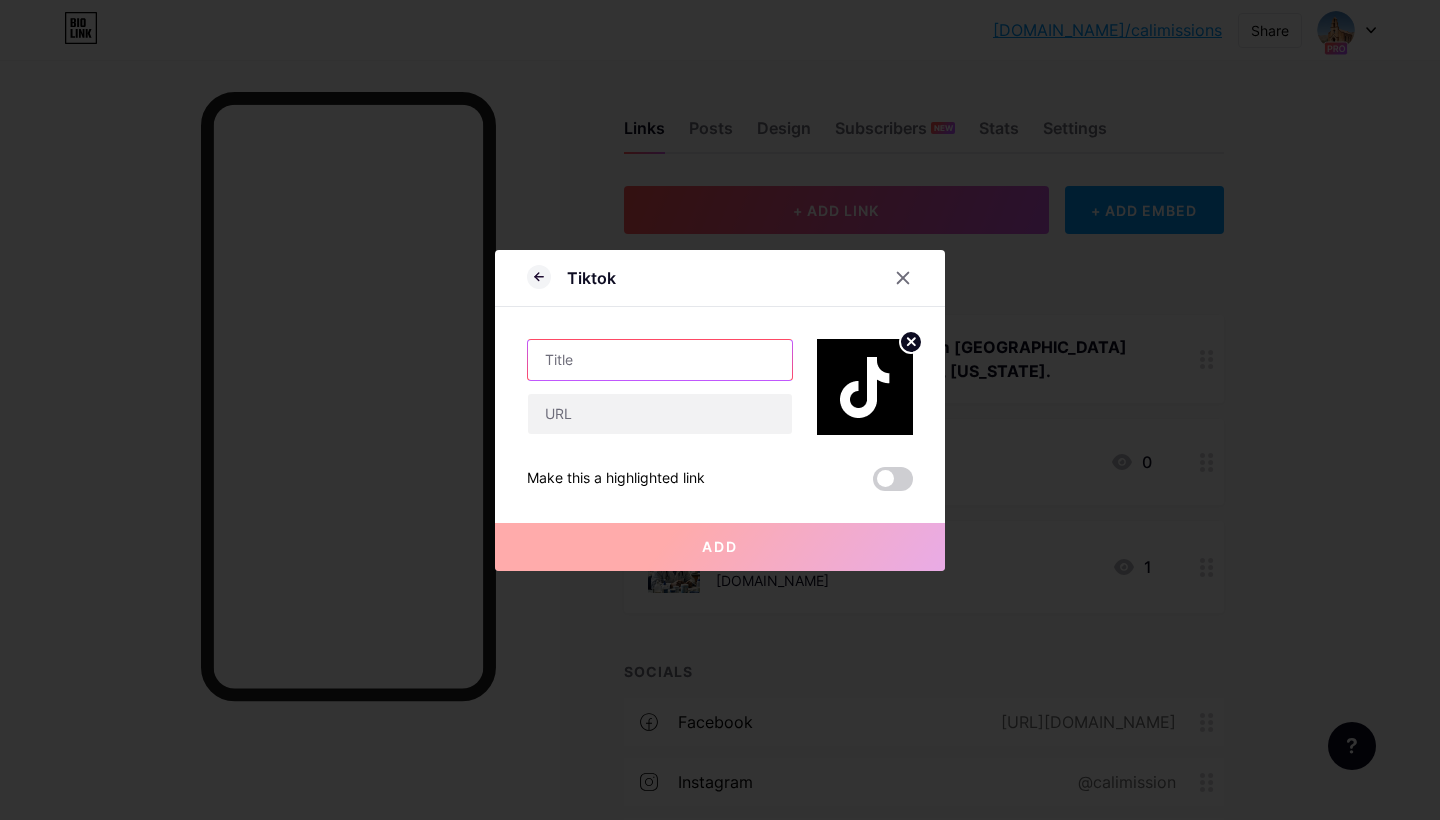 click at bounding box center (660, 360) 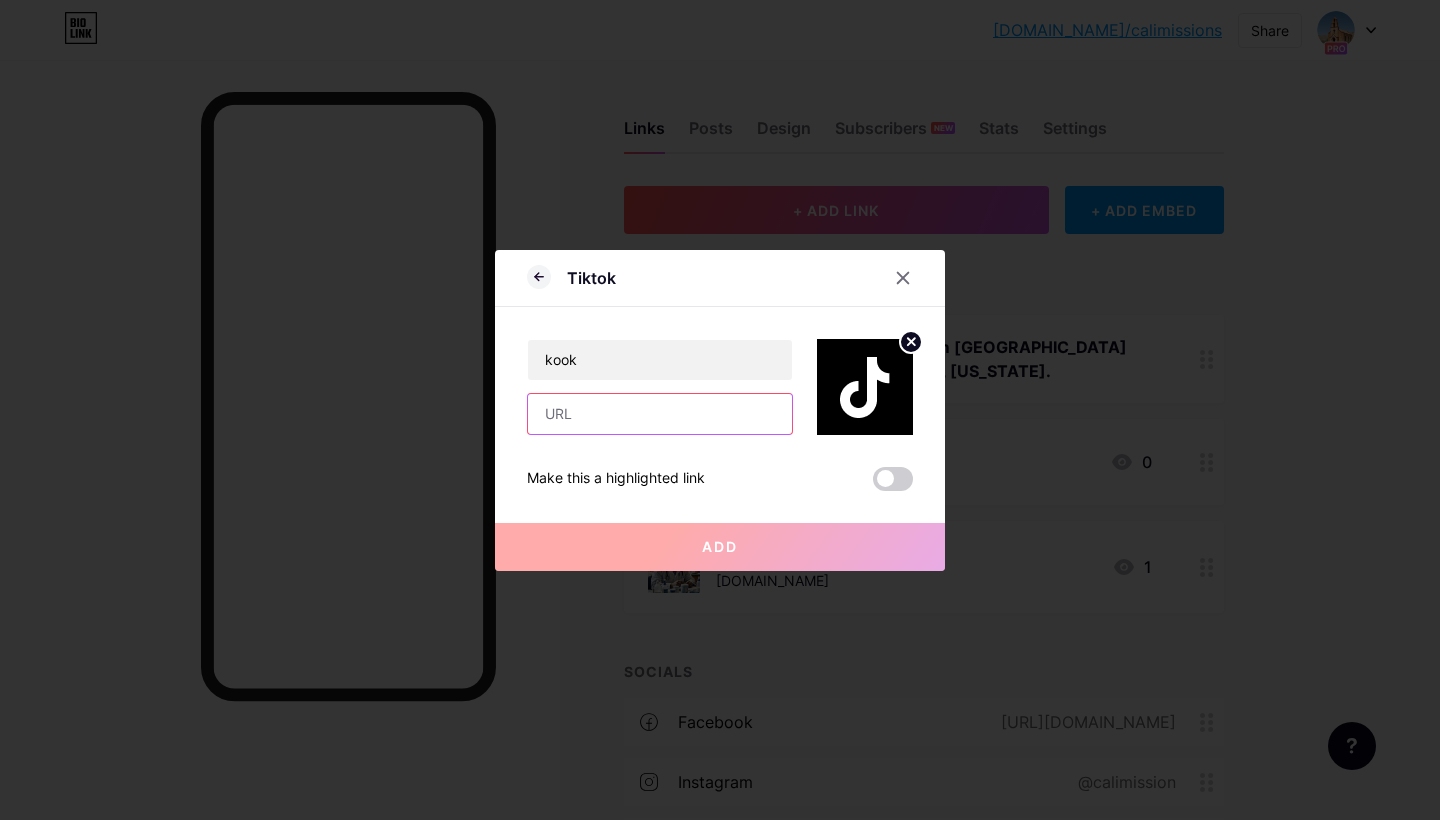 drag, startPoint x: 615, startPoint y: 398, endPoint x: 598, endPoint y: 411, distance: 21.400934 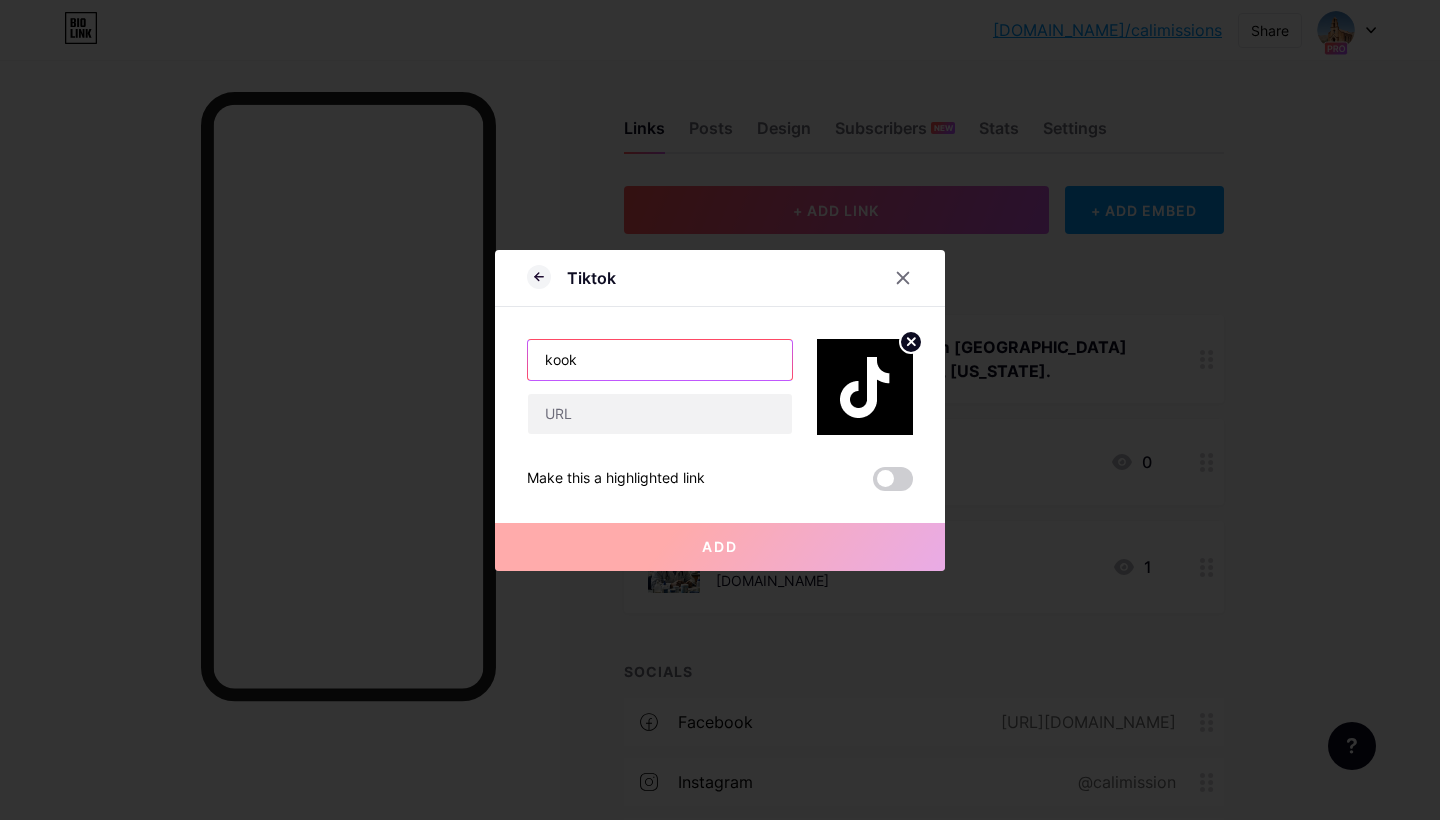 drag, startPoint x: 577, startPoint y: 362, endPoint x: 449, endPoint y: 352, distance: 128.39003 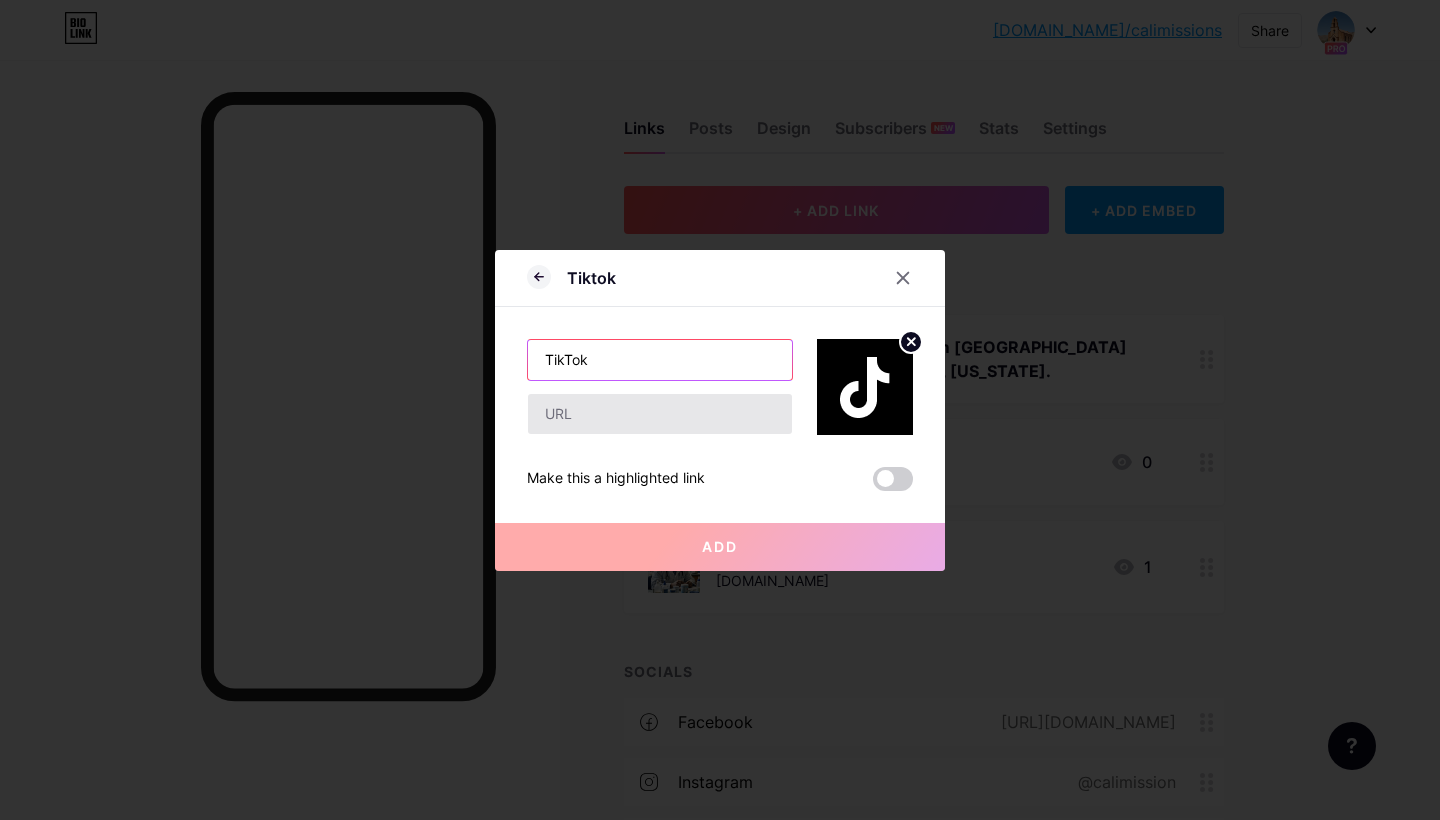 type on "TikTok" 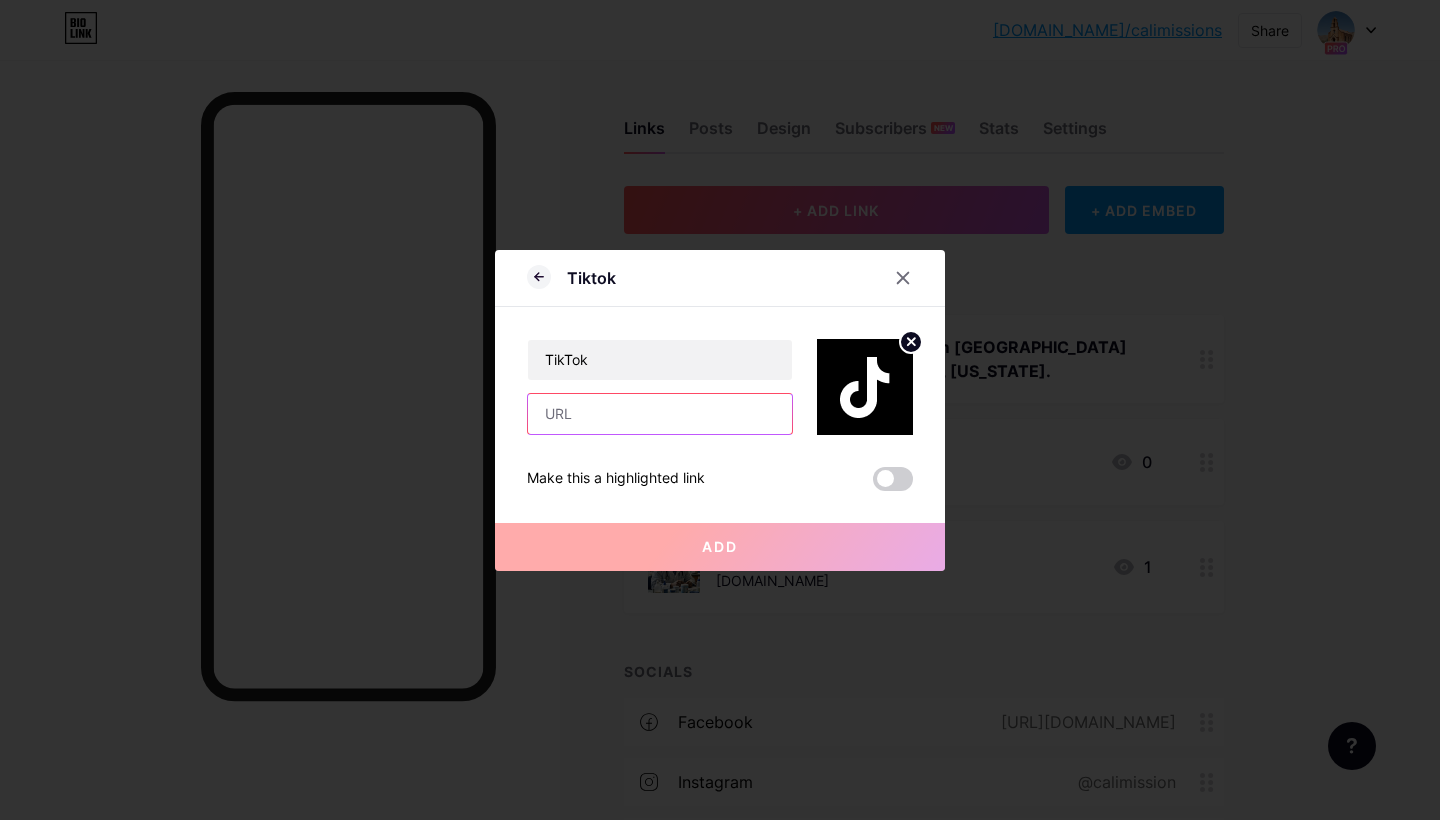 click at bounding box center (660, 414) 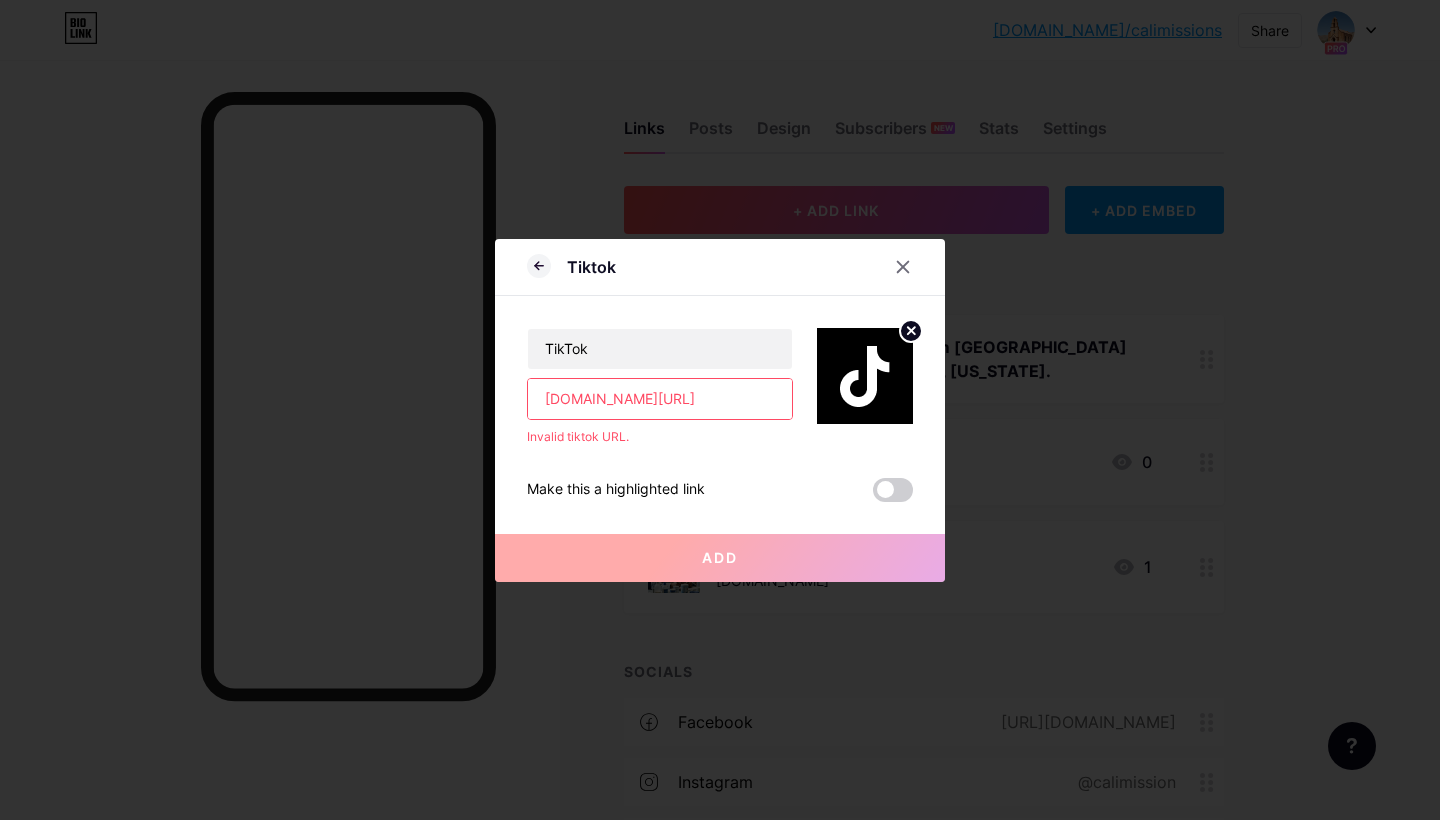 type on "[DOMAIN_NAME][URL]" 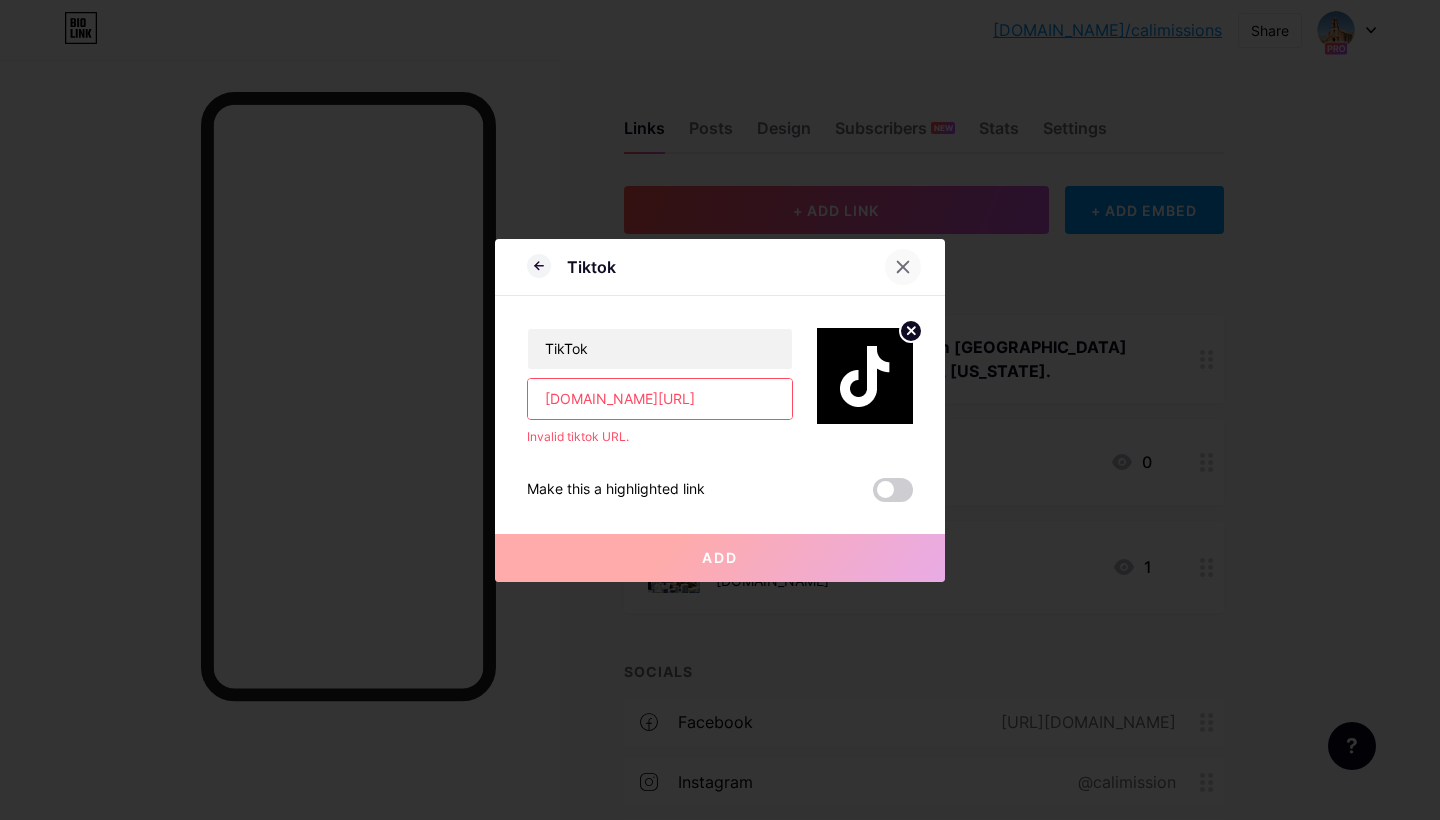 click 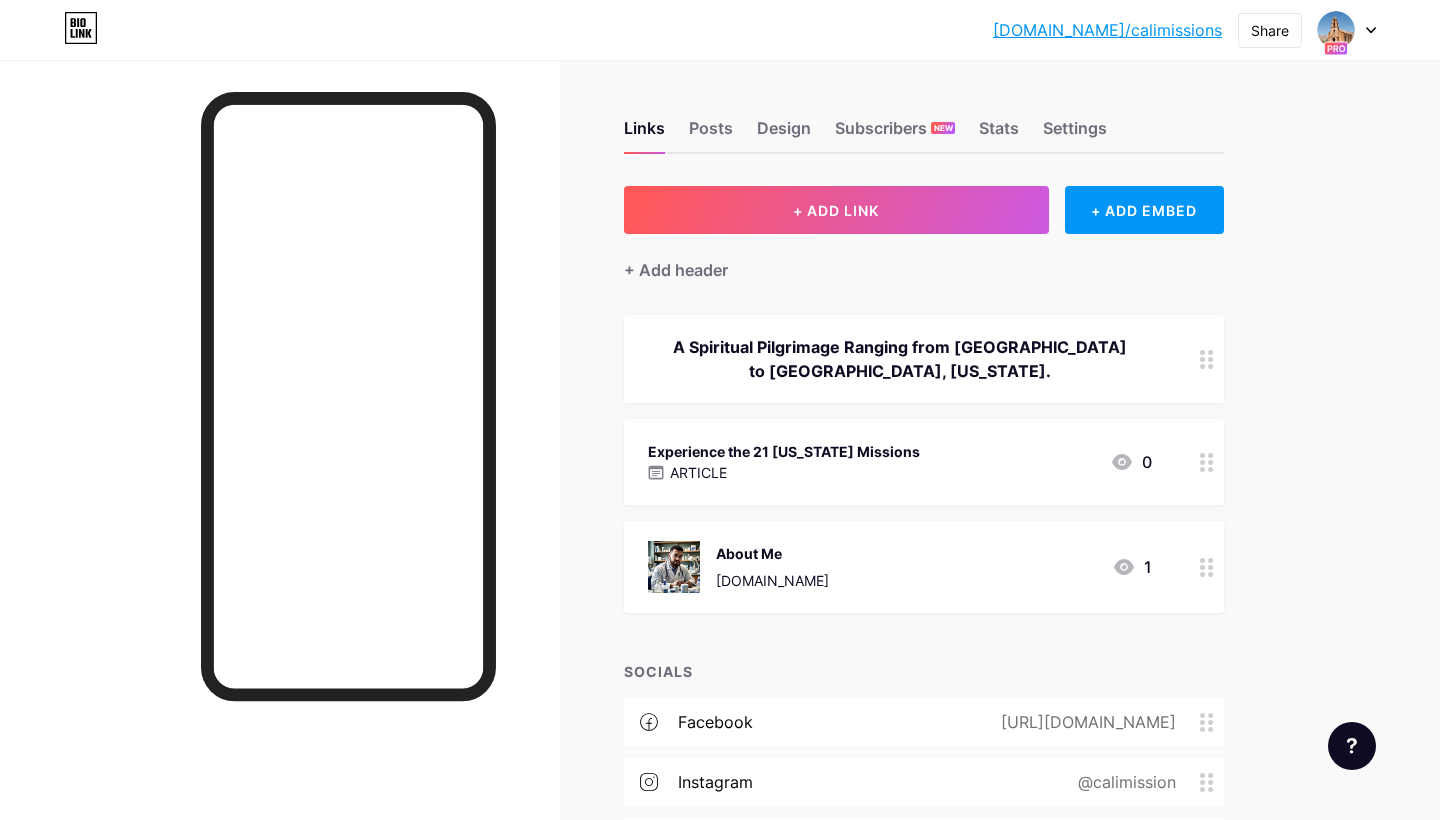 click on "A Spiritual Pilgrimage Ranging from [GEOGRAPHIC_DATA] to [GEOGRAPHIC_DATA], [US_STATE]." at bounding box center (900, 359) 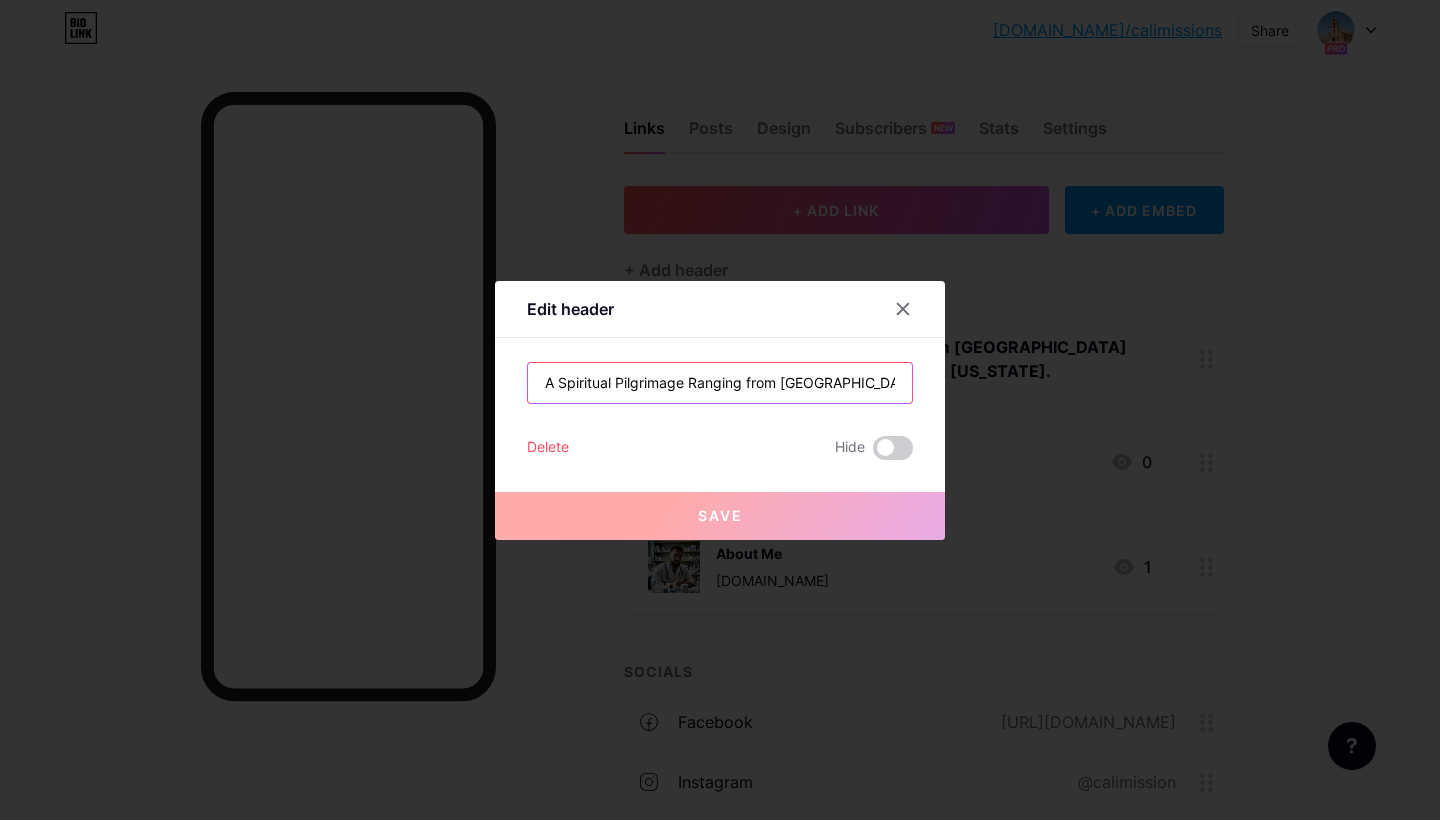 drag, startPoint x: 875, startPoint y: 386, endPoint x: 1062, endPoint y: 397, distance: 187.32326 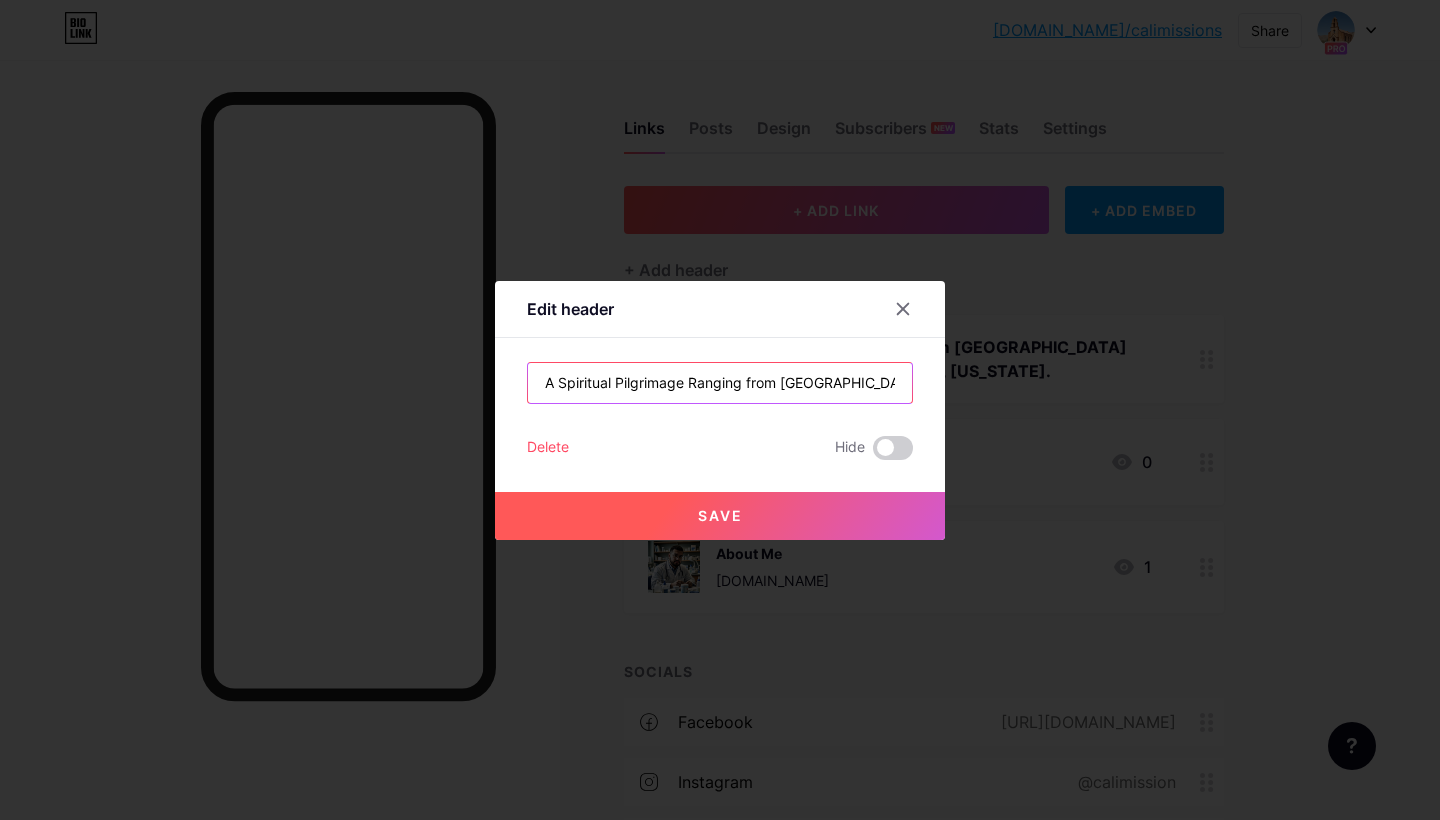 type on "A Spiritual Pilgrimage Ranging from [GEOGRAPHIC_DATA] to [GEOGRAPHIC_DATA], [US_STATE]" 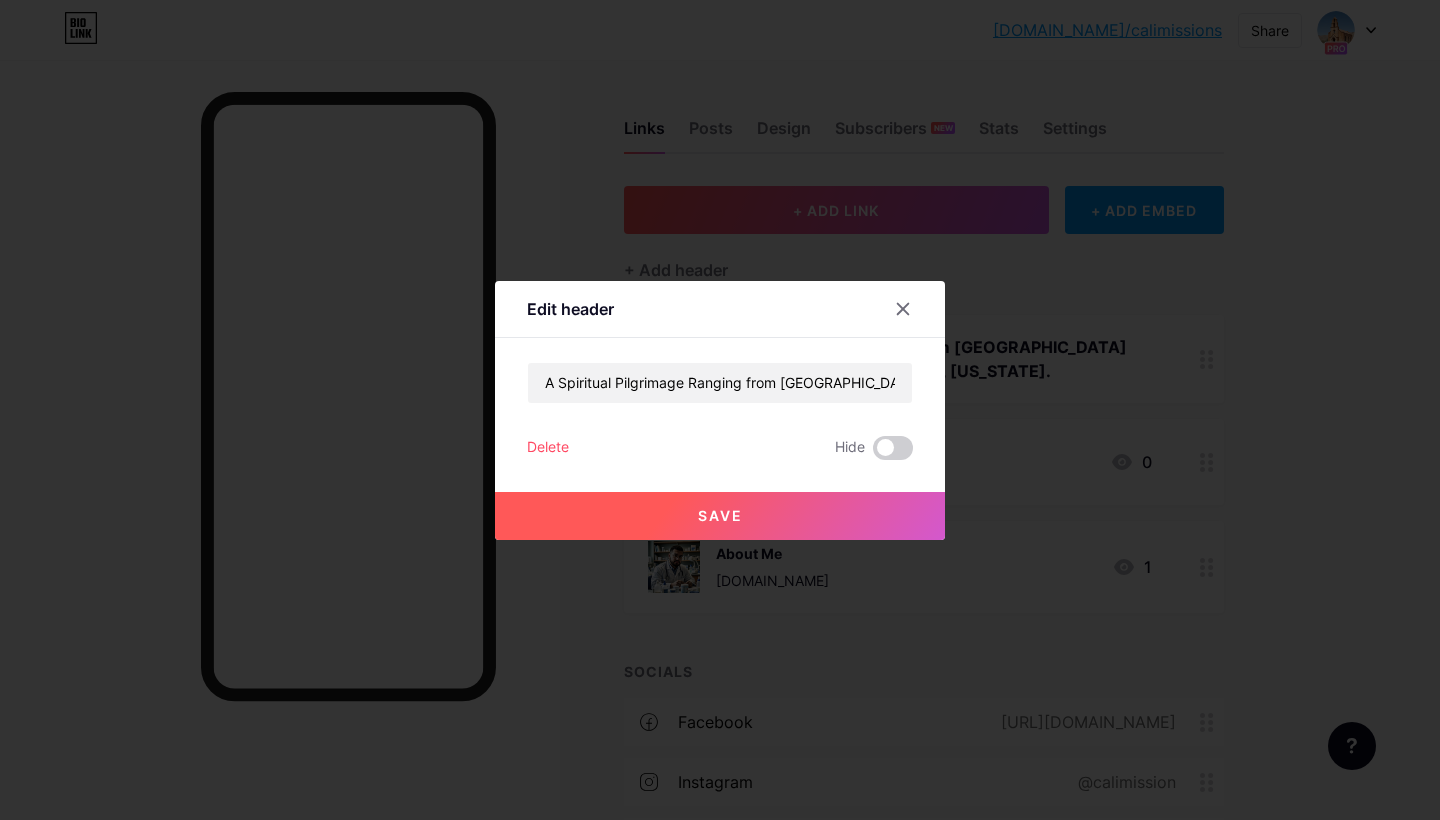 click on "Save" at bounding box center (720, 516) 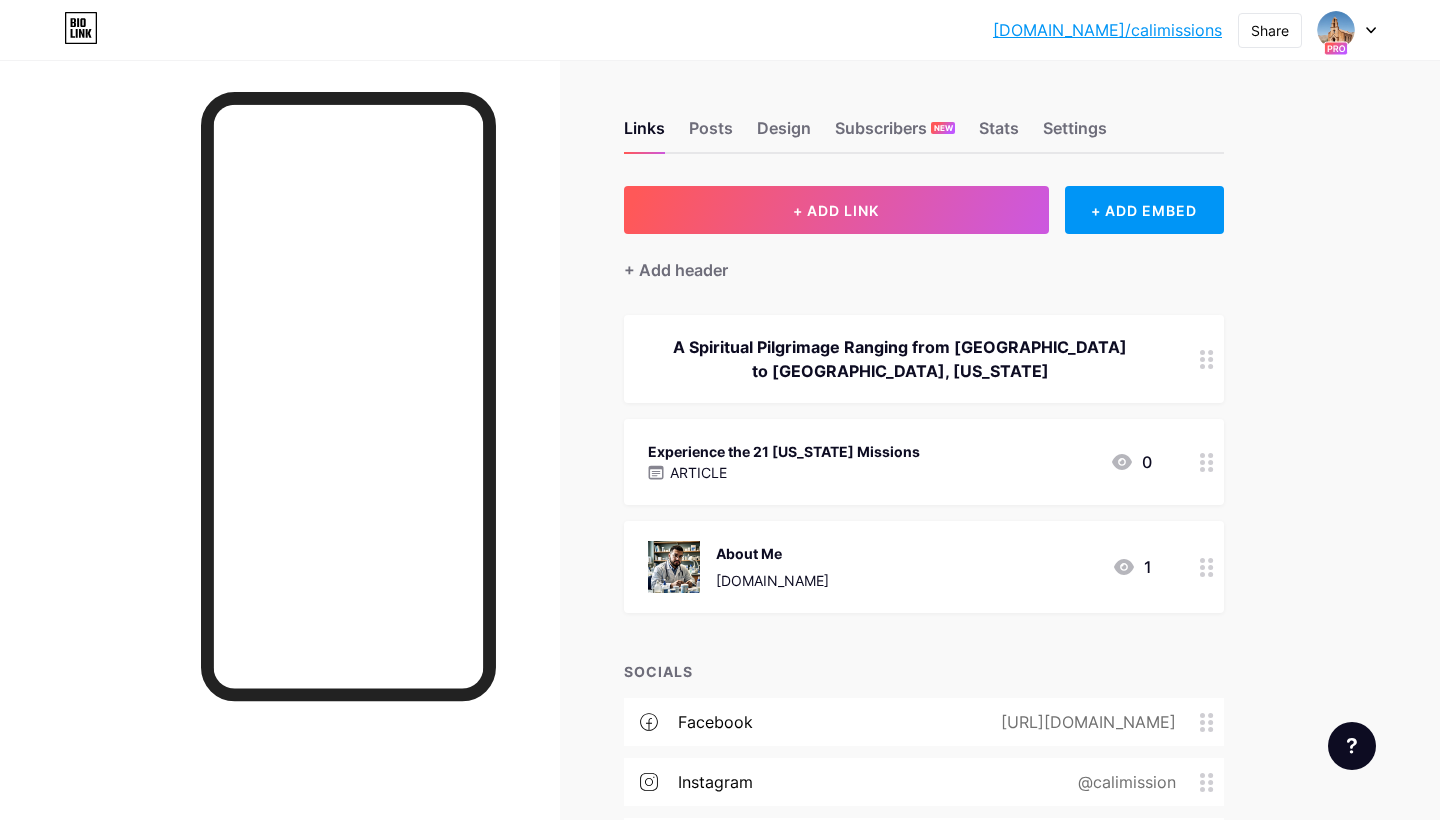 click on "Experience the 21 [US_STATE] Missions" at bounding box center [784, 451] 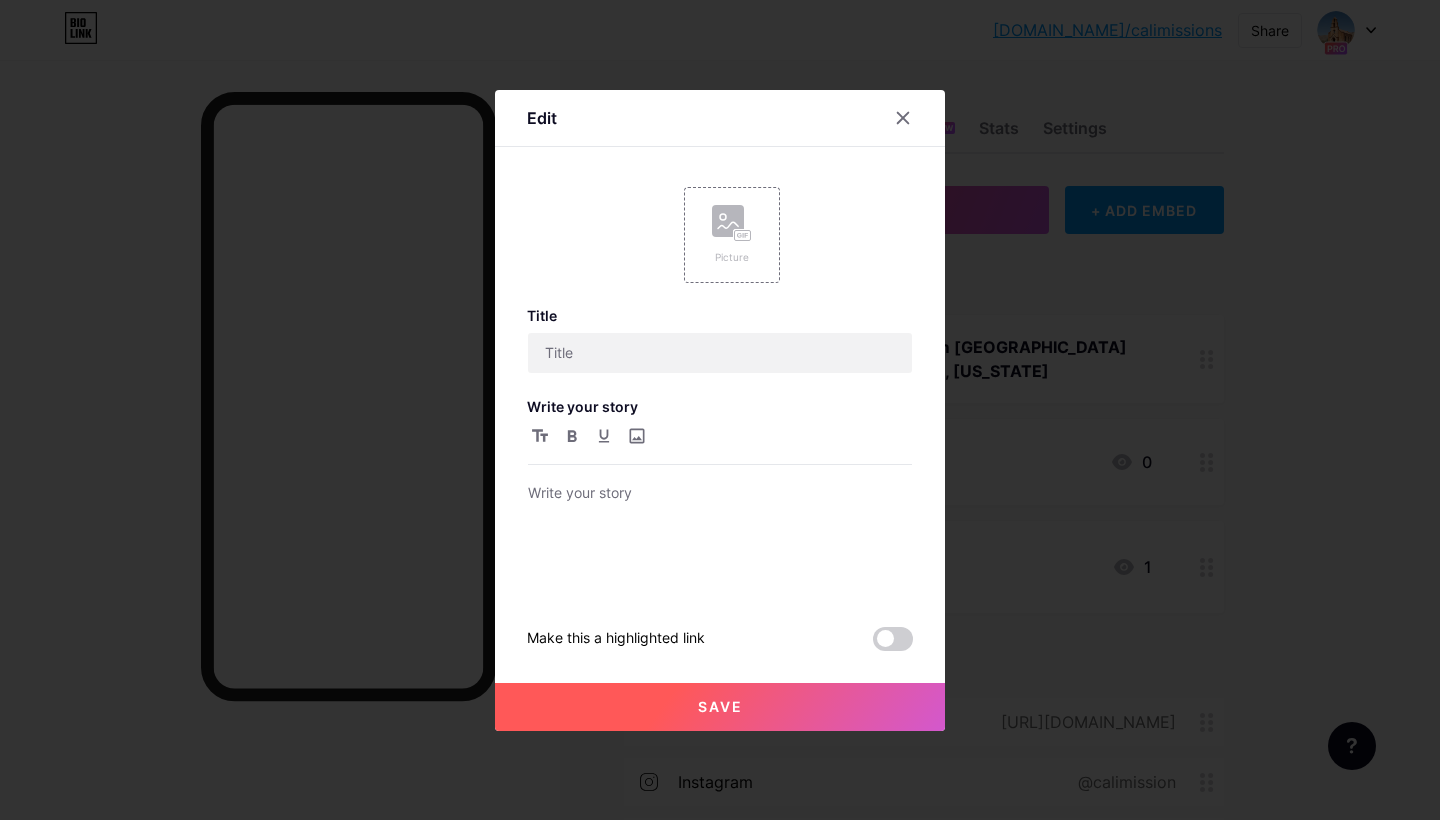 type on "Experience the 21 [US_STATE] Missions" 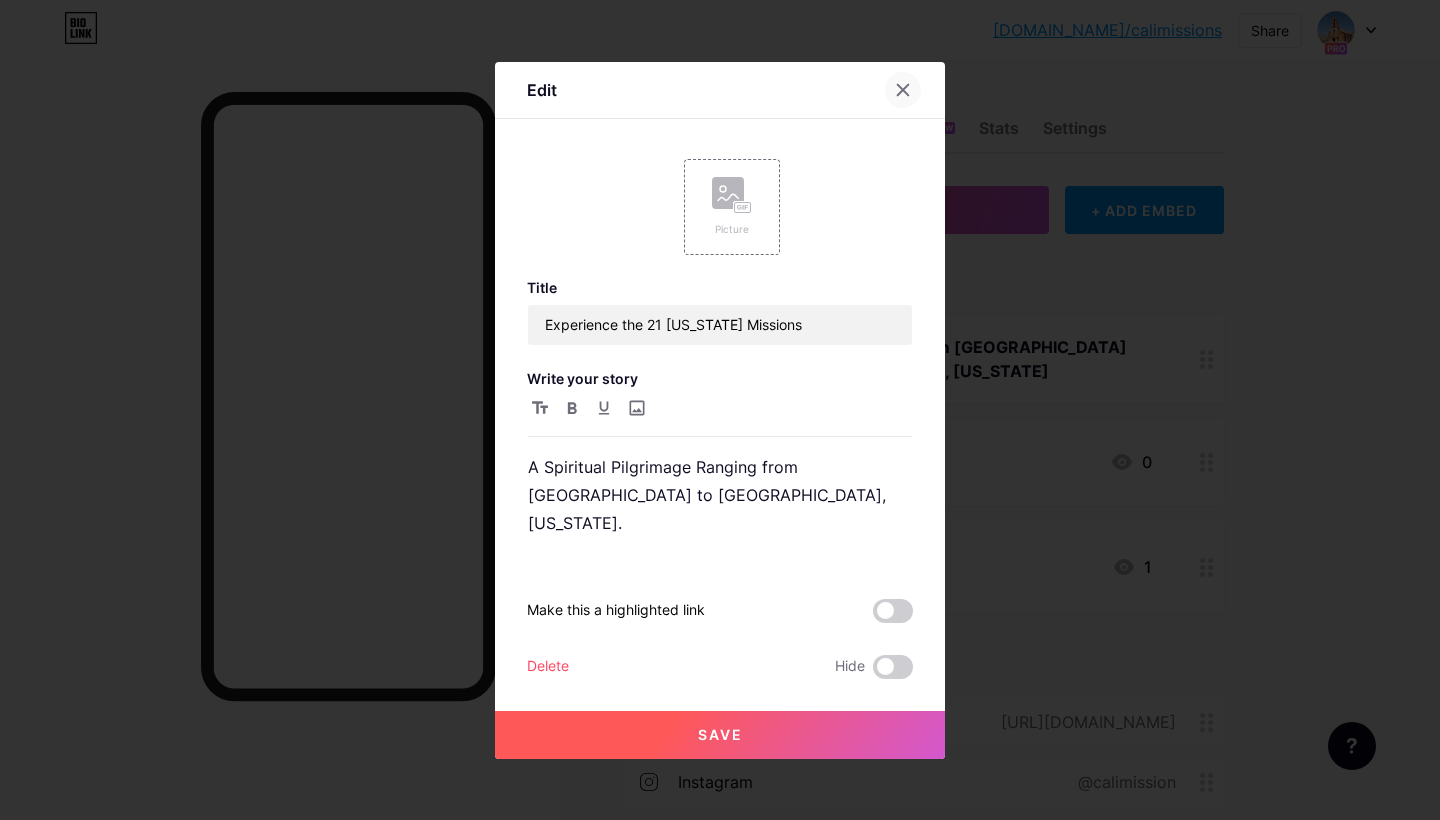 click 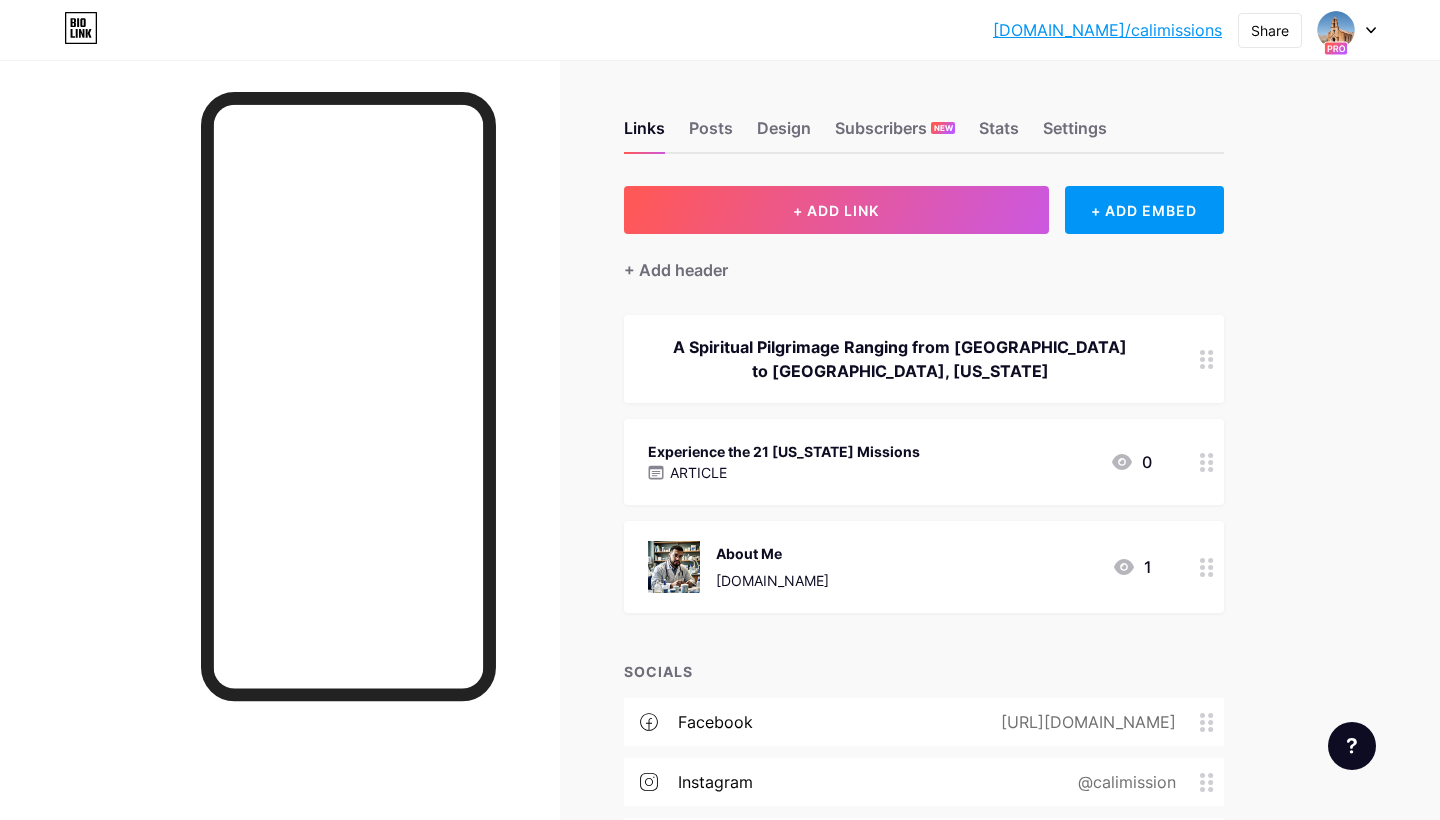 scroll, scrollTop: 0, scrollLeft: 0, axis: both 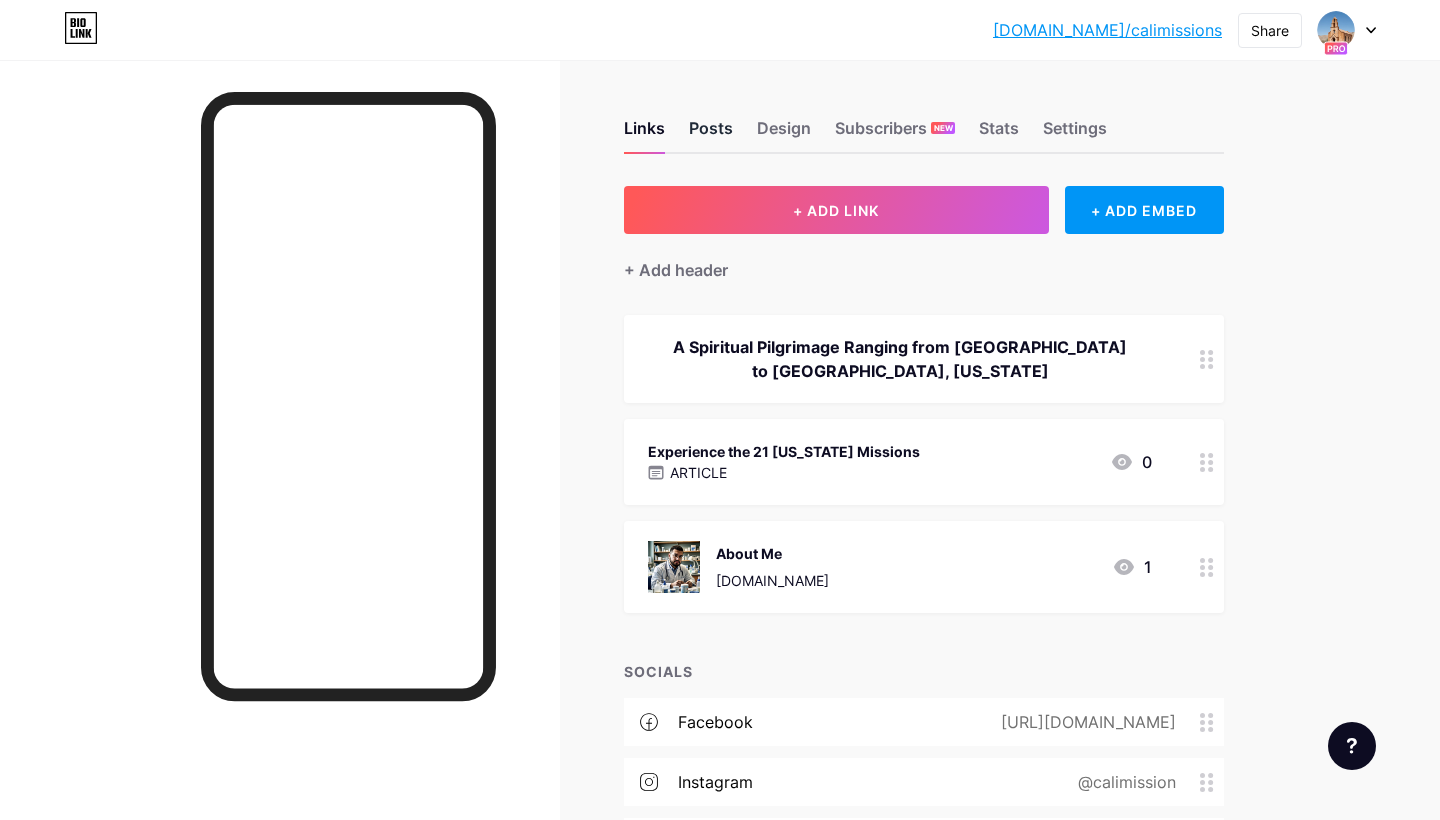 click on "Posts" at bounding box center [711, 134] 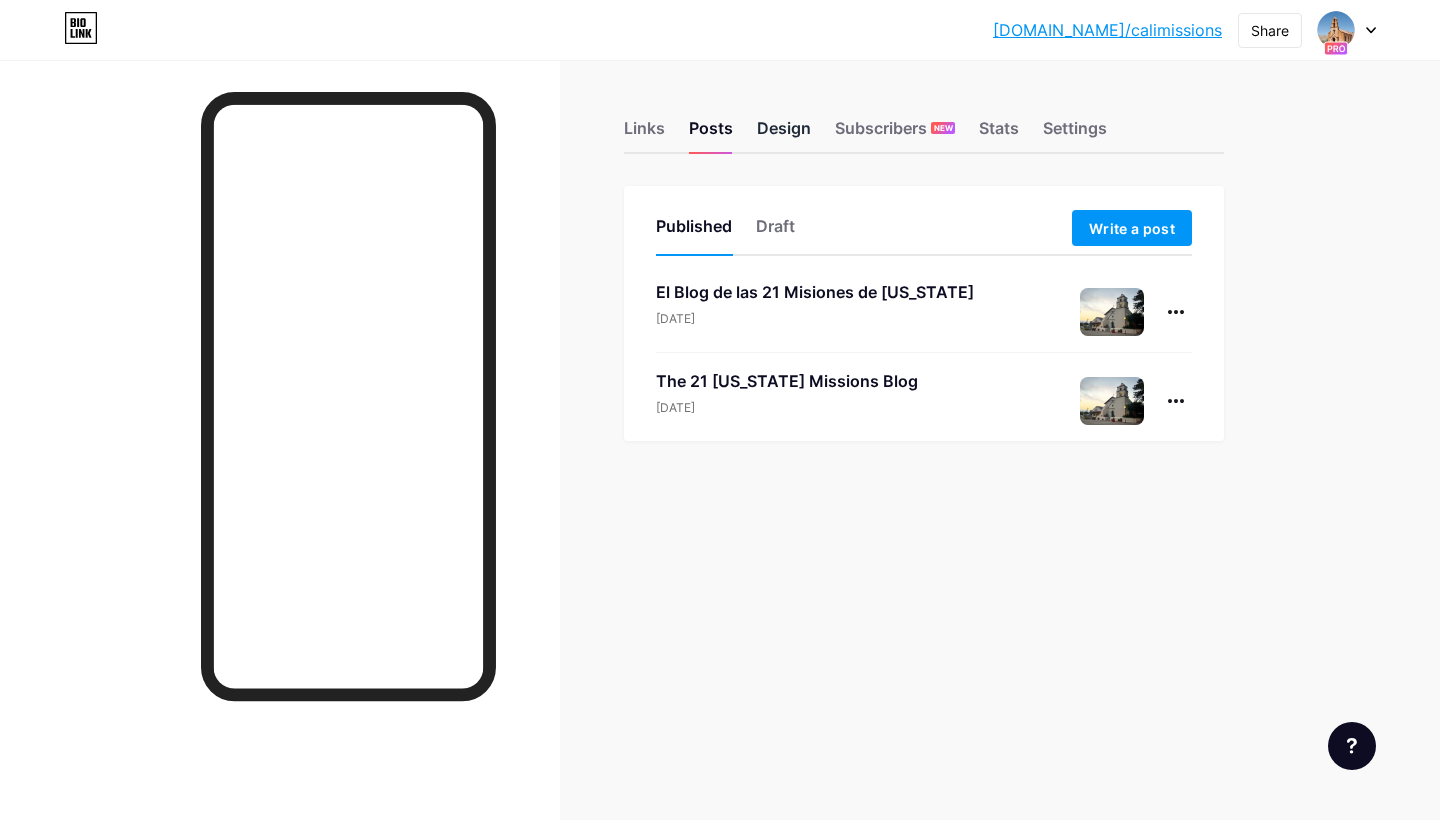 click on "Design" at bounding box center [784, 134] 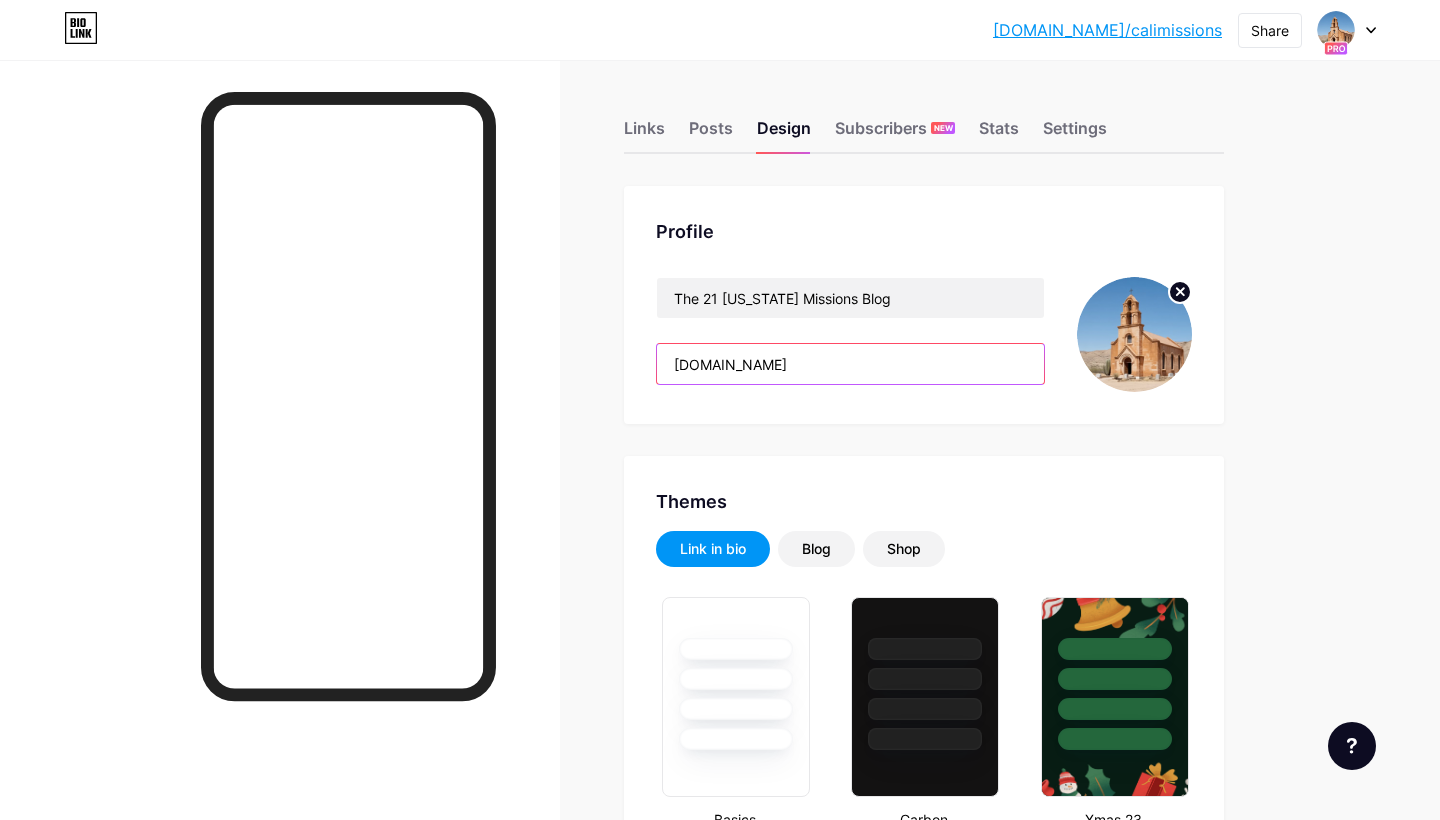 click on "[DOMAIN_NAME]" at bounding box center [850, 364] 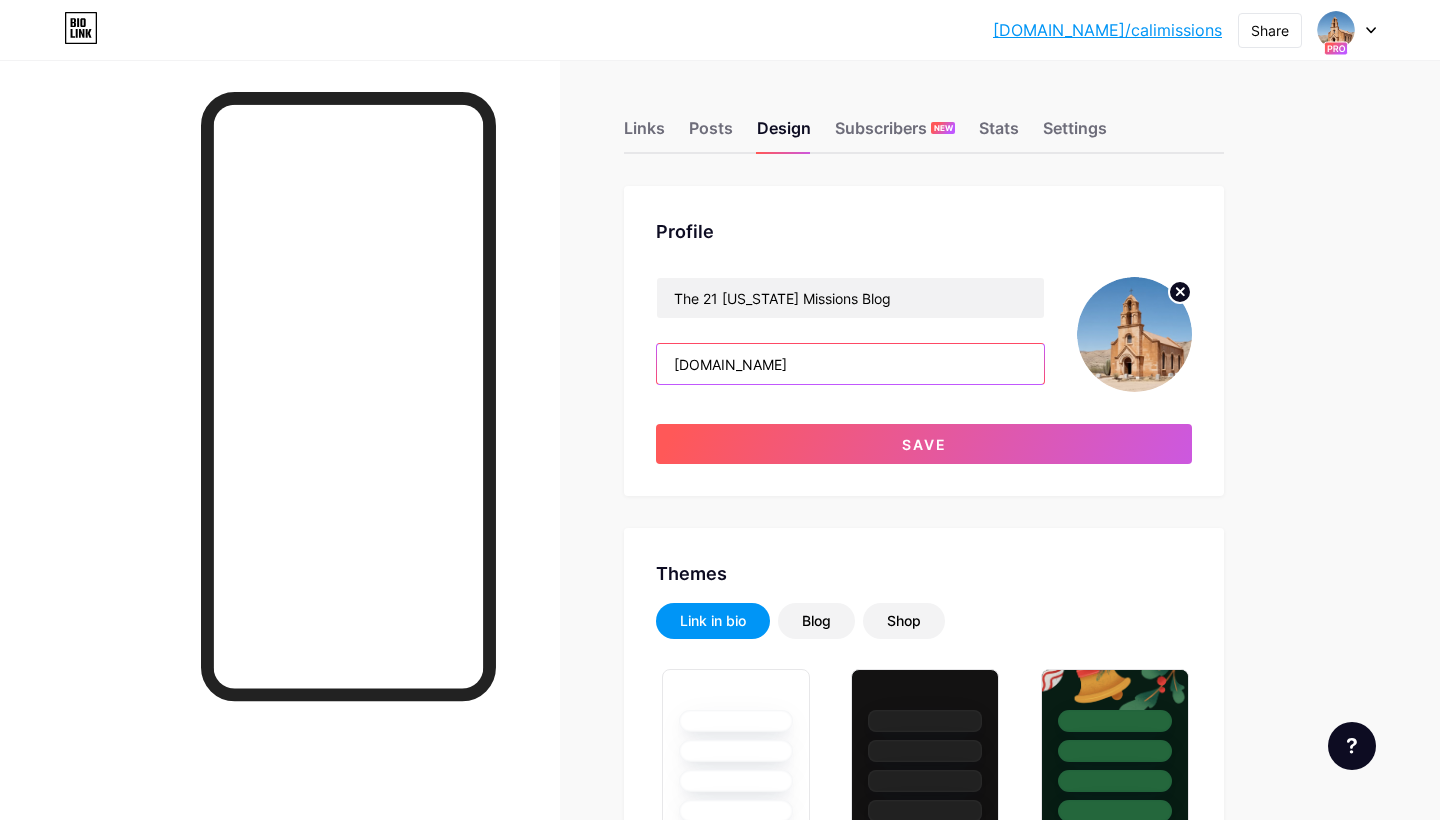 click on "[DOMAIN_NAME]" at bounding box center [850, 364] 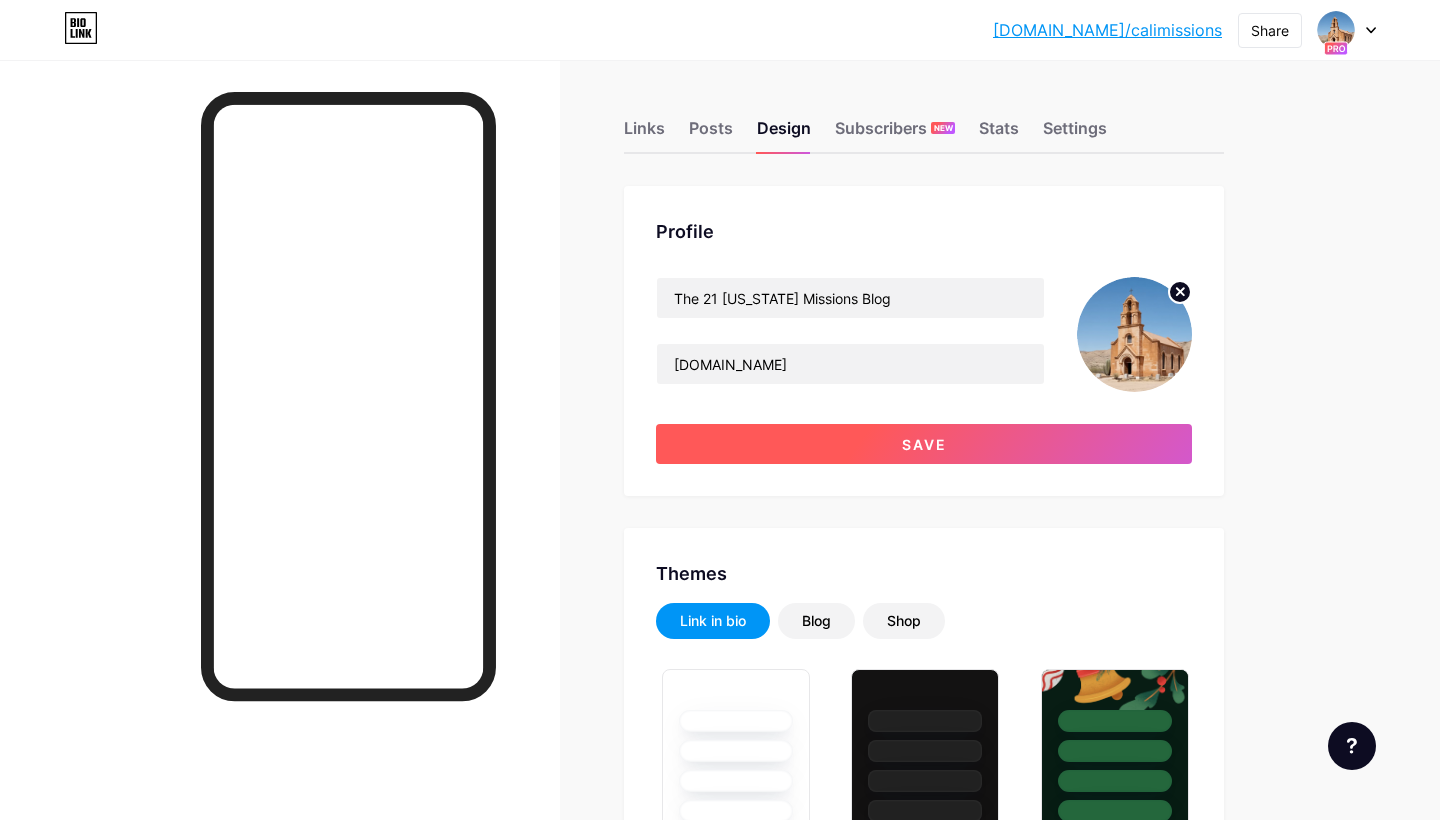 click on "Save" at bounding box center [924, 444] 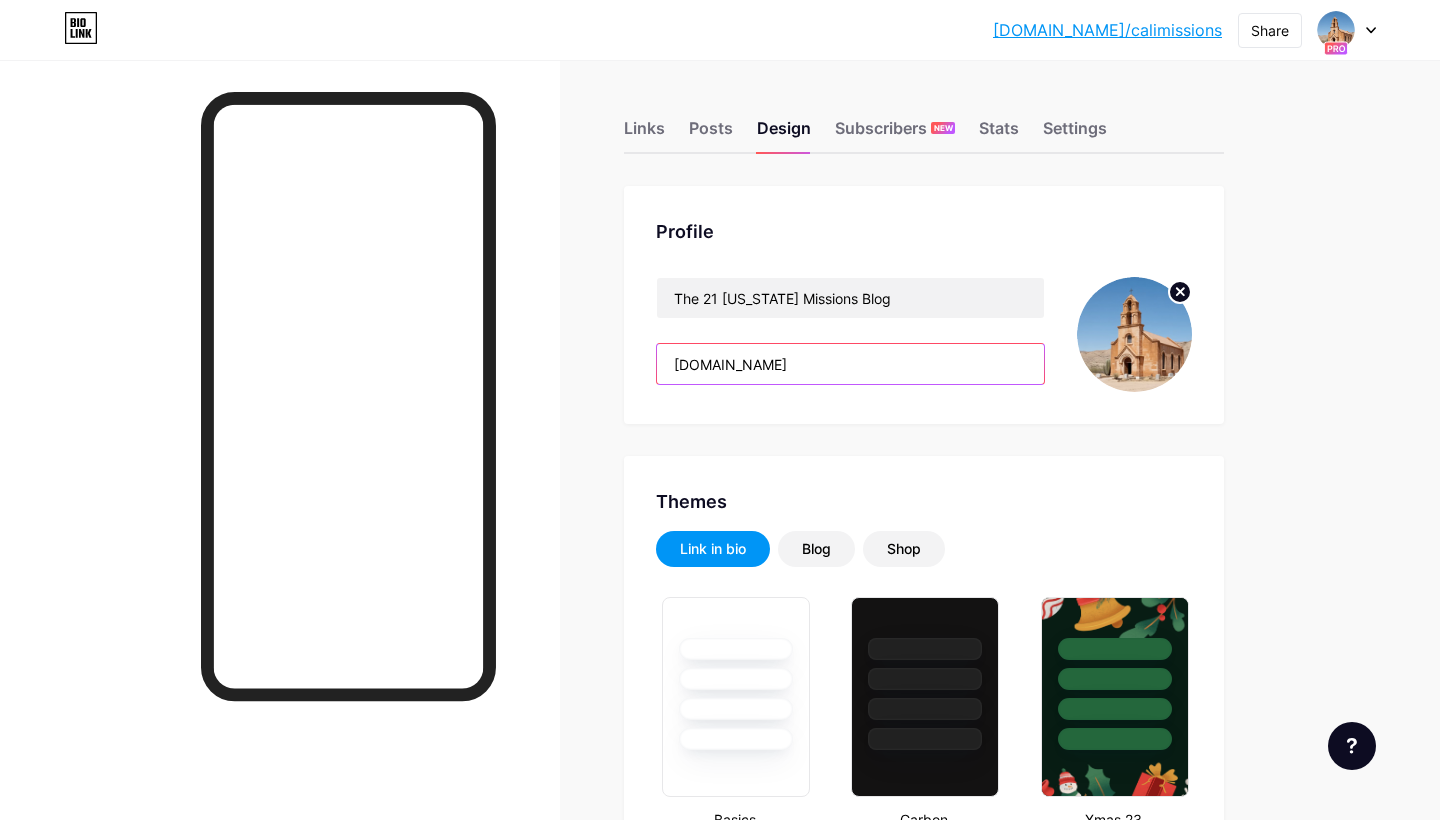 drag, startPoint x: 714, startPoint y: 363, endPoint x: 602, endPoint y: 363, distance: 112 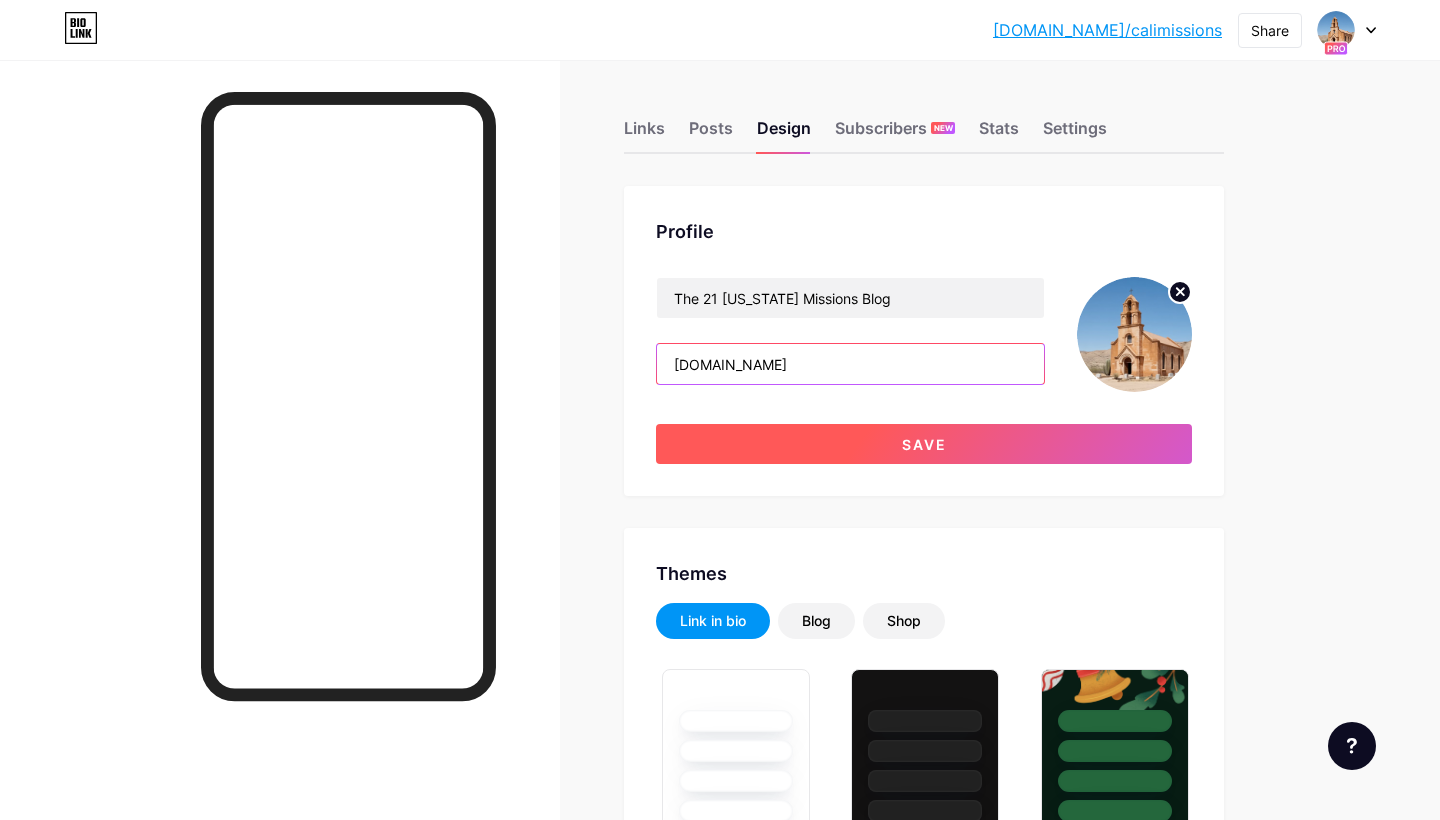 type on "[DOMAIN_NAME]" 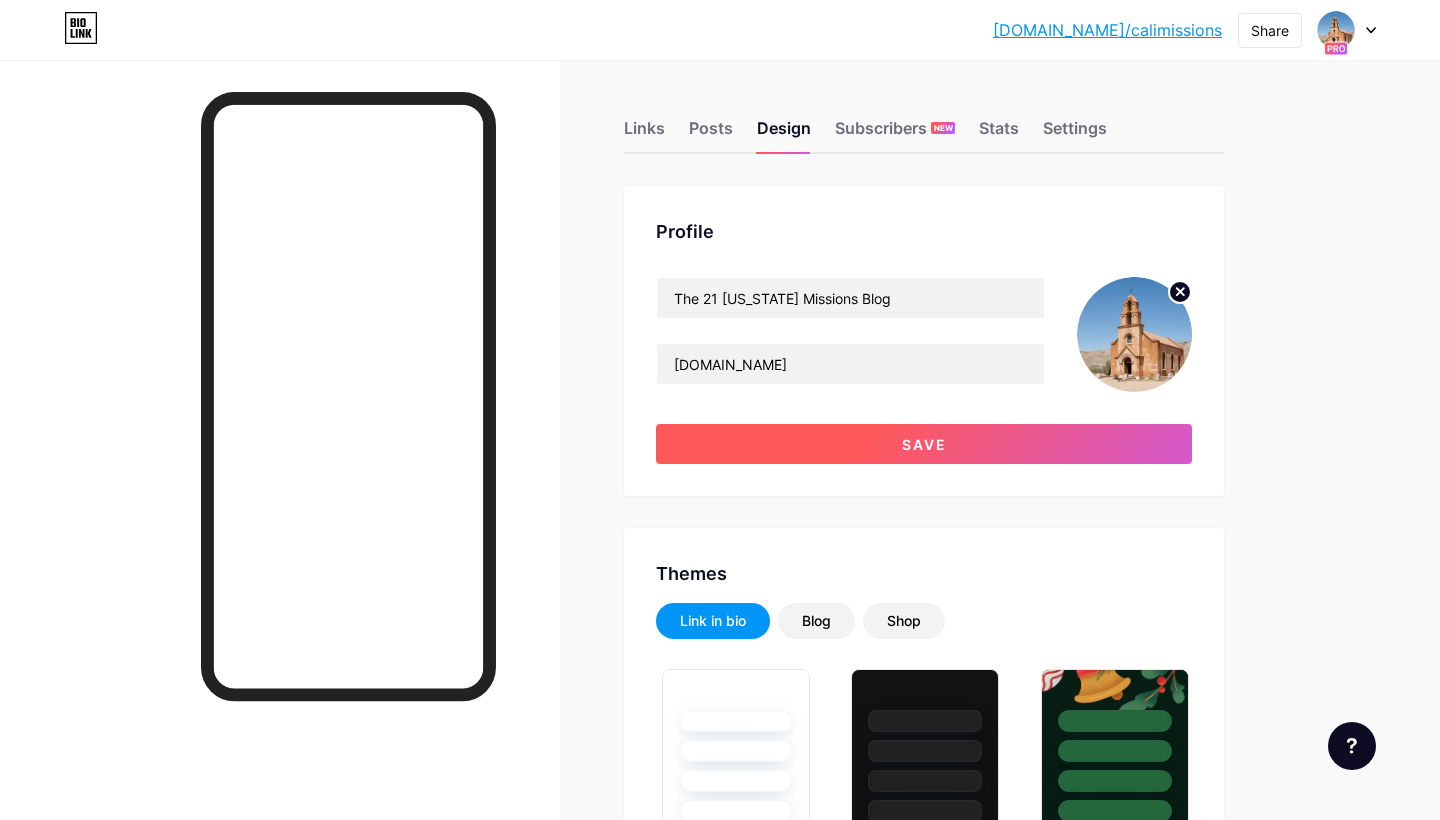 click on "Save" at bounding box center [924, 444] 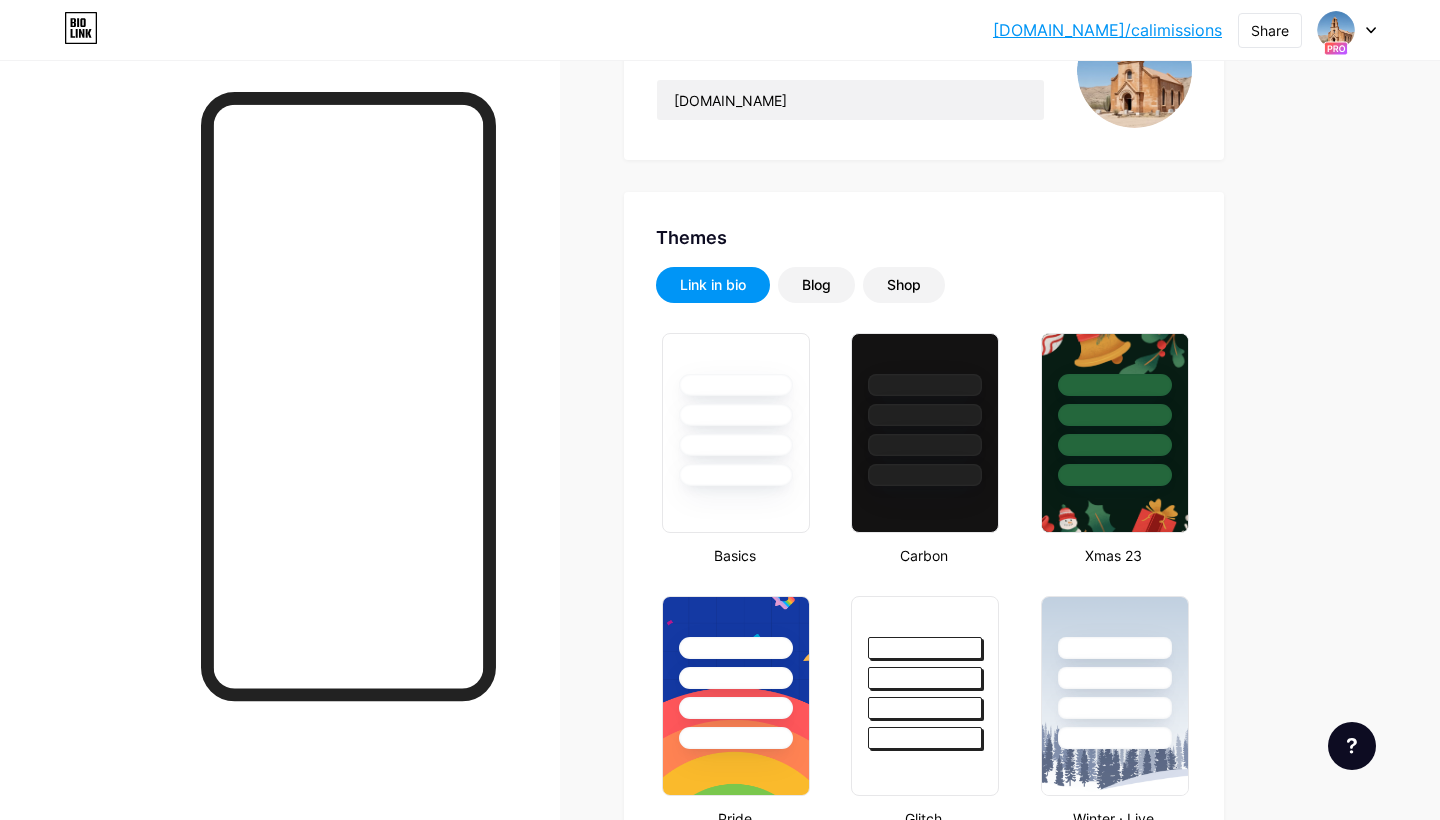 scroll, scrollTop: 264, scrollLeft: 0, axis: vertical 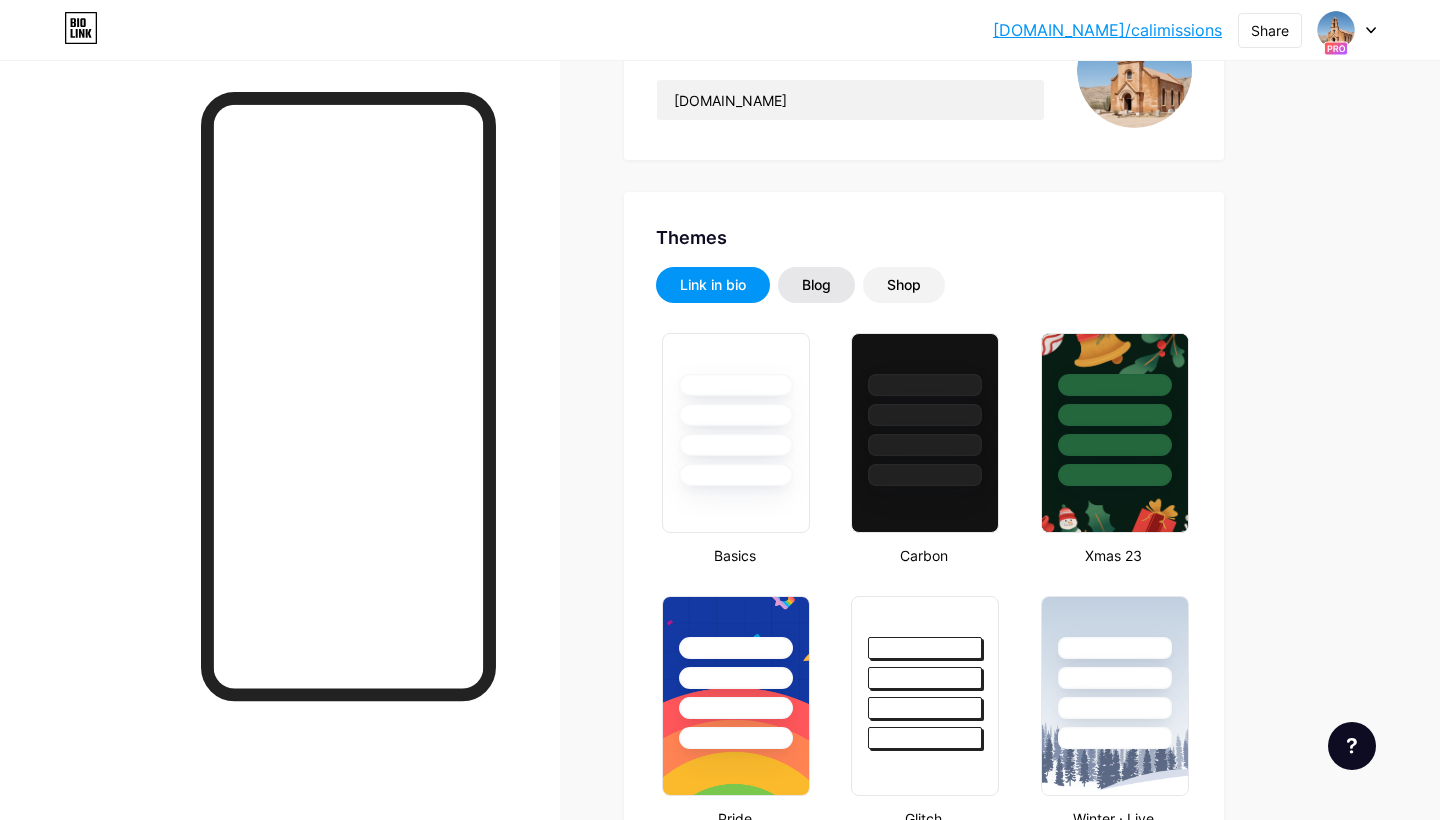 click on "Blog" at bounding box center [816, 285] 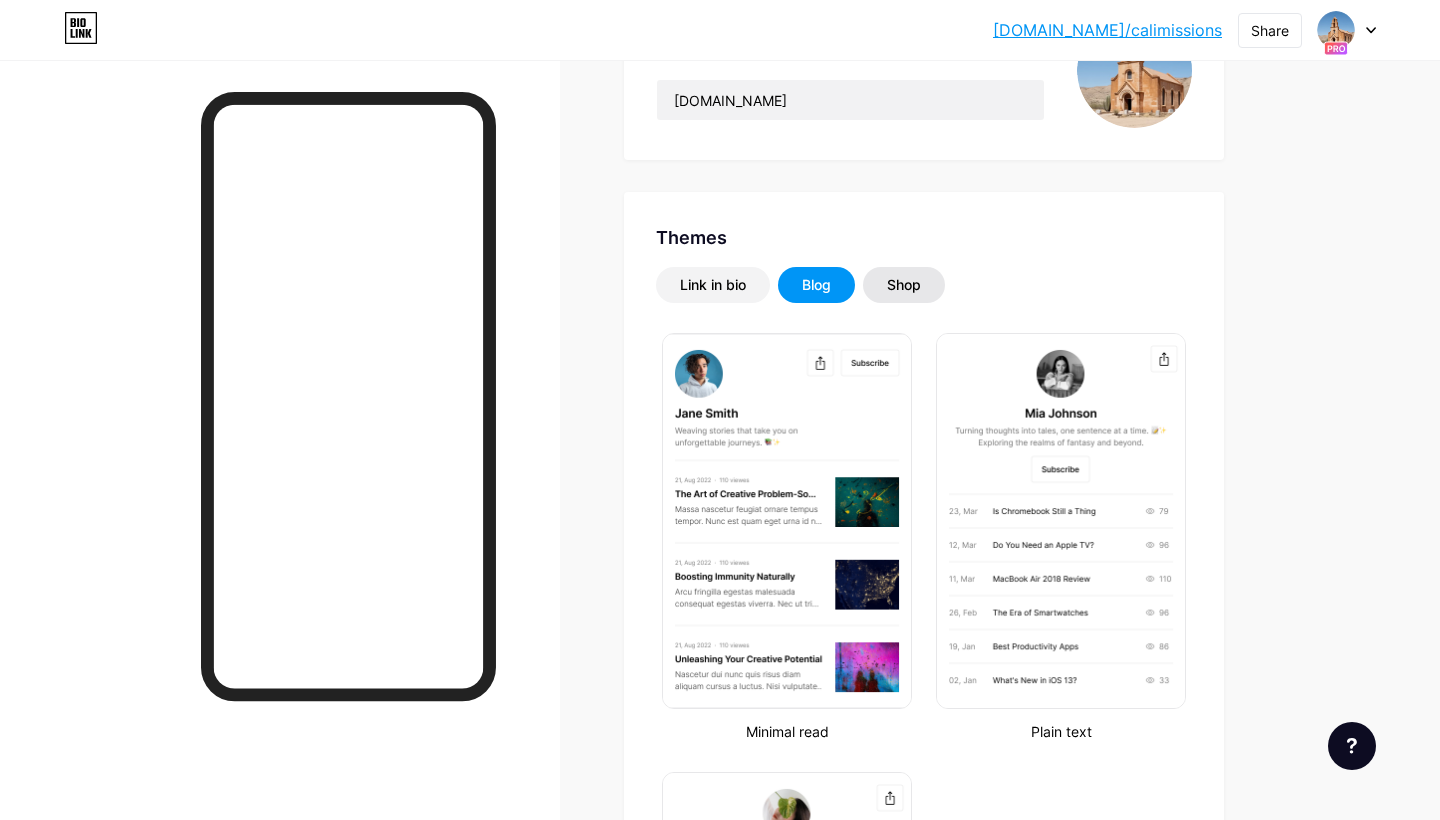 click on "Shop" at bounding box center (904, 285) 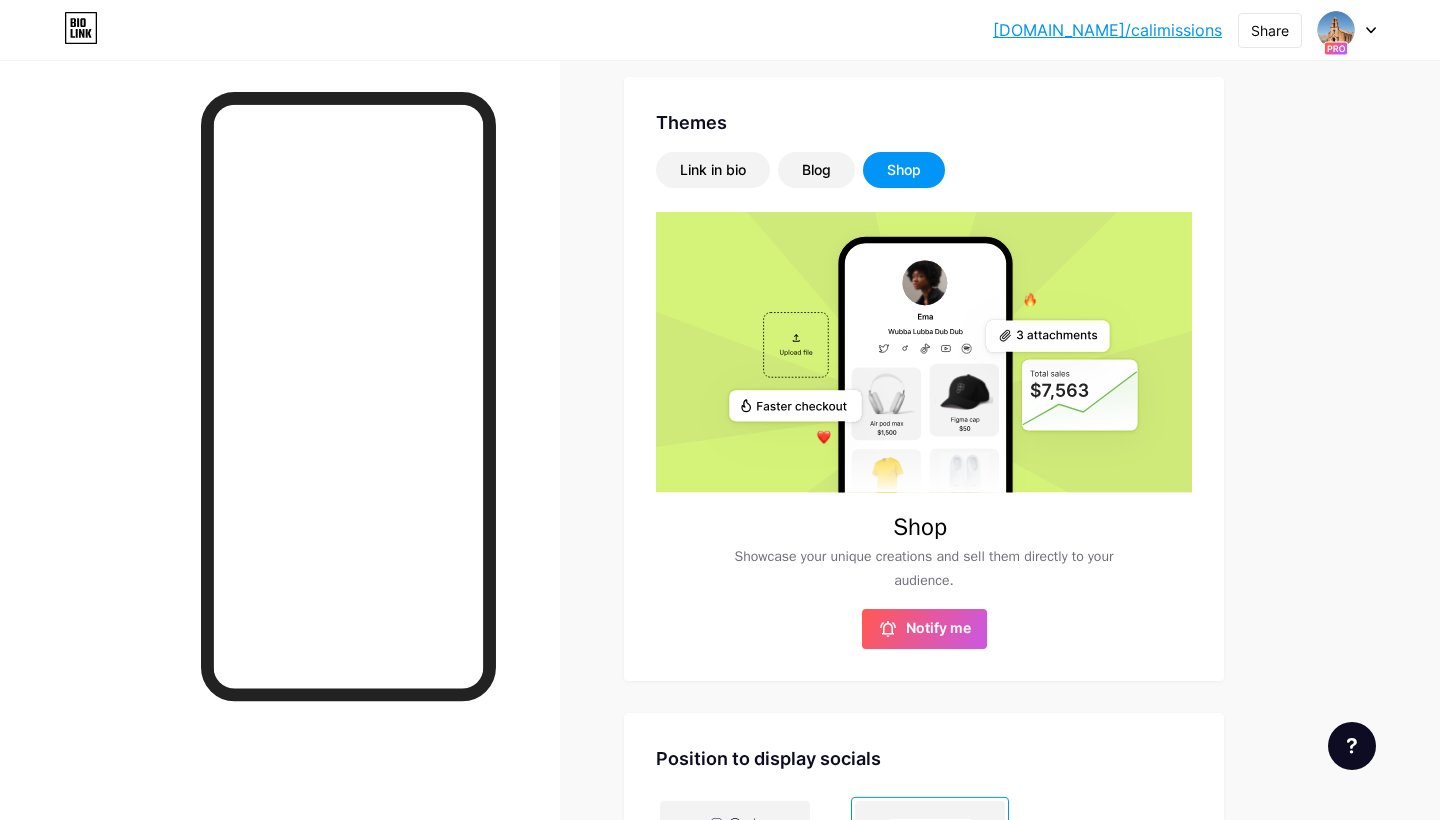 scroll, scrollTop: 379, scrollLeft: 0, axis: vertical 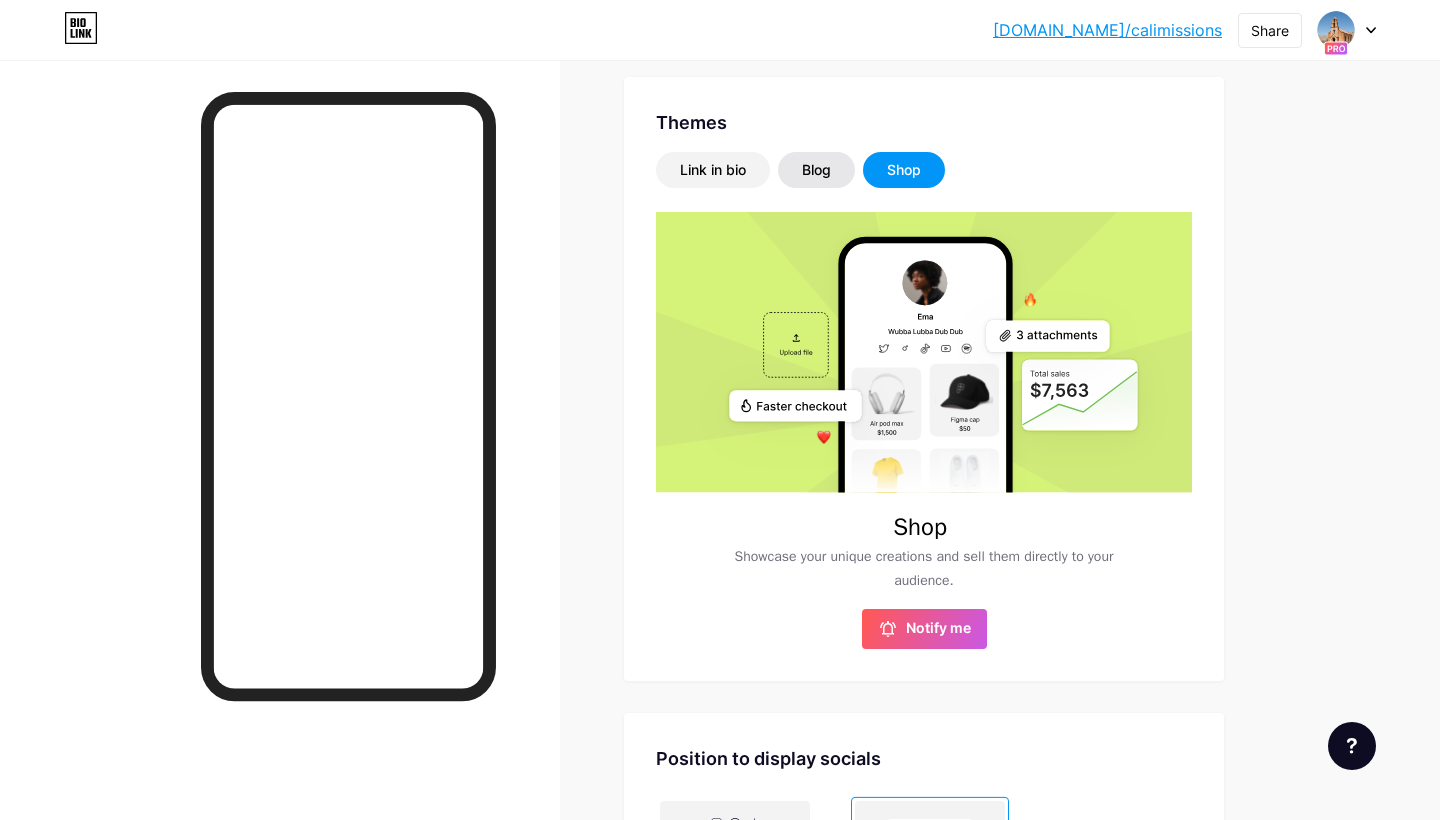 click on "Blog" at bounding box center [816, 170] 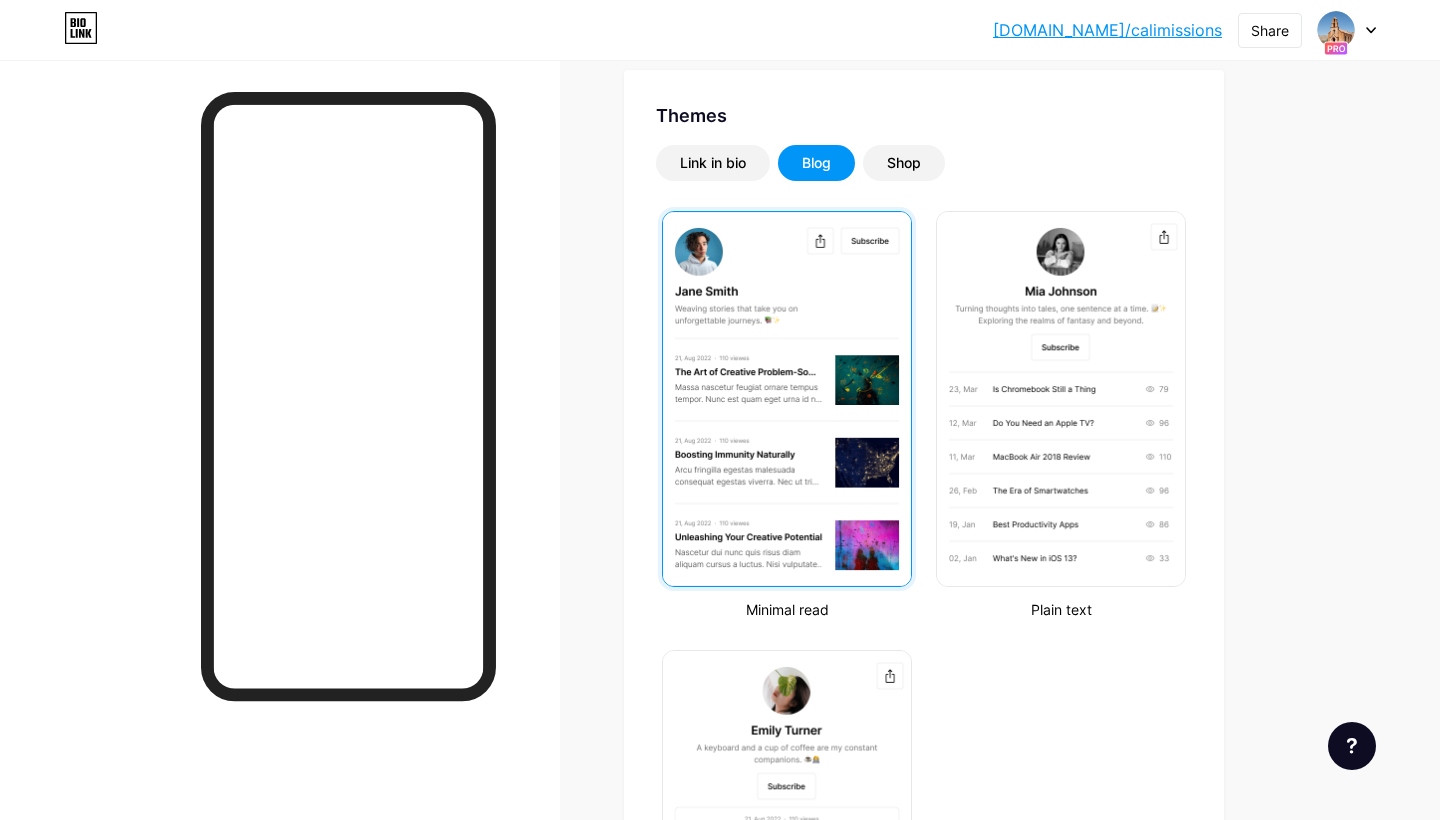 scroll, scrollTop: 385, scrollLeft: 0, axis: vertical 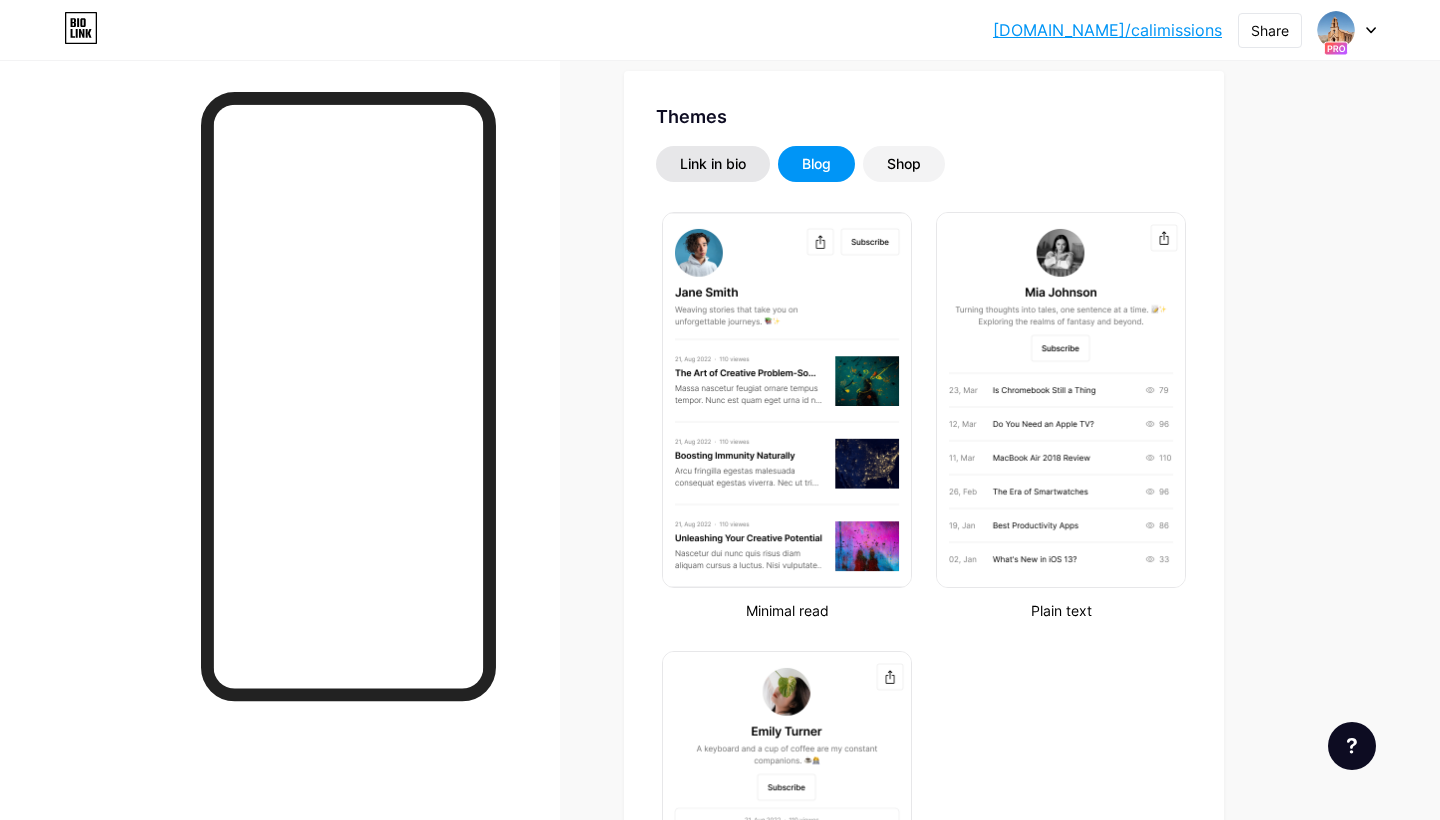 click on "Link in bio" at bounding box center (713, 164) 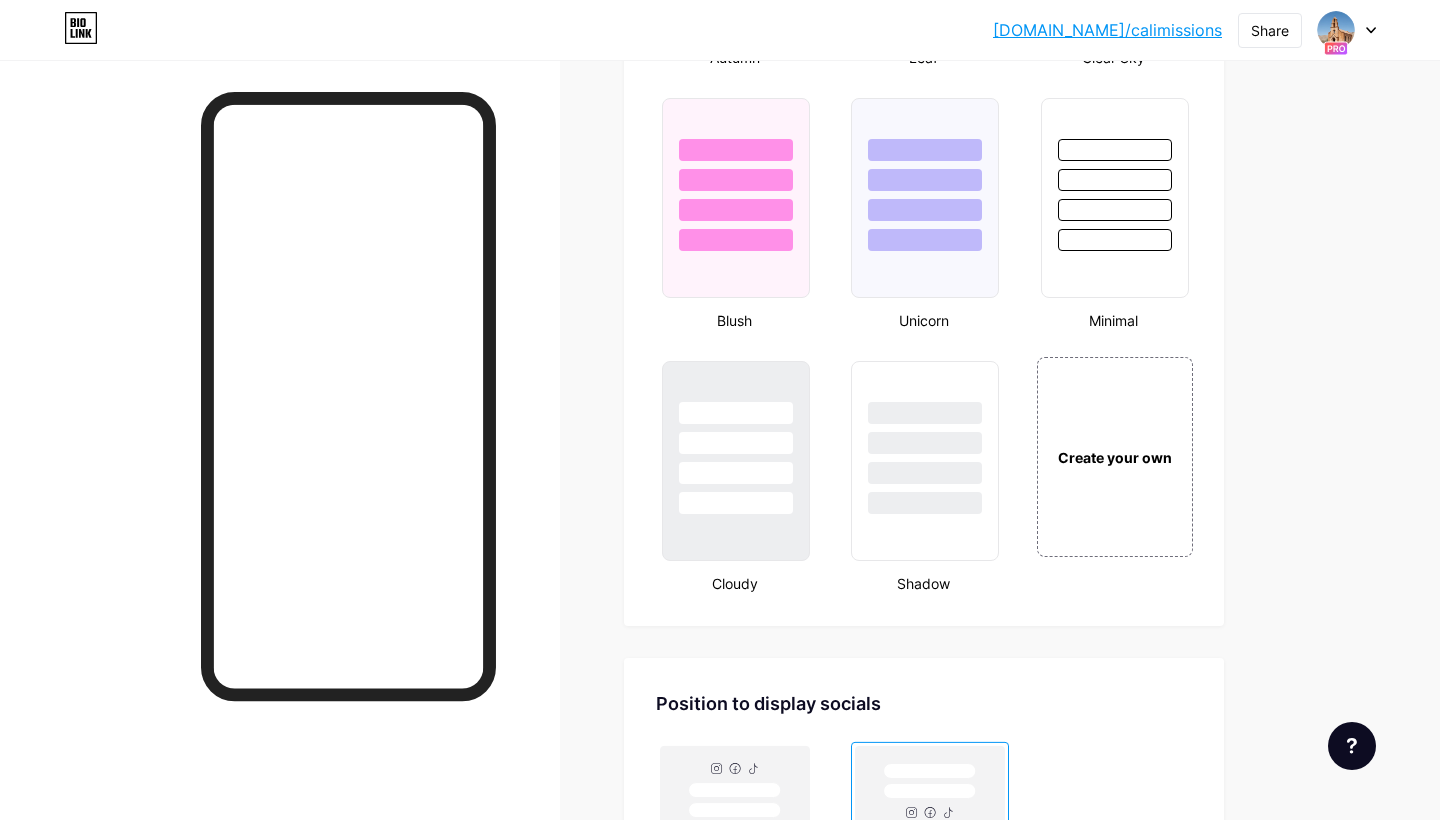 scroll, scrollTop: 2131, scrollLeft: 0, axis: vertical 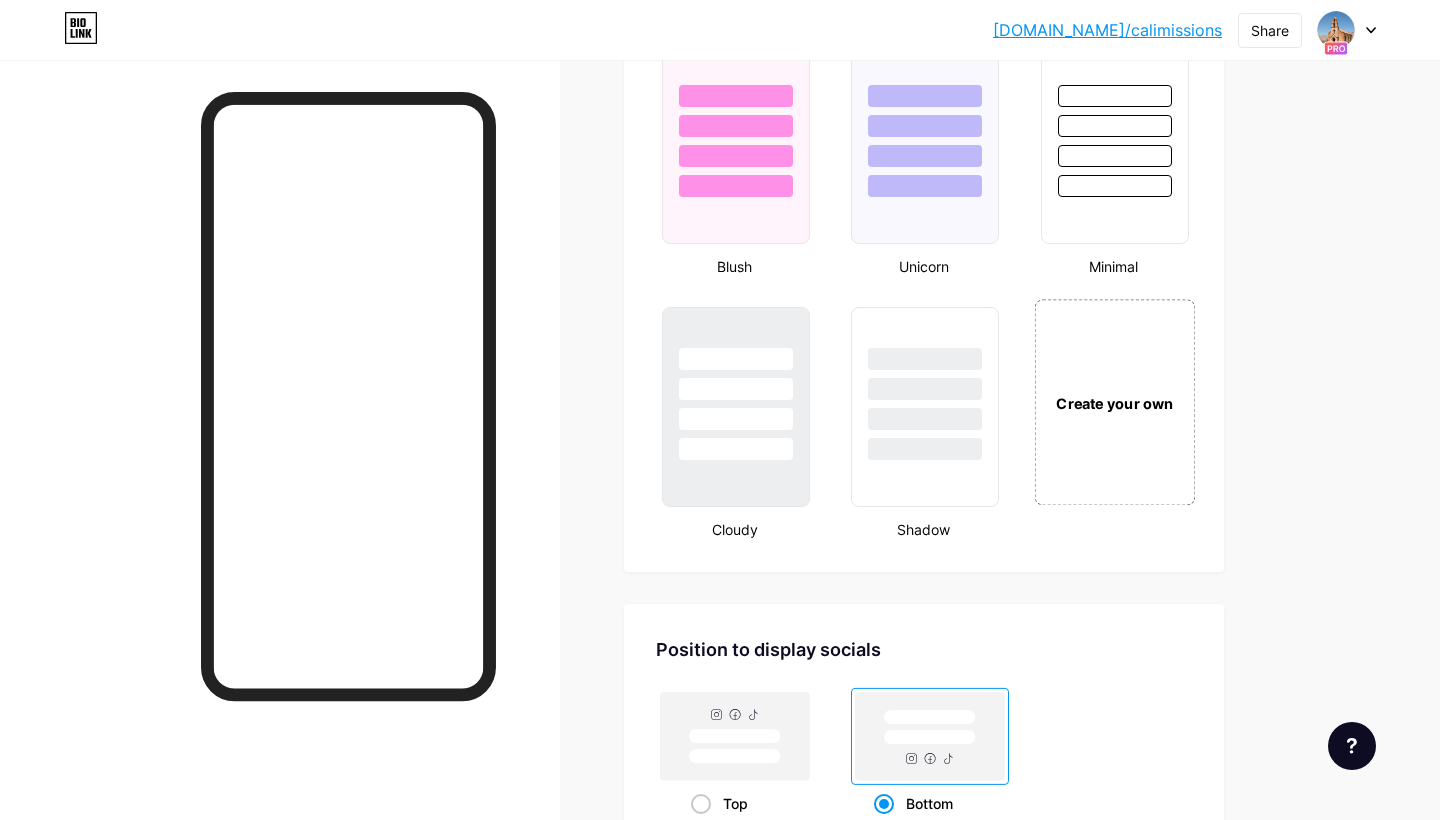 click on "Create your own" at bounding box center [1114, 402] 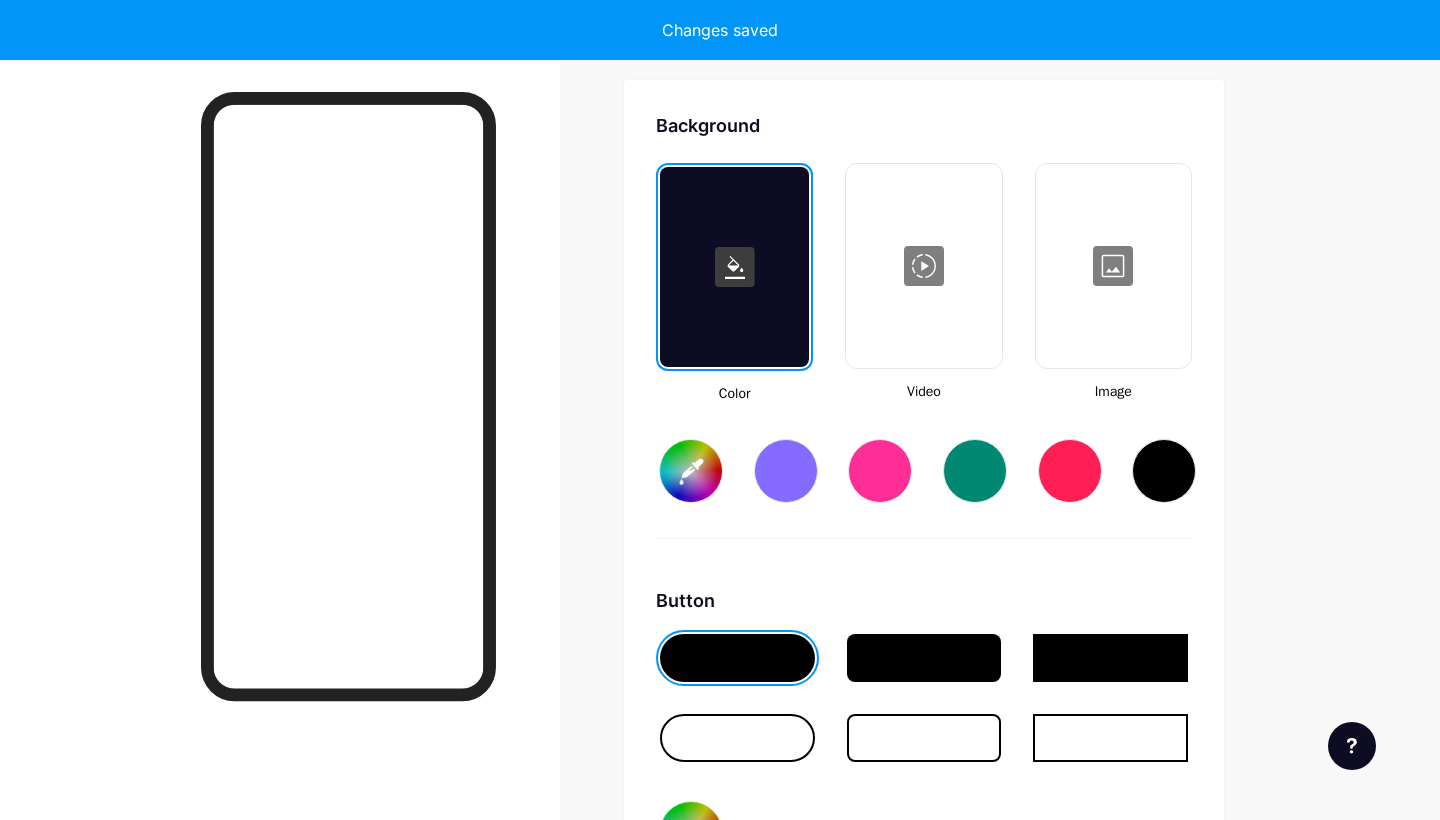 type on "#ffffff" 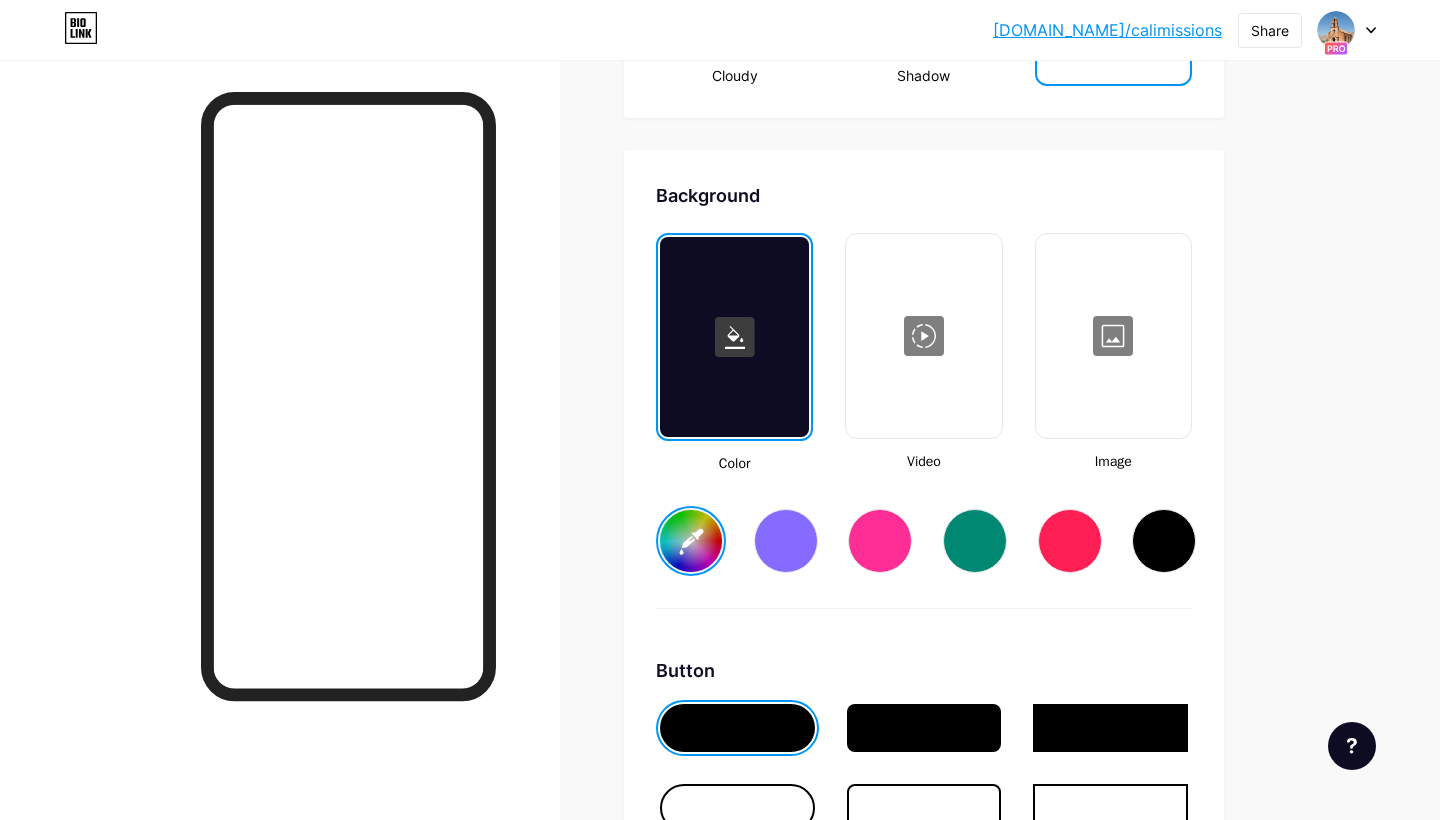 scroll, scrollTop: 2586, scrollLeft: 0, axis: vertical 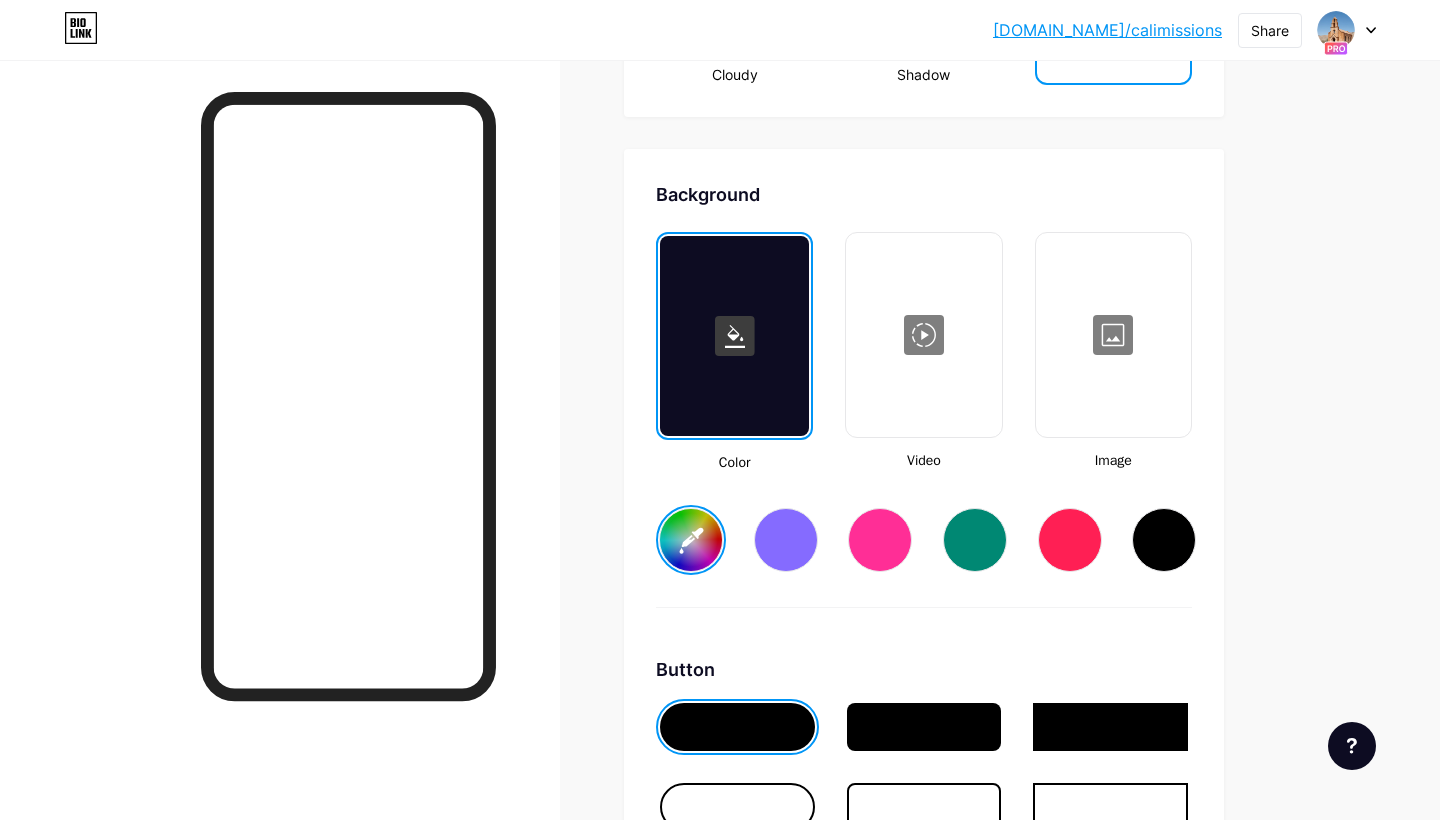 click at bounding box center [1113, 335] 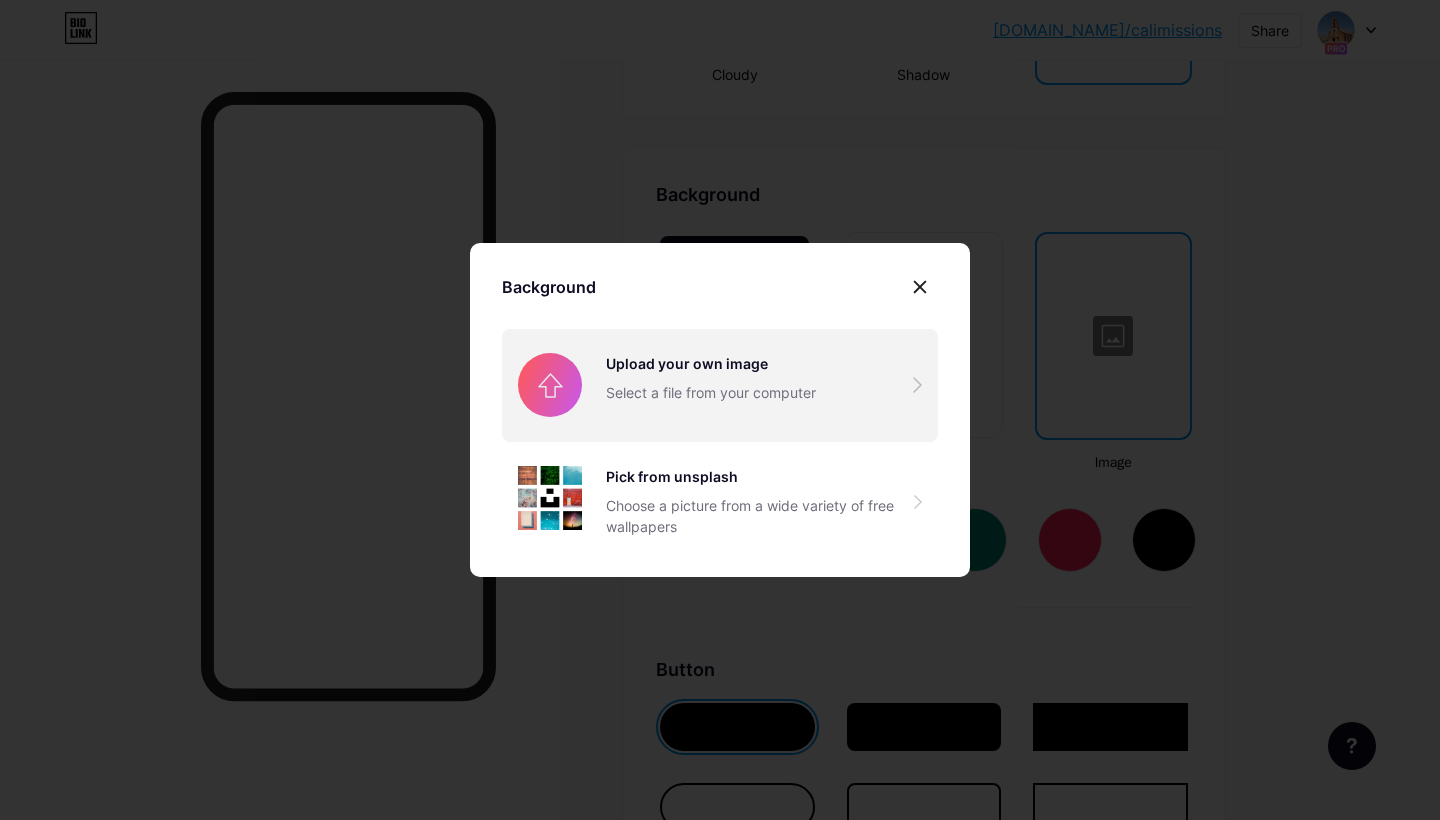 click at bounding box center (720, 385) 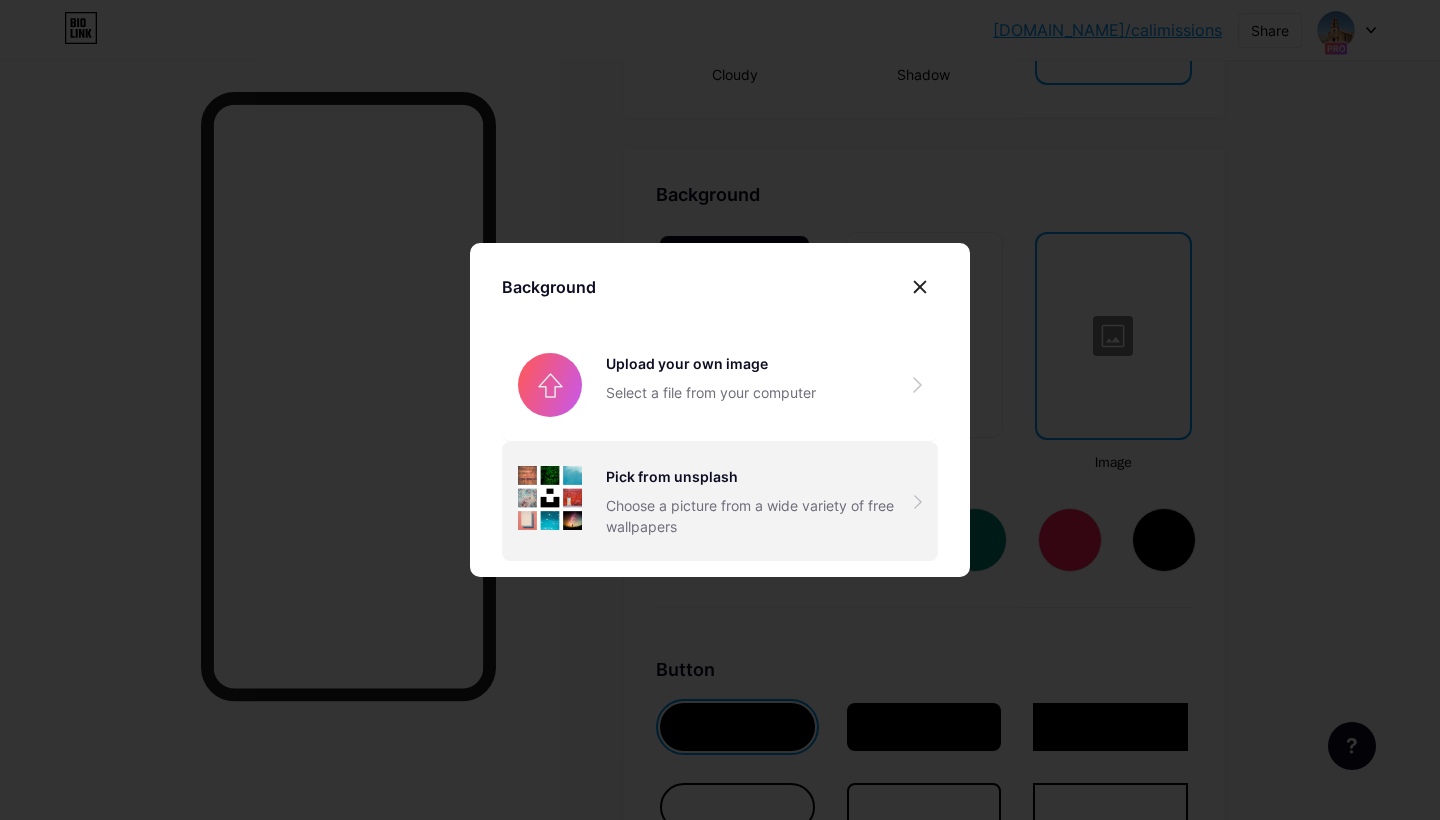 click on "Pick from unsplash   Choose a picture from a wide variety of
free wallpapers" at bounding box center (760, 501) 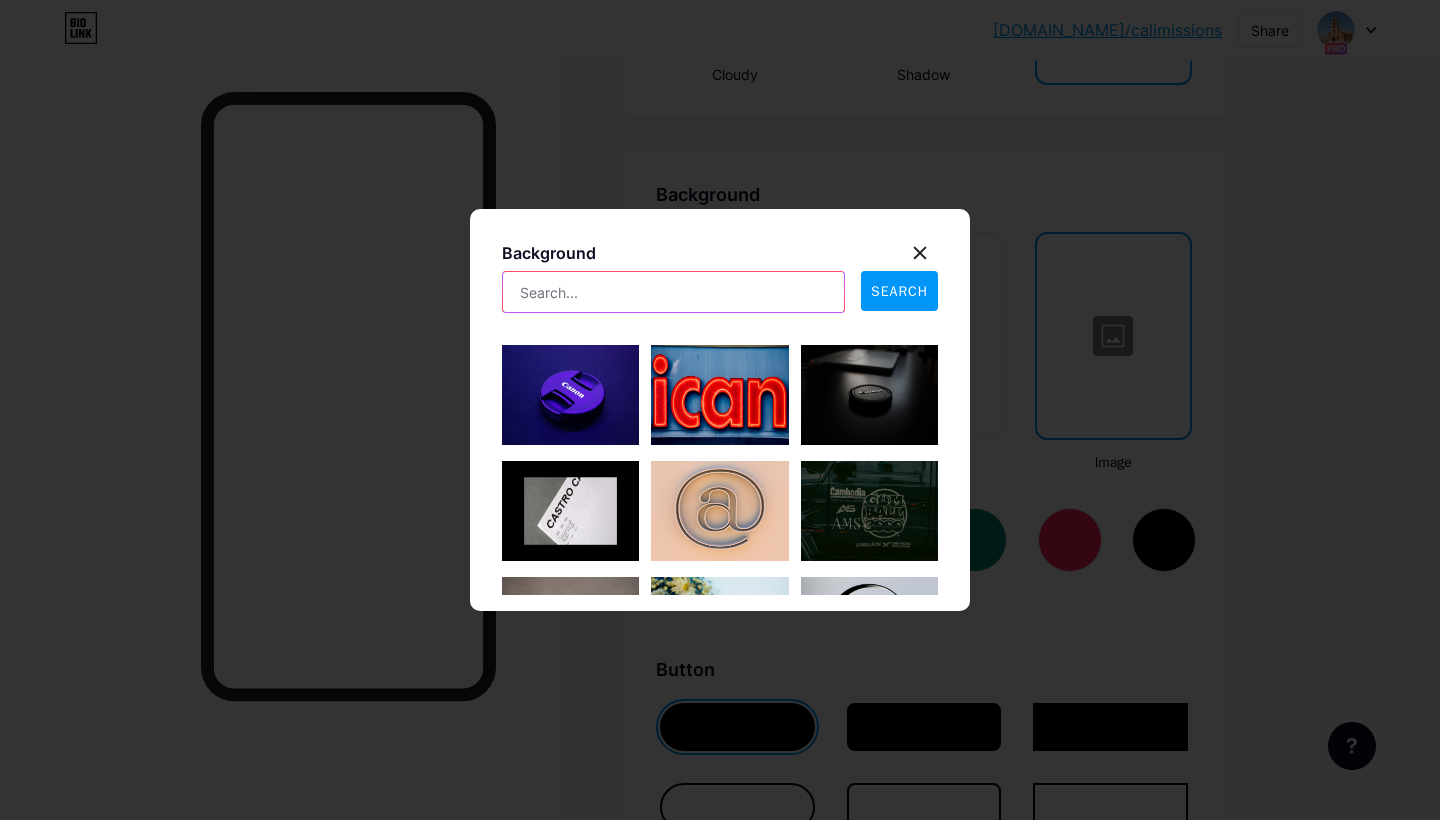 click at bounding box center [673, 292] 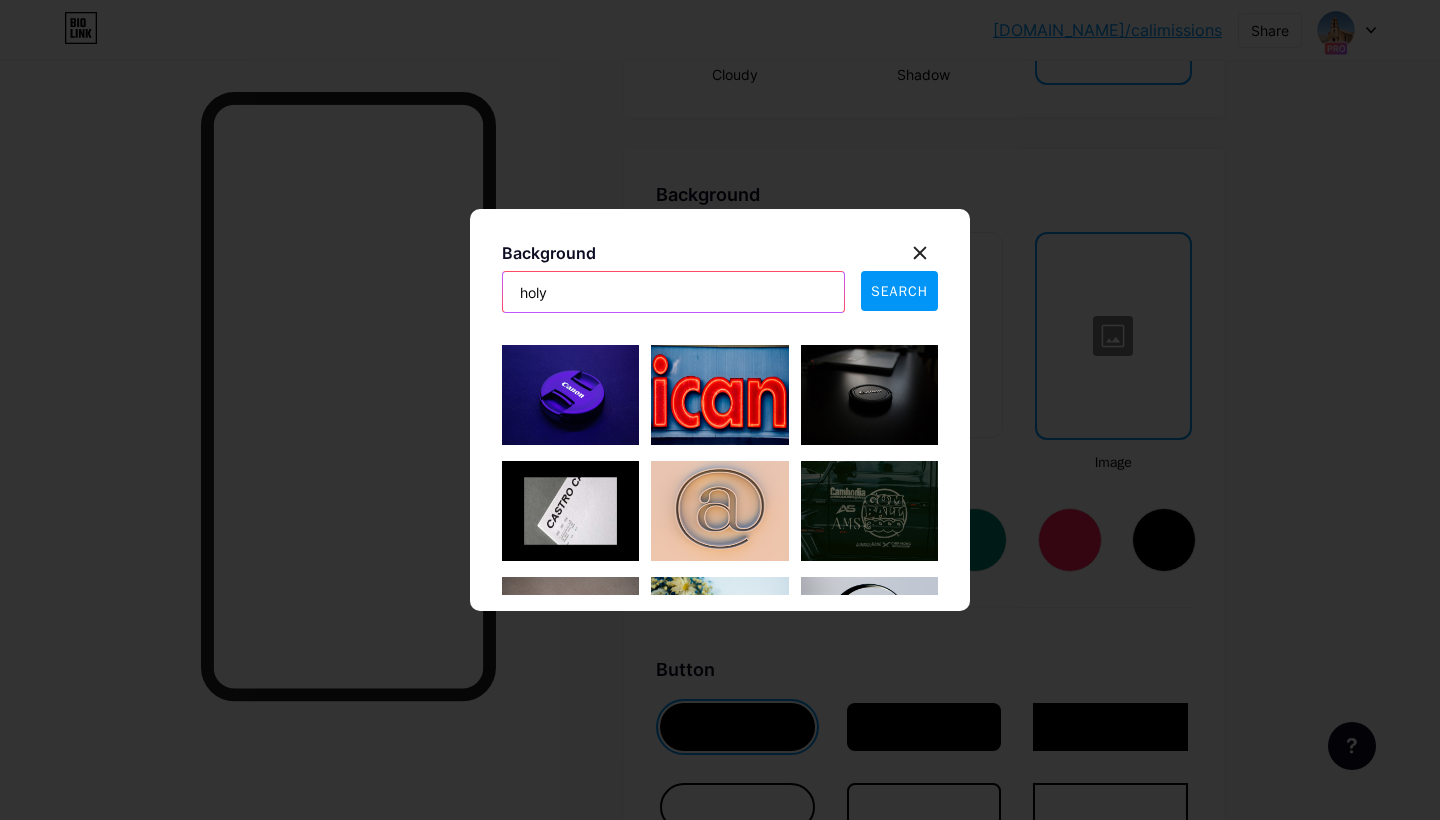 type on "holy" 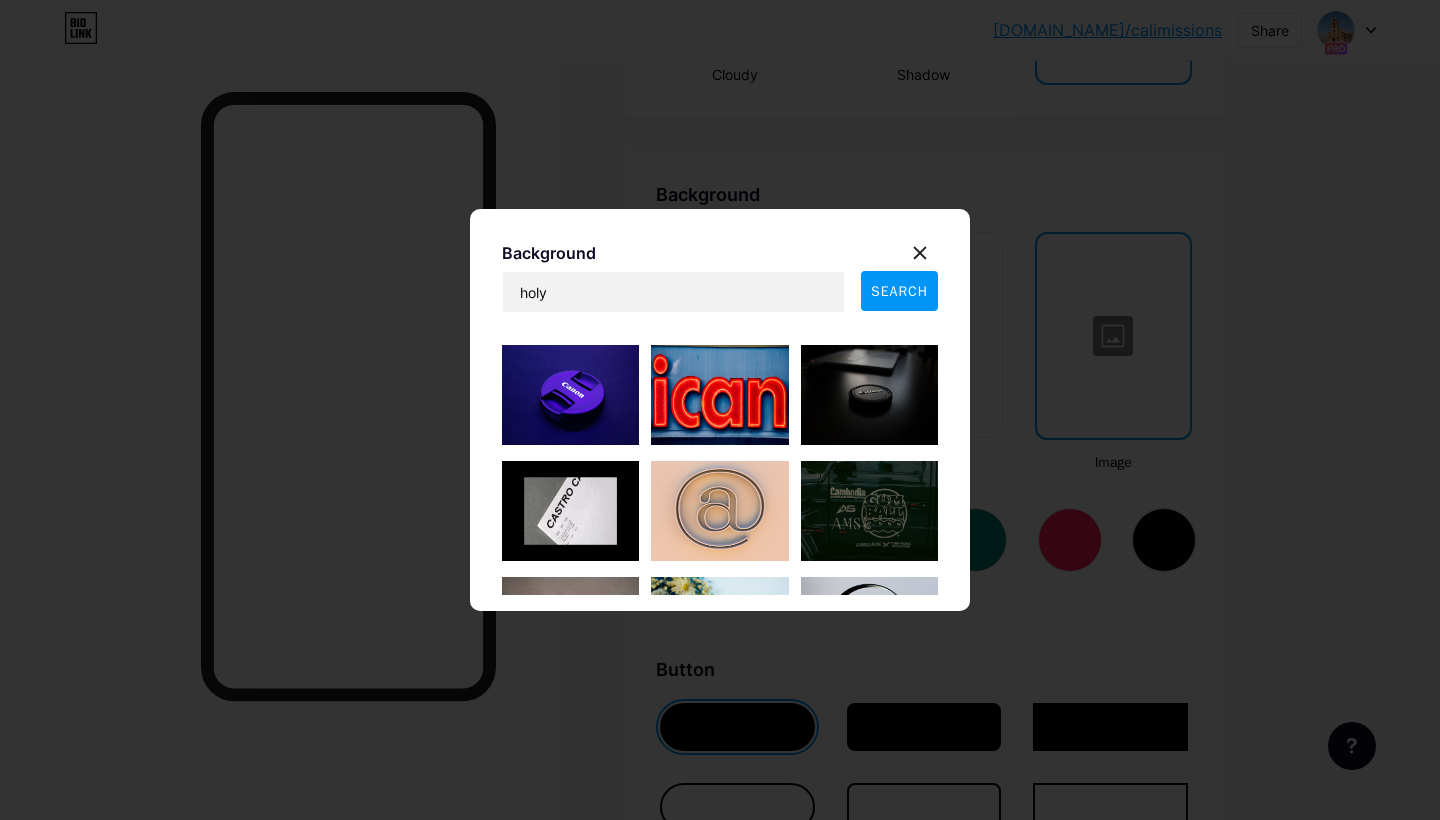 click on "SEARCH" at bounding box center (899, 291) 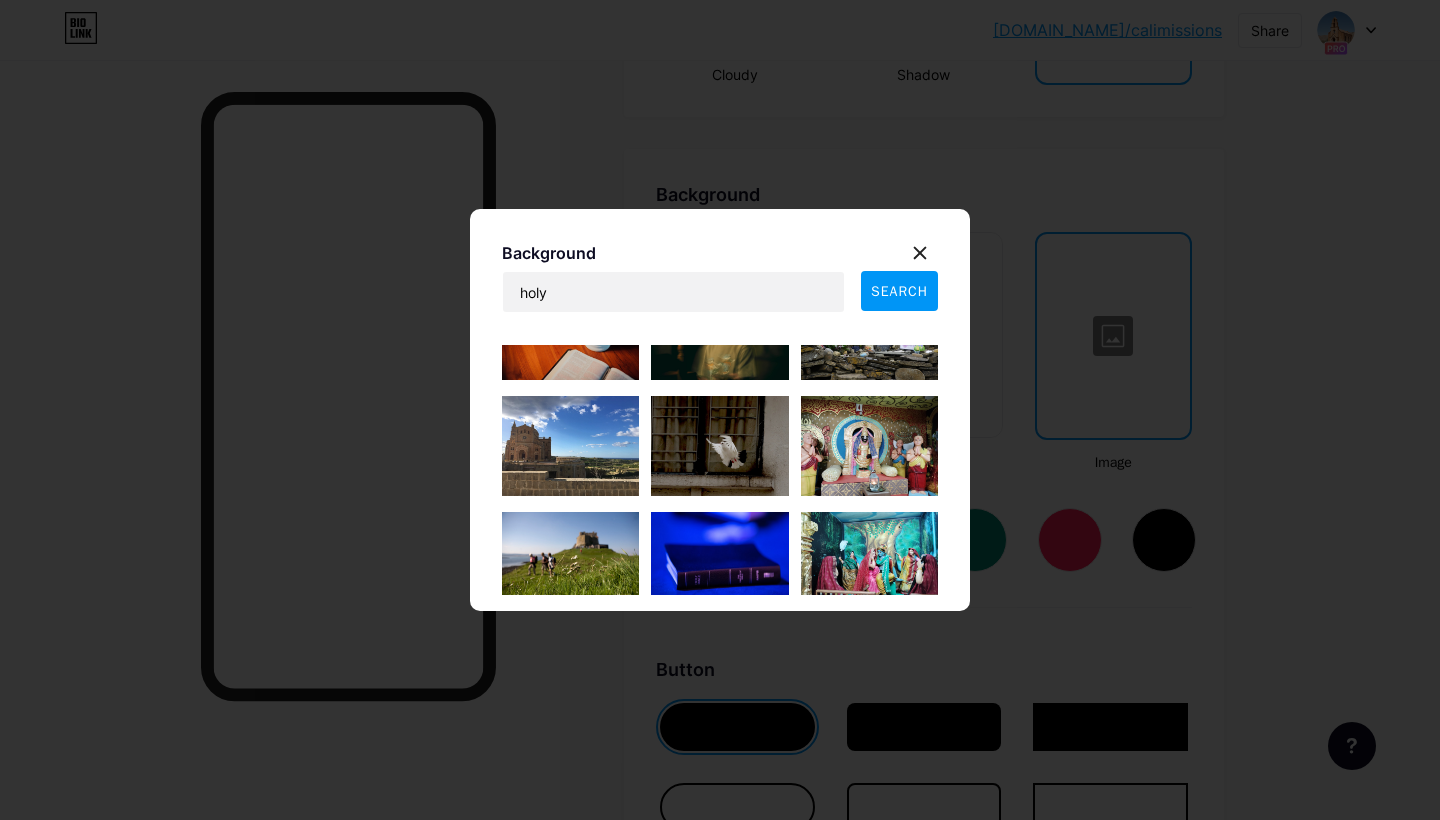 scroll, scrollTop: 3128, scrollLeft: 0, axis: vertical 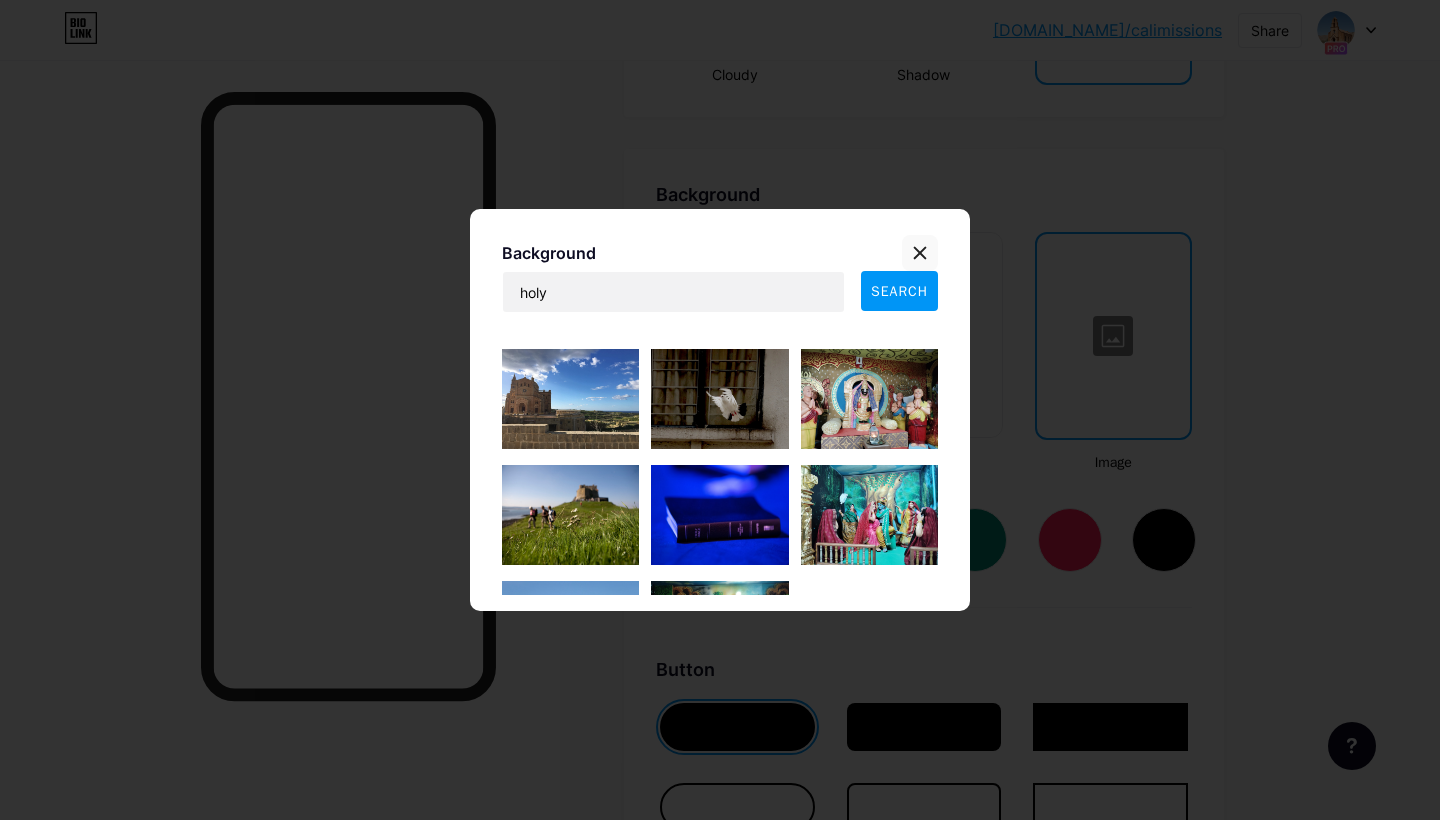 click at bounding box center [920, 253] 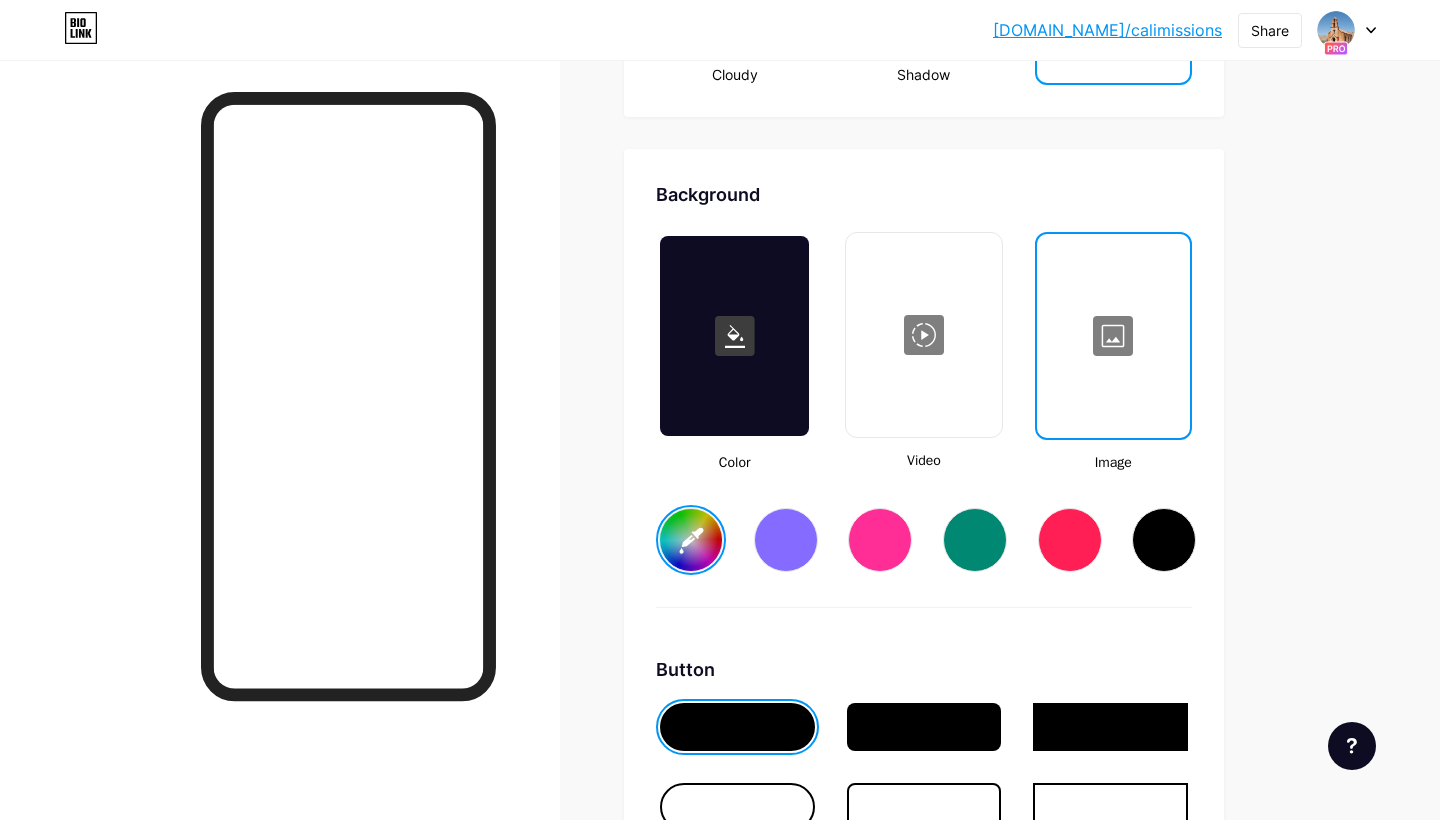 click at bounding box center [923, 335] 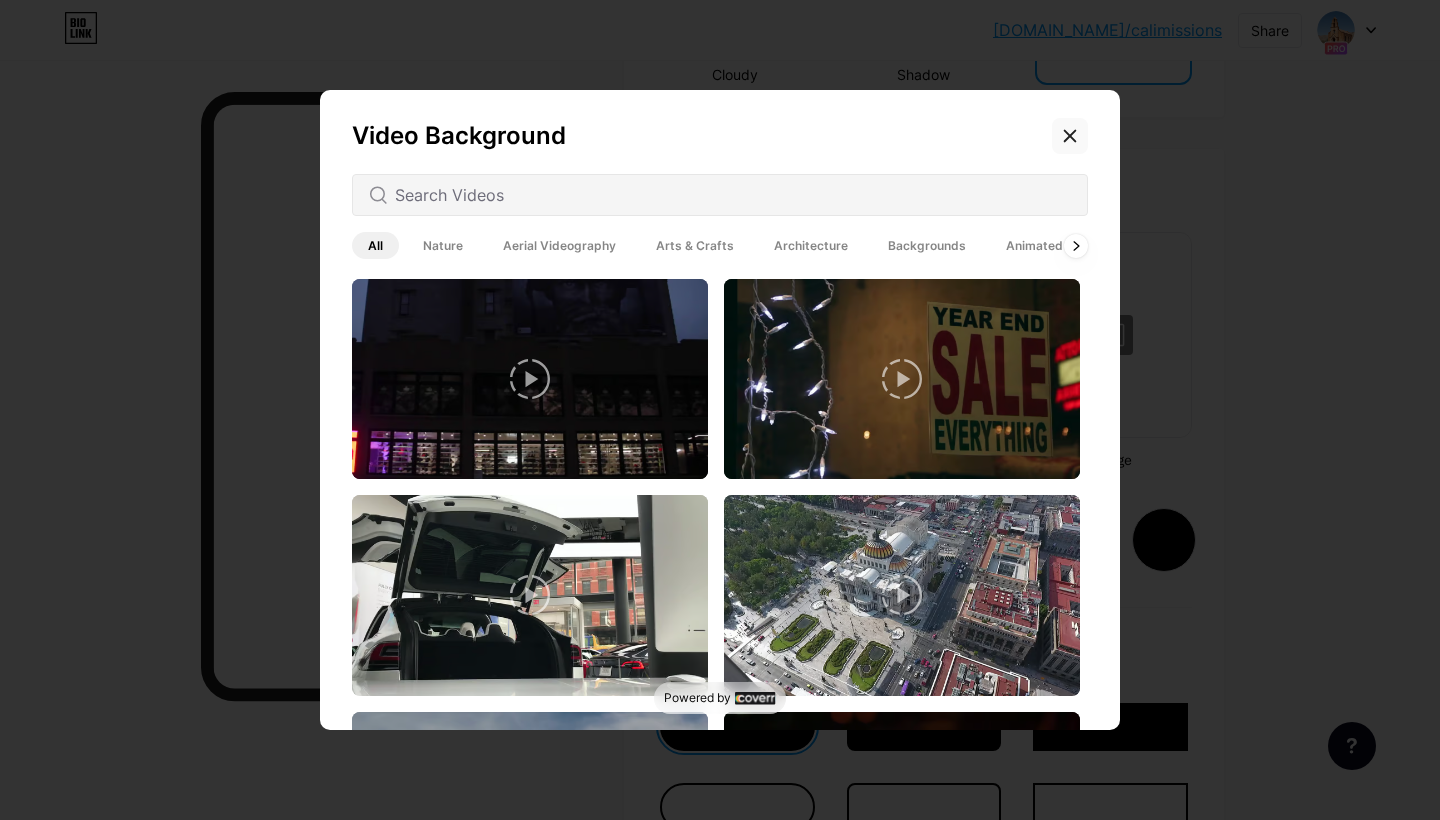 click 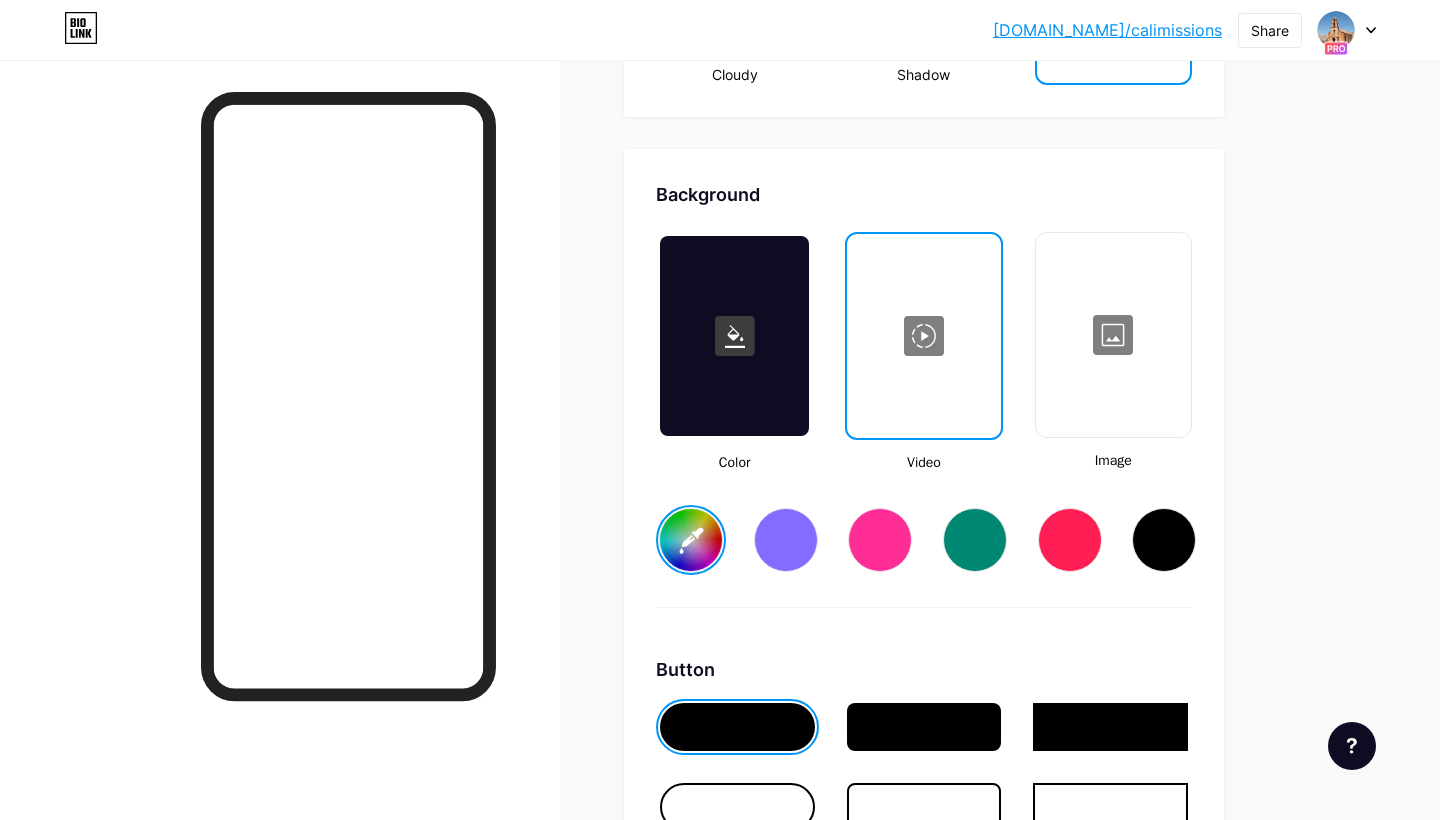 click at bounding box center (1113, 335) 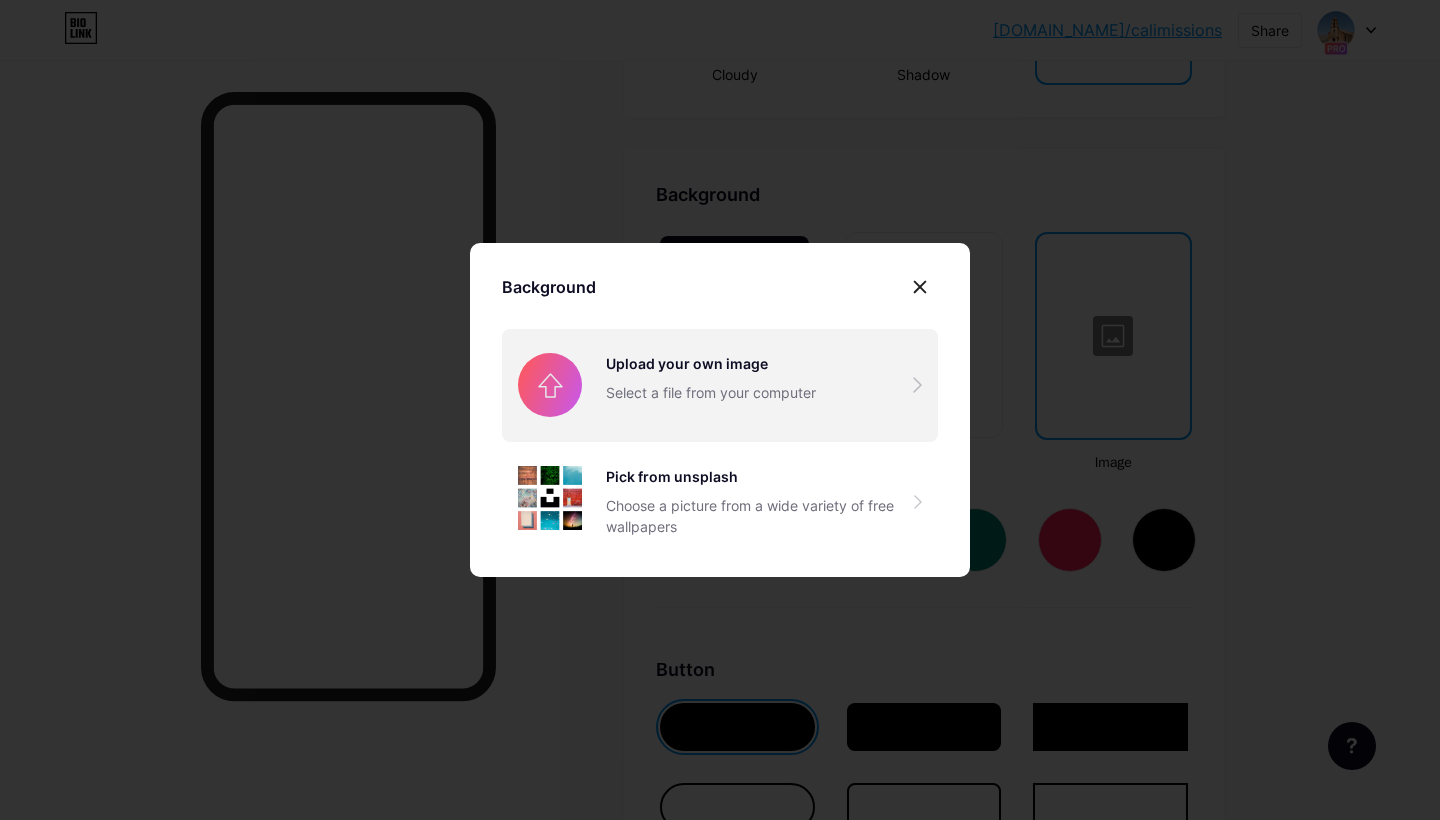 click at bounding box center (720, 385) 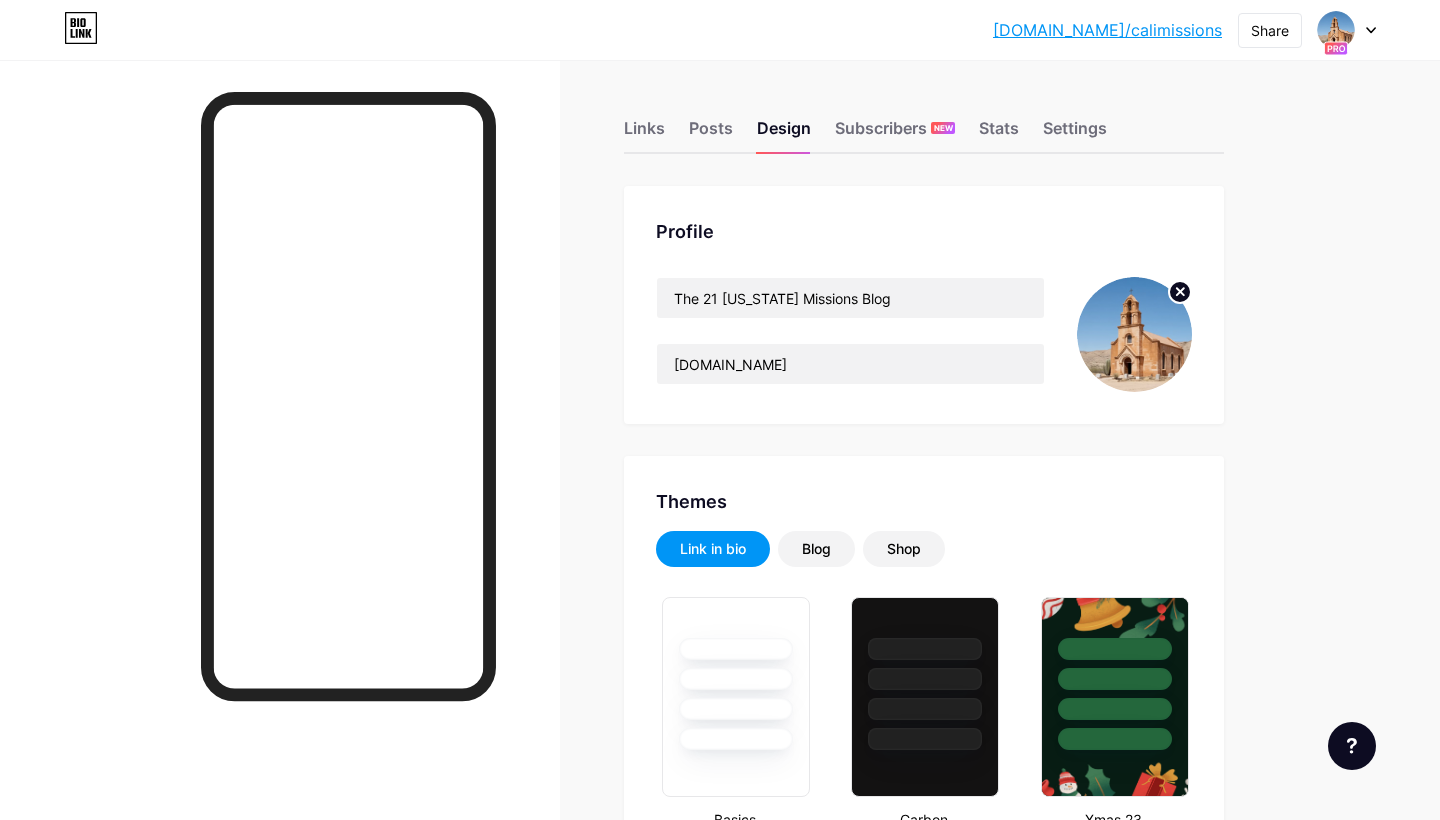 scroll, scrollTop: 0, scrollLeft: 0, axis: both 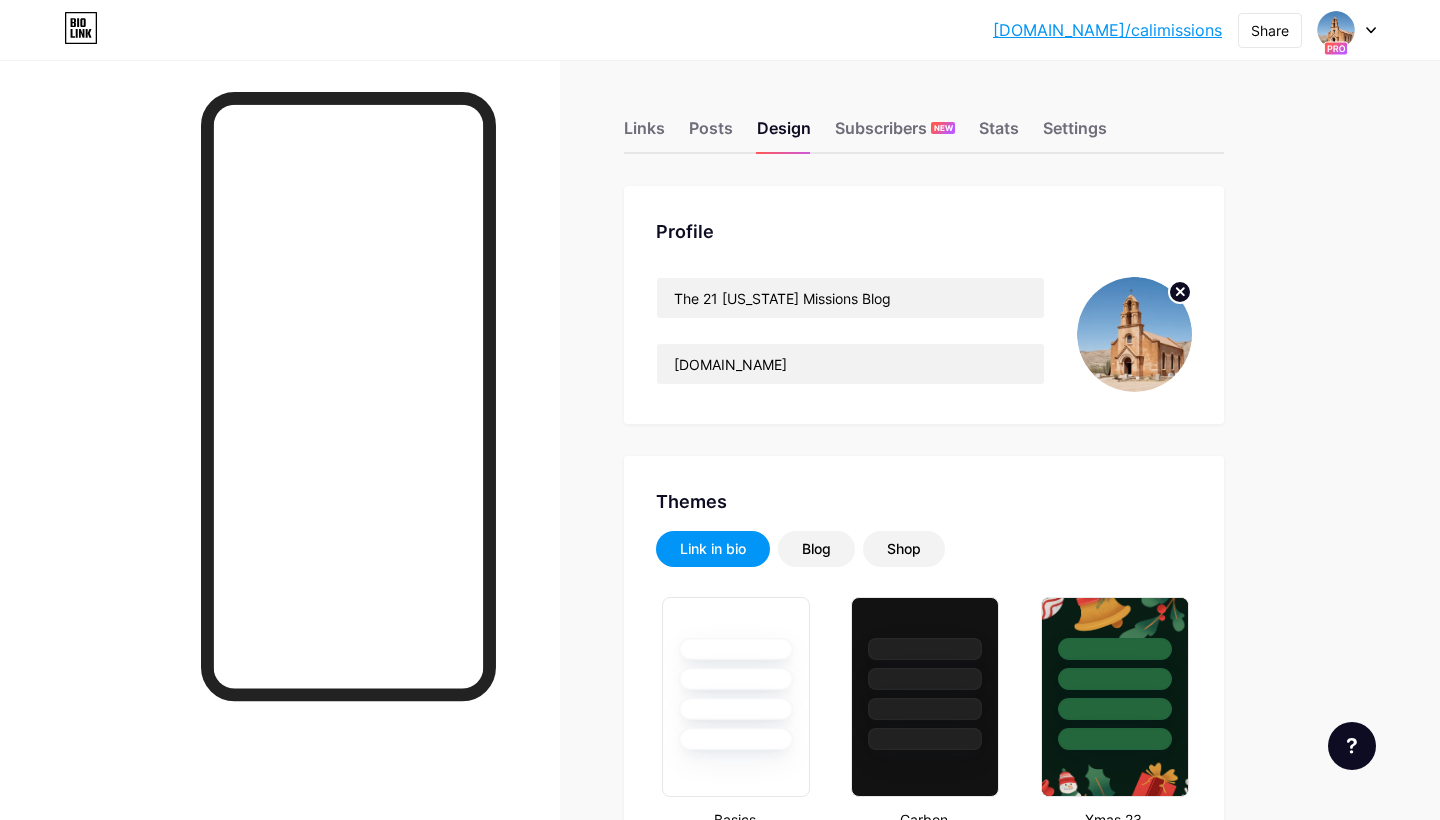 click at bounding box center (1134, 334) 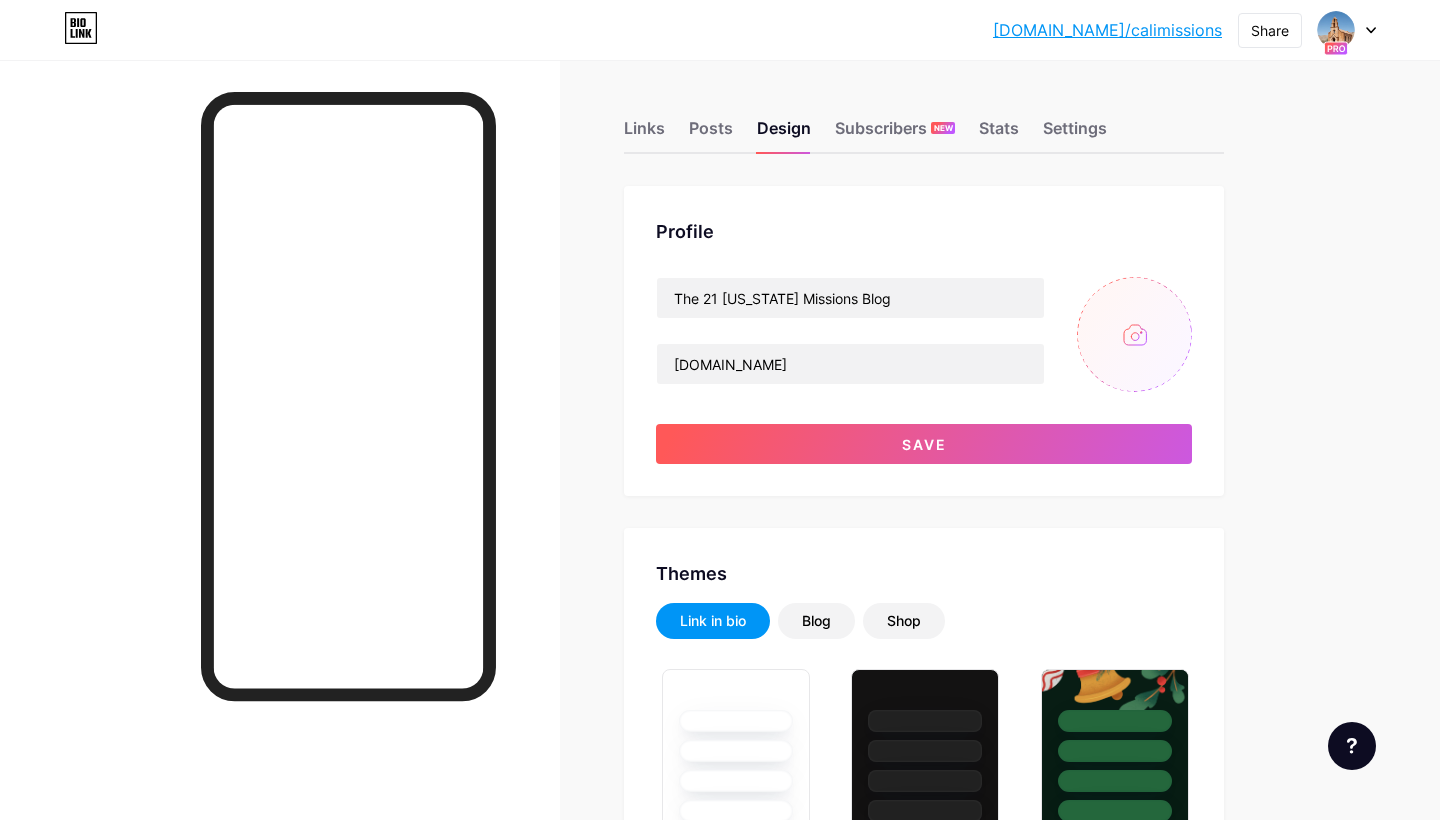 click at bounding box center (1134, 334) 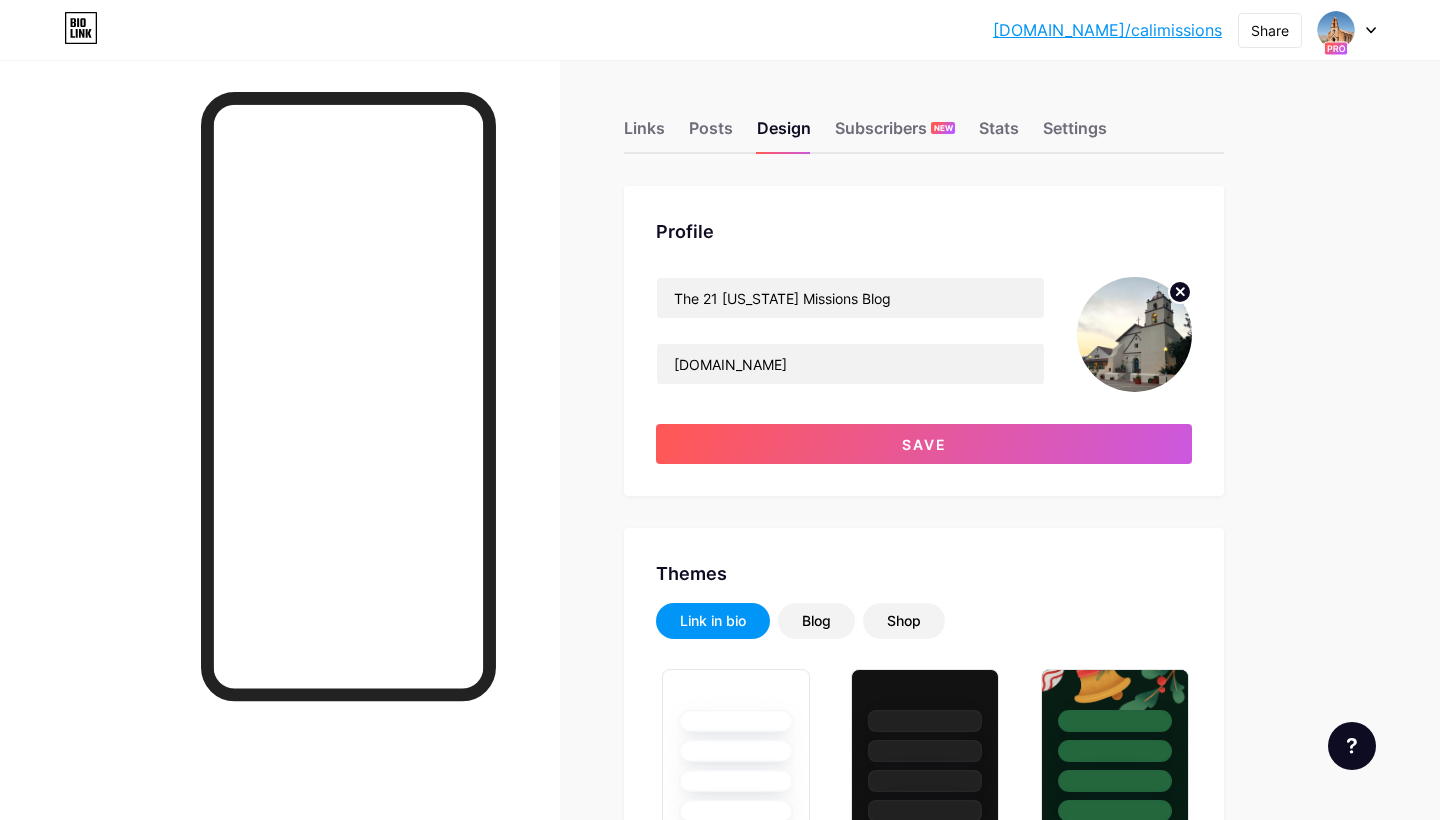 click on "Links
Posts
Design
Subscribers
NEW
Stats
Settings     Profile   The 21 [US_STATE] Missions Blog     [DOMAIN_NAME]                   Save     Themes   Link in bio   Blog   Shop       Basics       Carbon       Xmas 23       Pride       Glitch       Winter · Live       Glassy · Live       Chameleon · Live       Rainy Night · Live       Neon · Live       Summer       Retro       Strawberry · Live       Desert       Sunny       Autumn       Leaf       Clear Sky       Blush       Unicorn       Minimal       Cloudy       Shadow     Create your own           Changes saved     Background         Color           Video                   Image           Button       #000000   Font   Inter Poppins EB Garamond TEKO BALSAMIQ SANS Kite One PT Sans Quicksand DM Sans     #000000   Changes saved     Position to display socials                 Top                     Bottom
Disable Bio Link branding" at bounding box center [654, 2353] 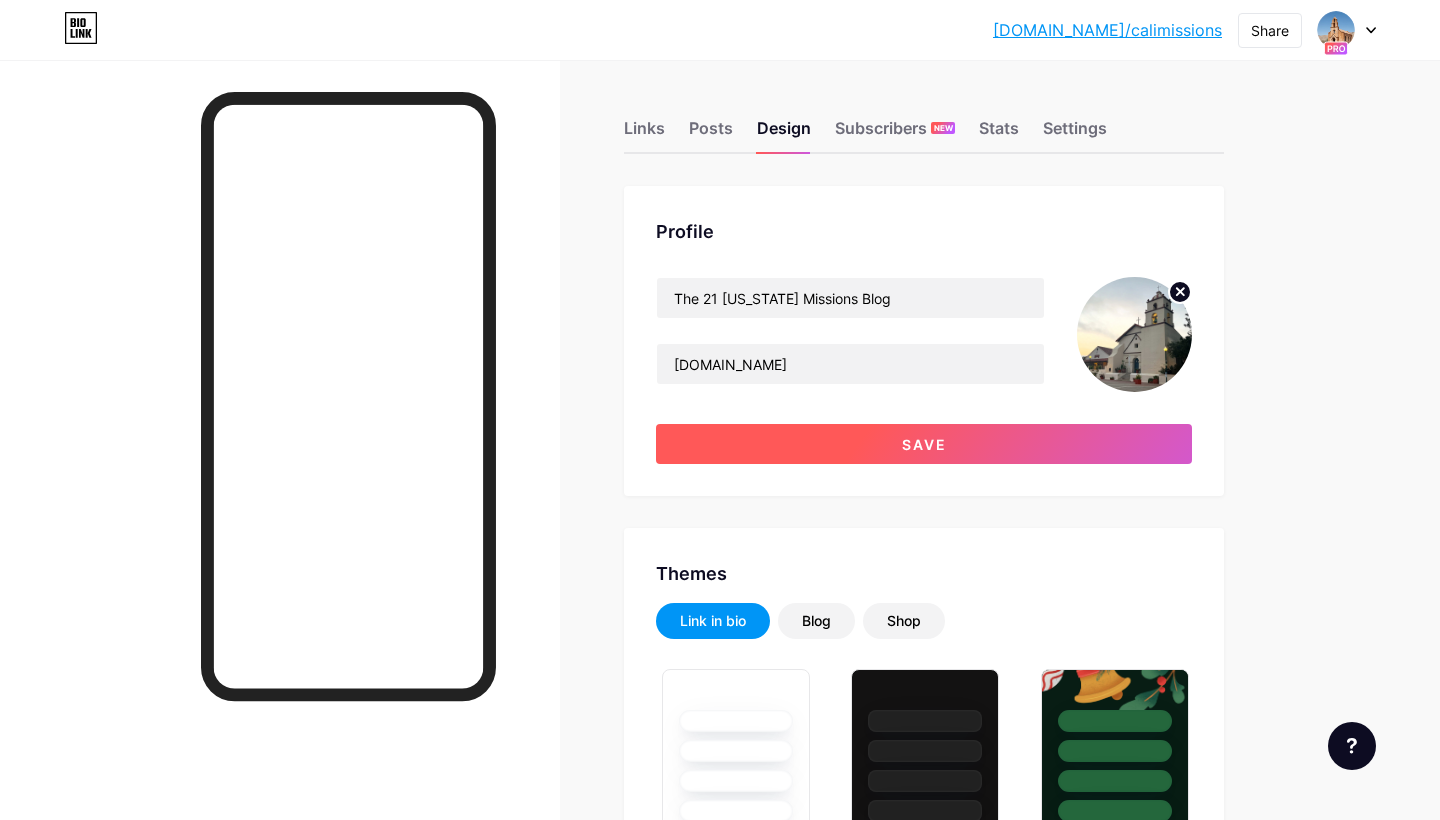 click on "Save" at bounding box center [924, 444] 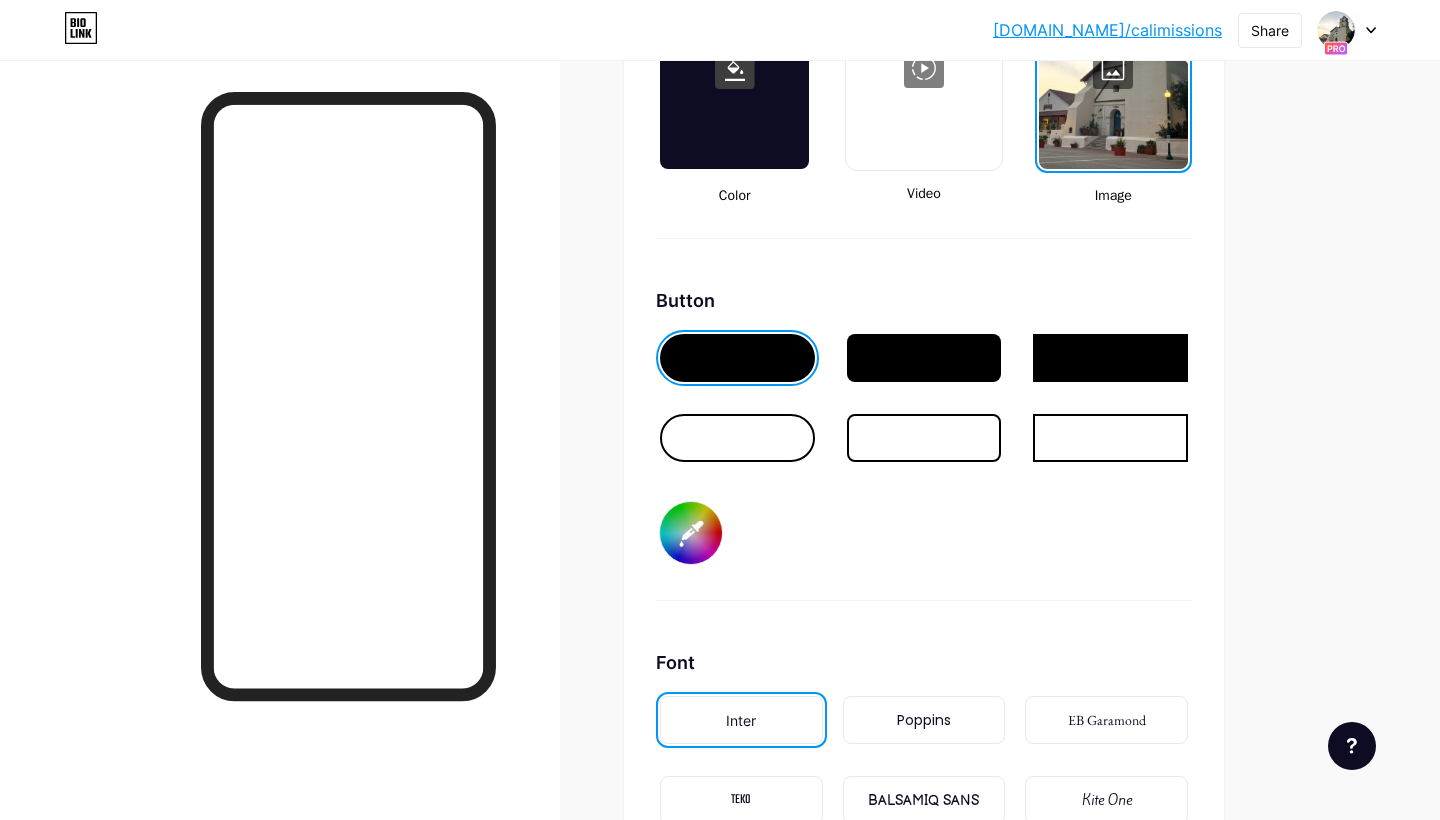 scroll, scrollTop: 2862, scrollLeft: 0, axis: vertical 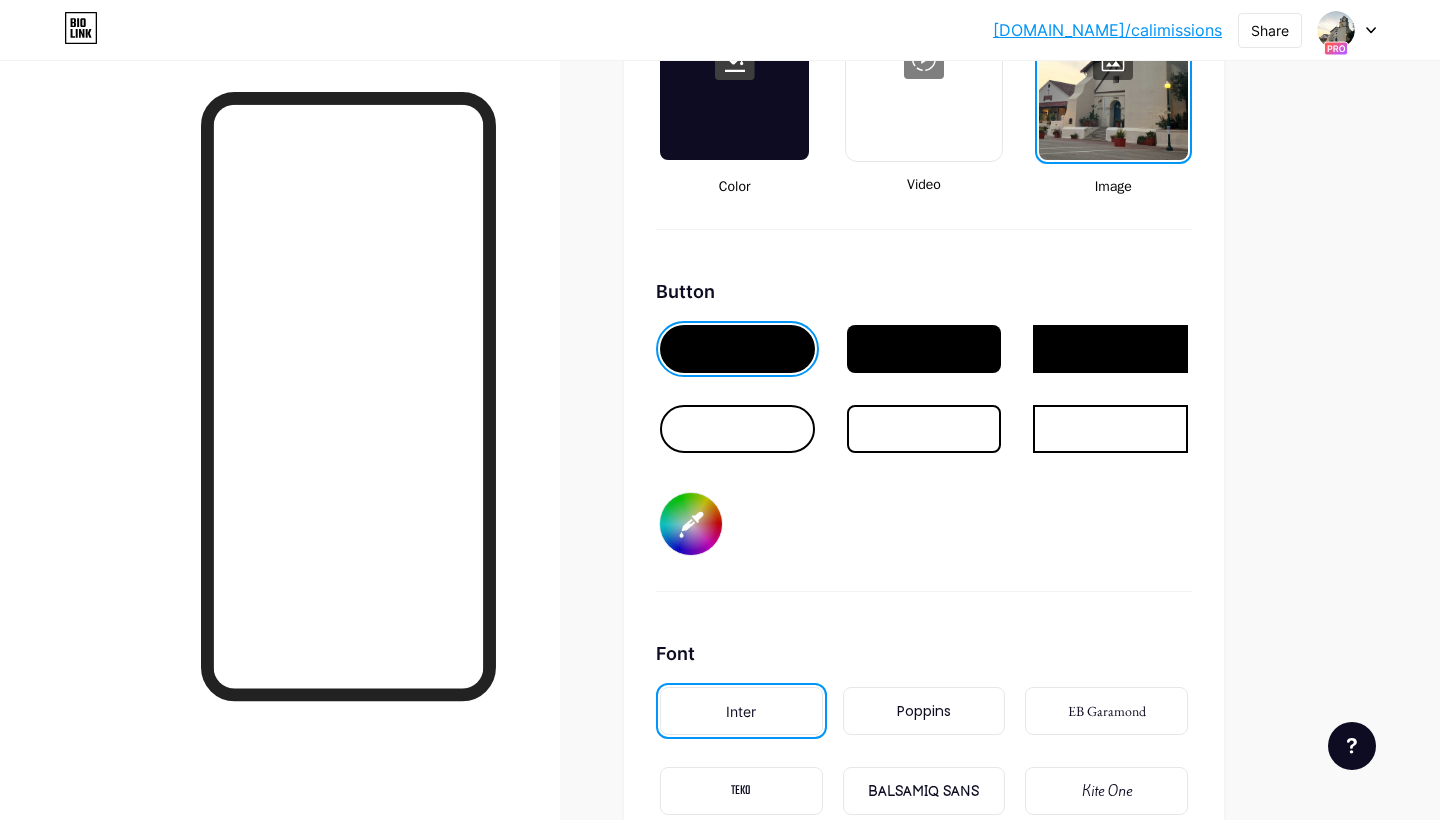 click at bounding box center [924, 349] 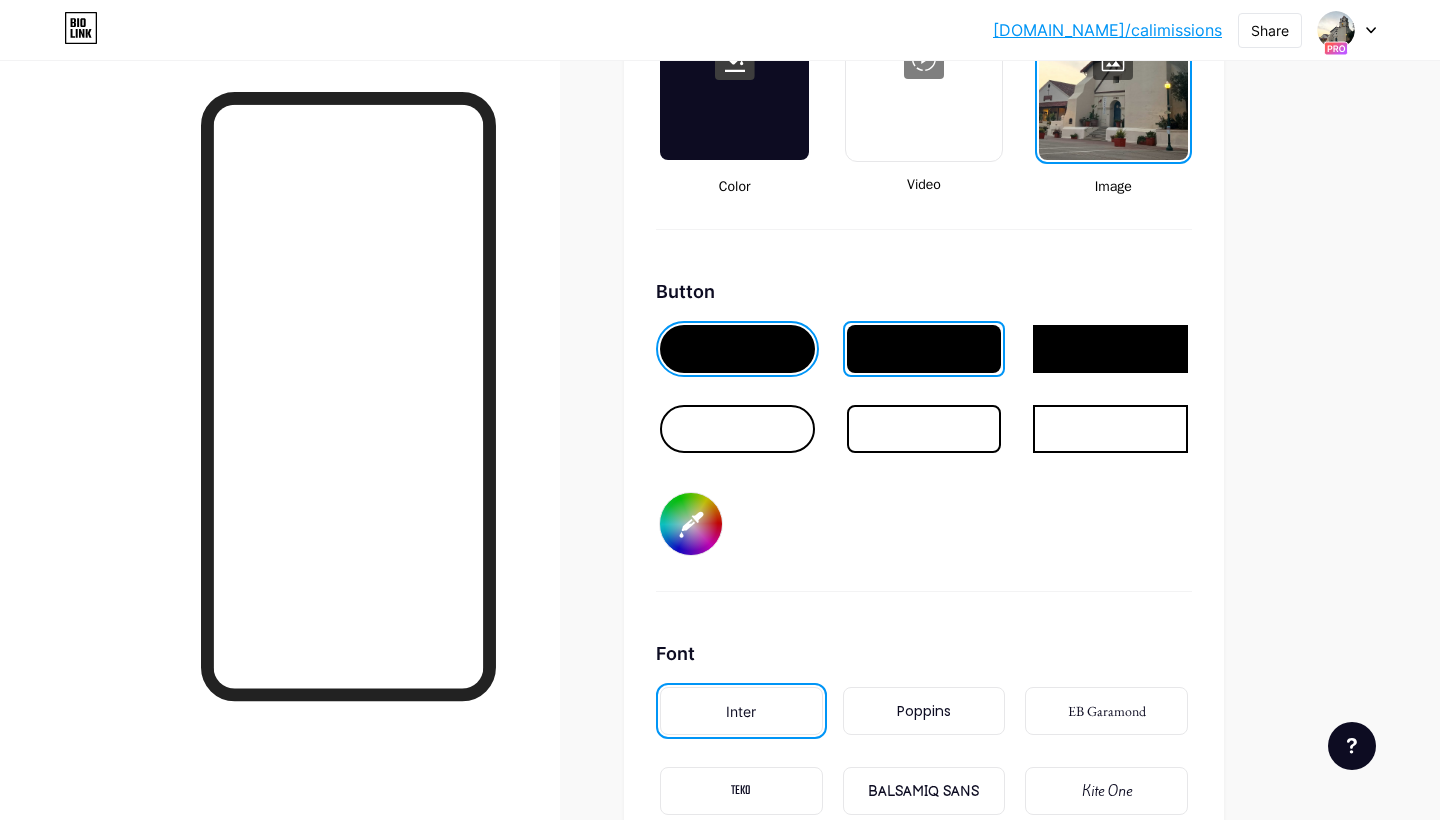 click at bounding box center (924, 429) 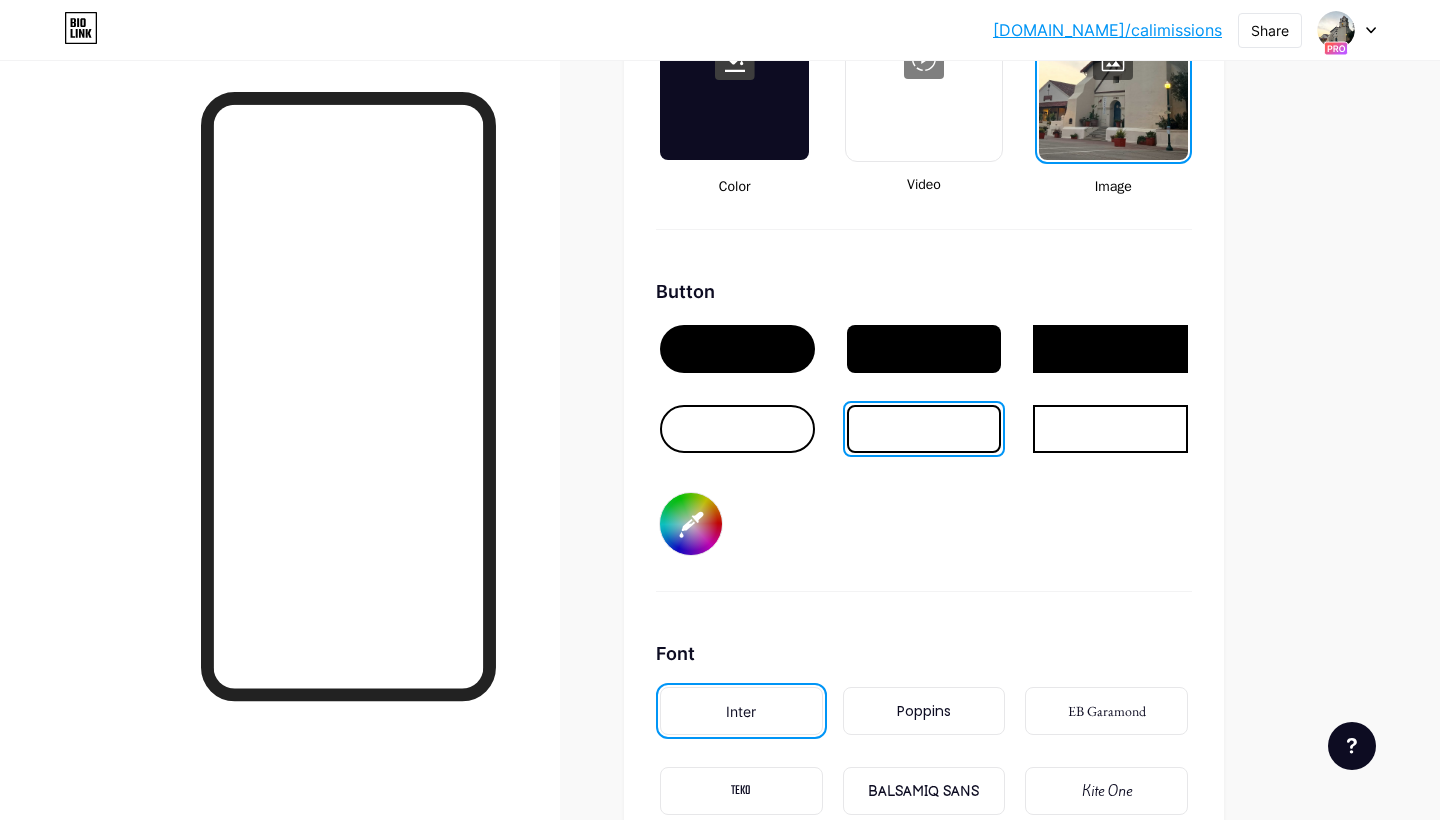 click on "#000000" at bounding box center [691, 524] 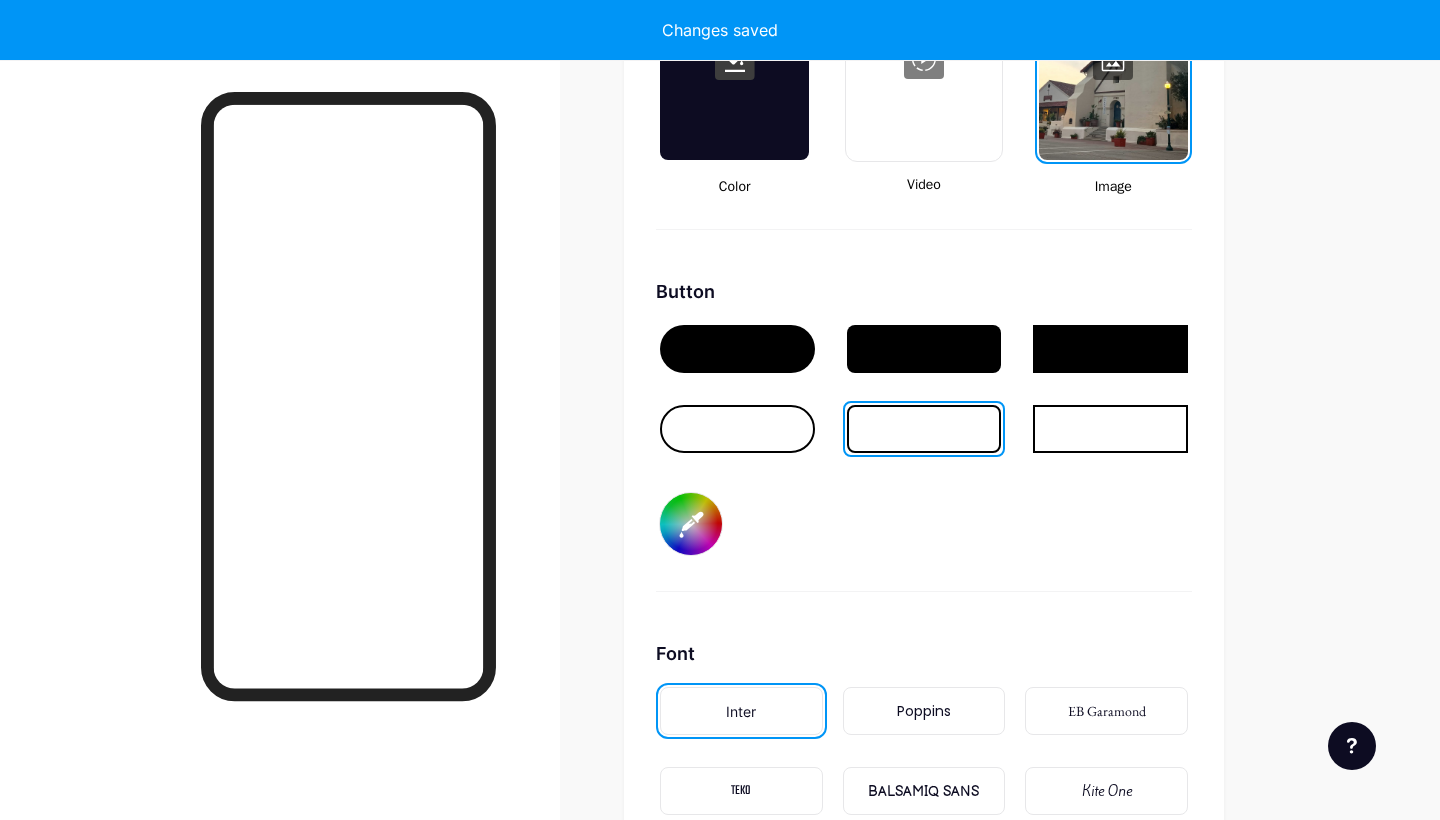 type on "#919191" 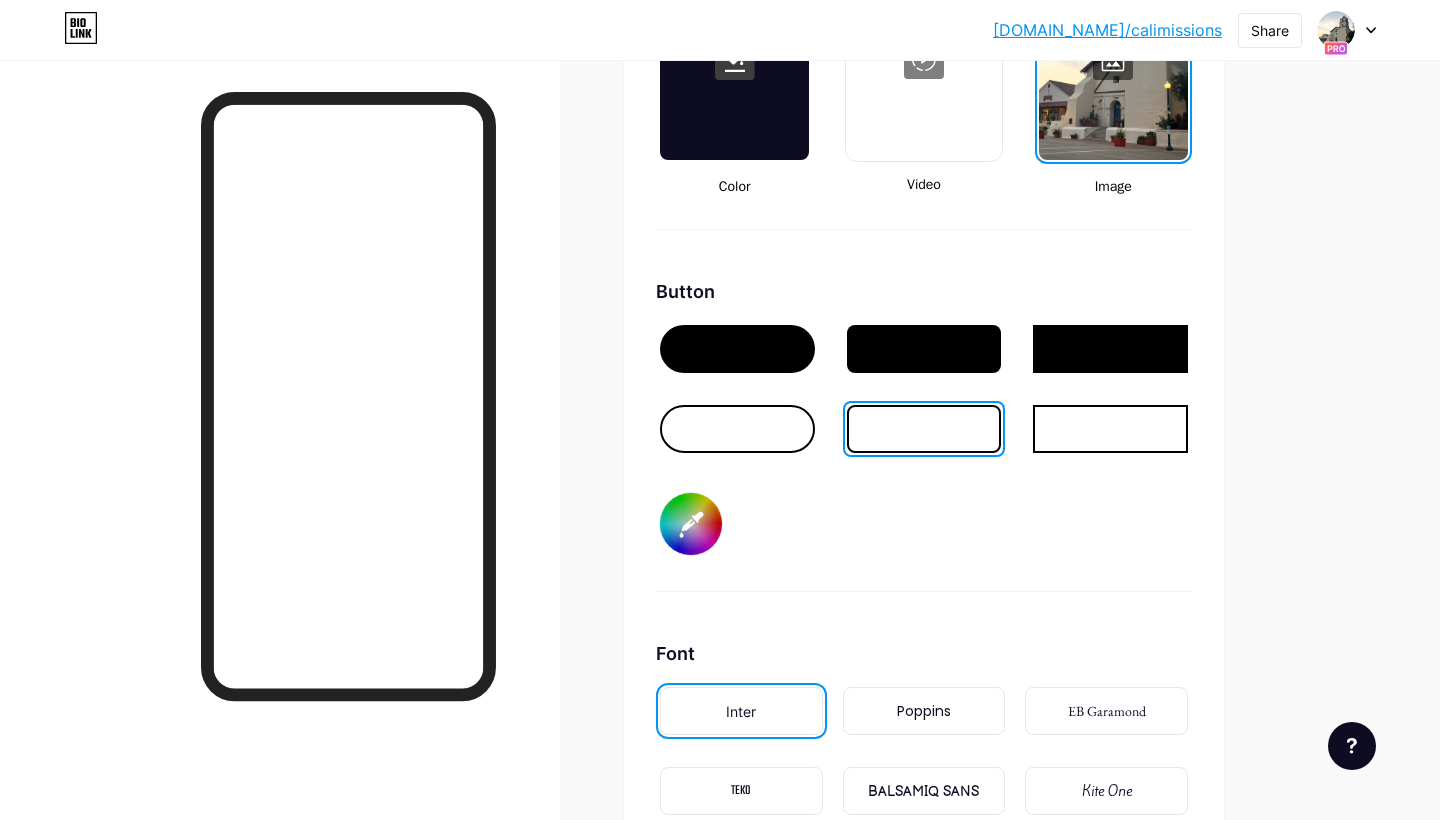 click at bounding box center [737, 429] 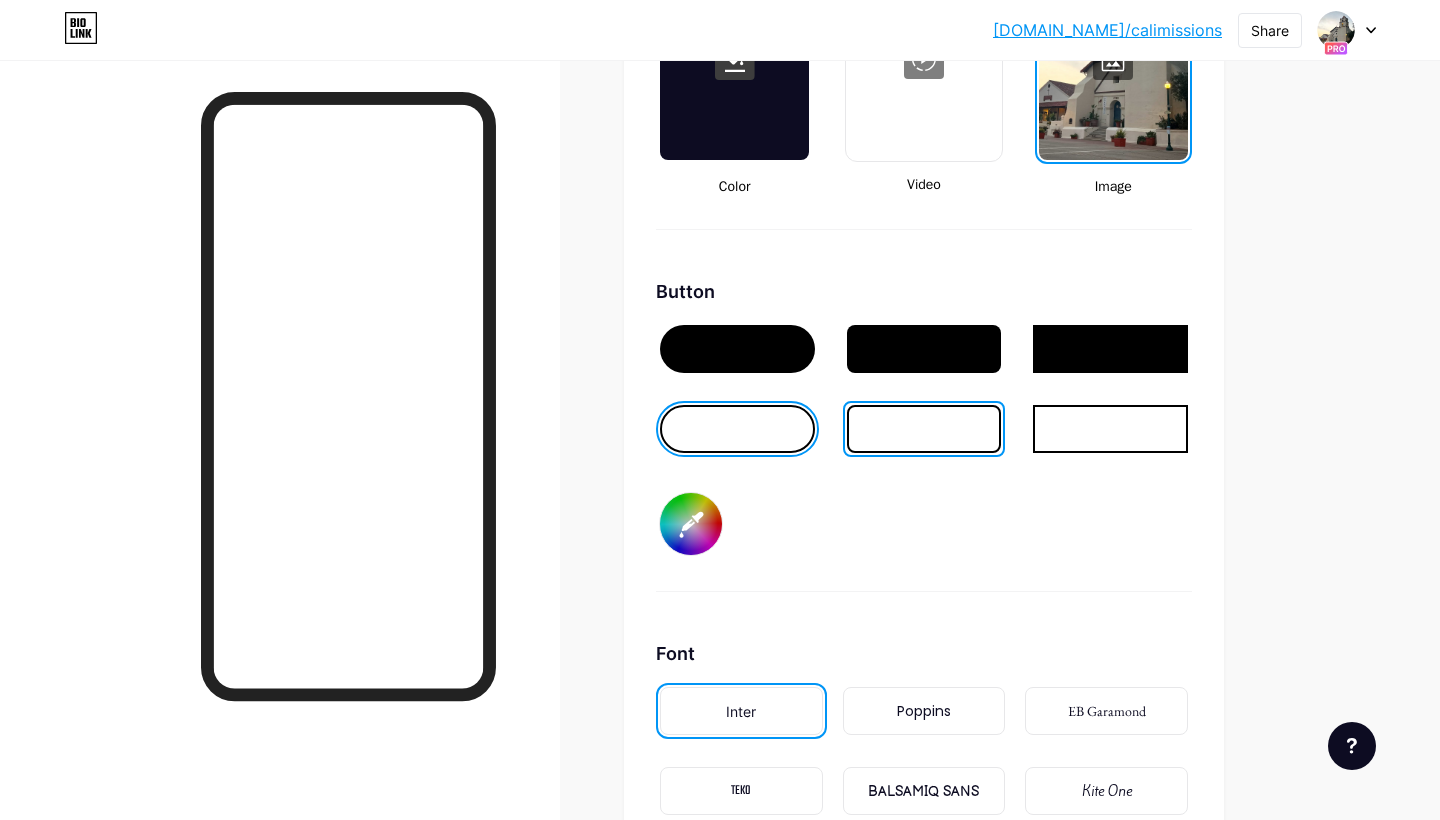 click at bounding box center (1110, 429) 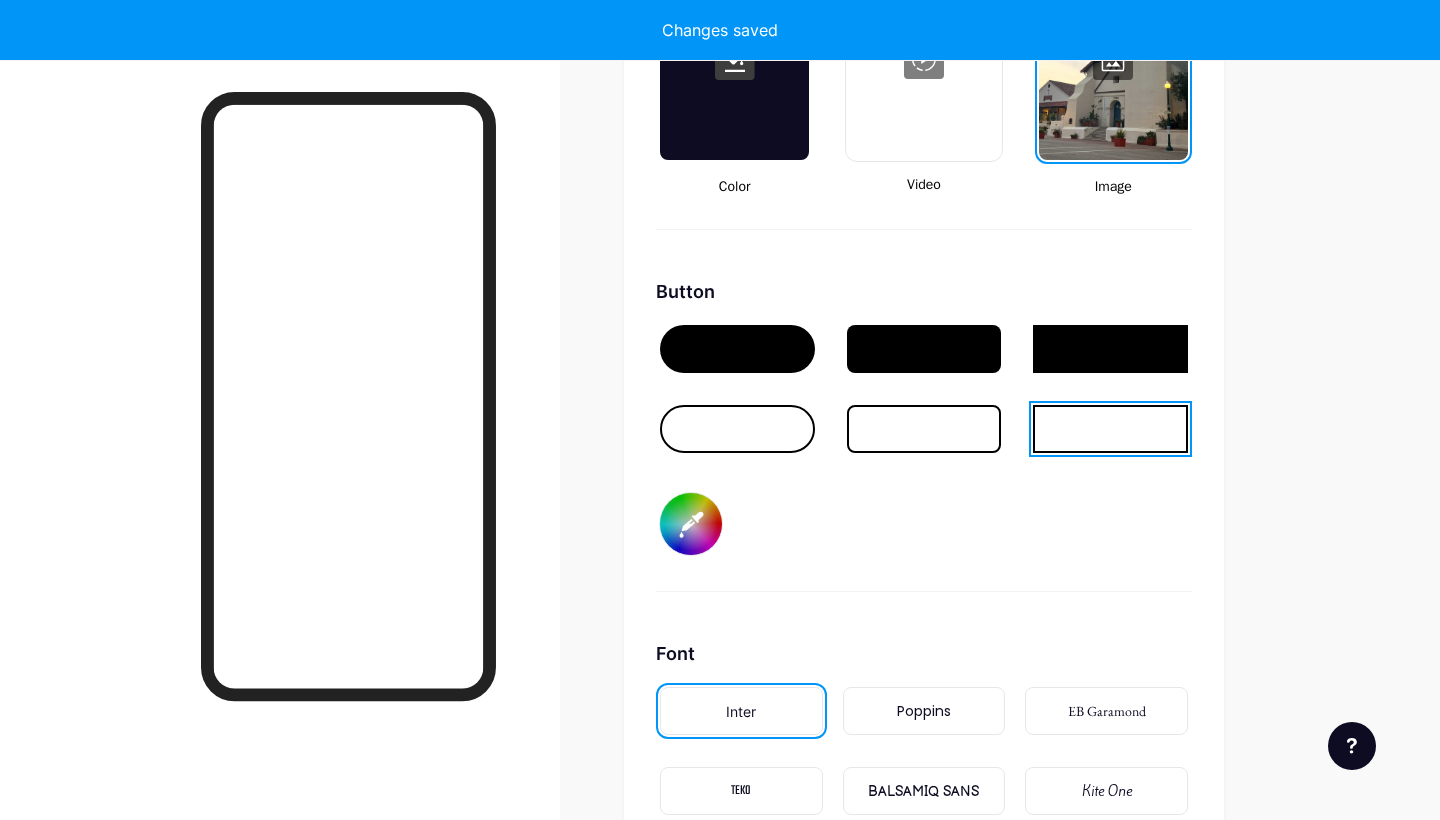 click on "#919191" at bounding box center [691, 524] 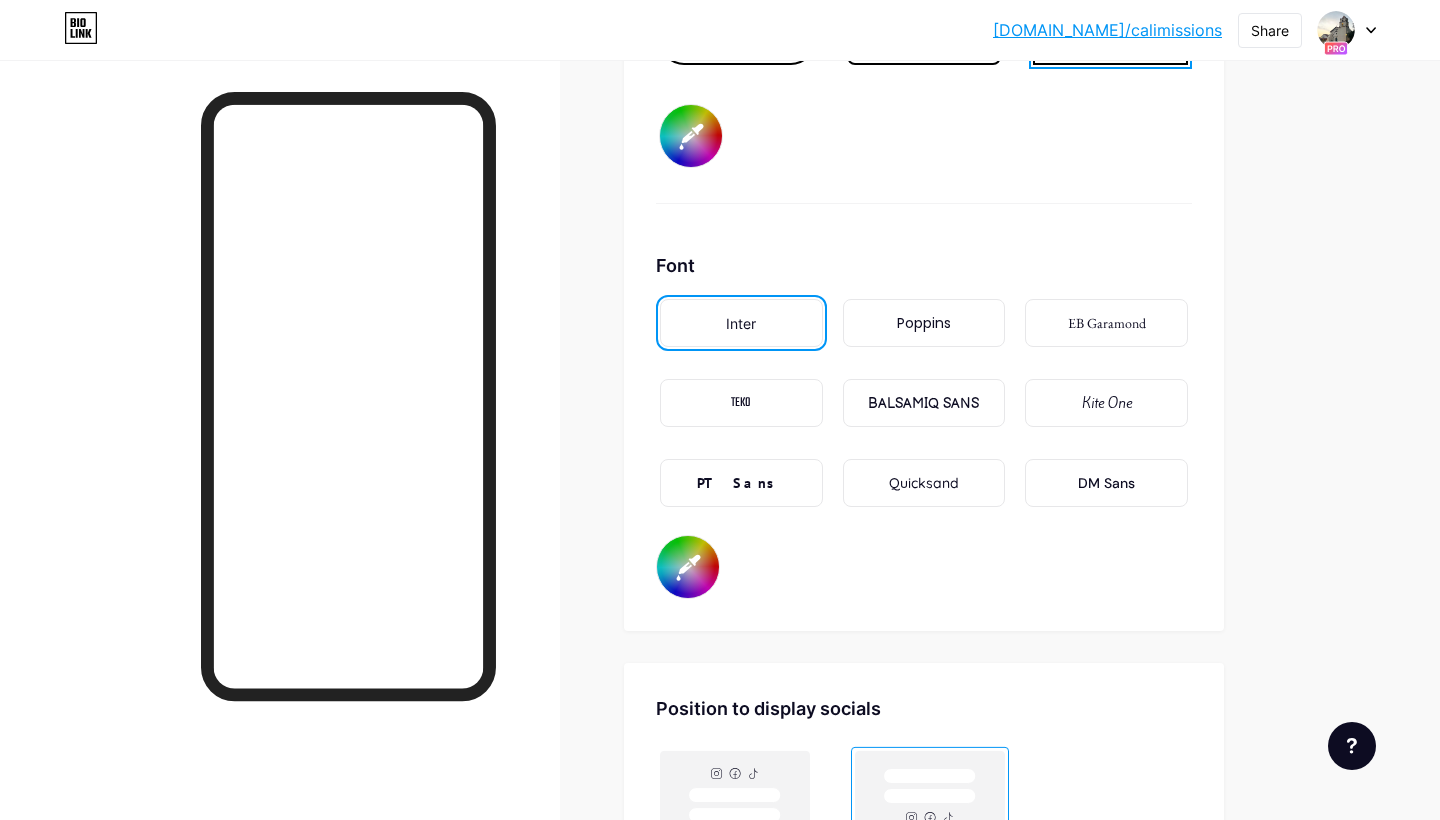 scroll, scrollTop: 3251, scrollLeft: 0, axis: vertical 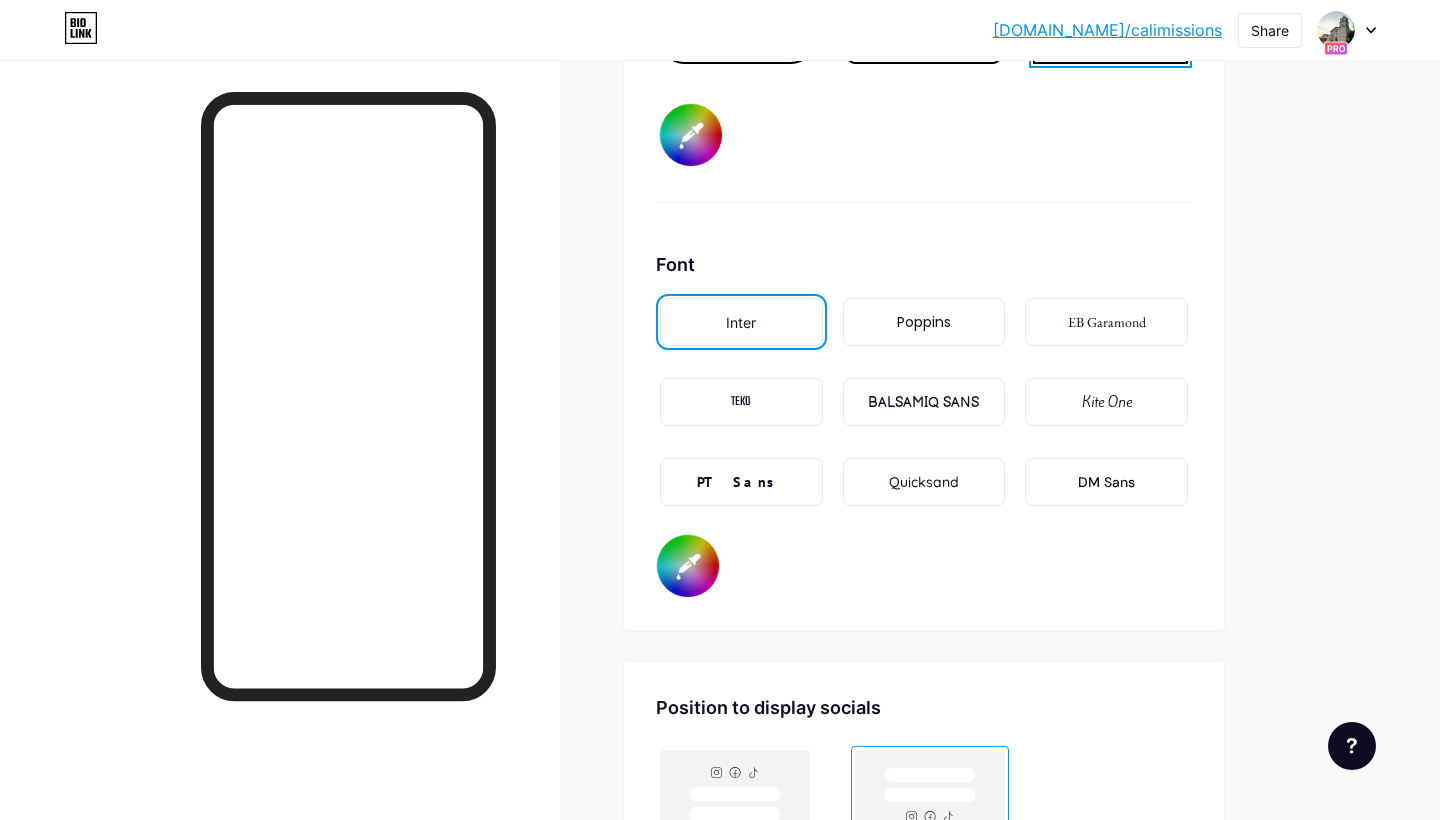 click on "#000000" at bounding box center (688, 566) 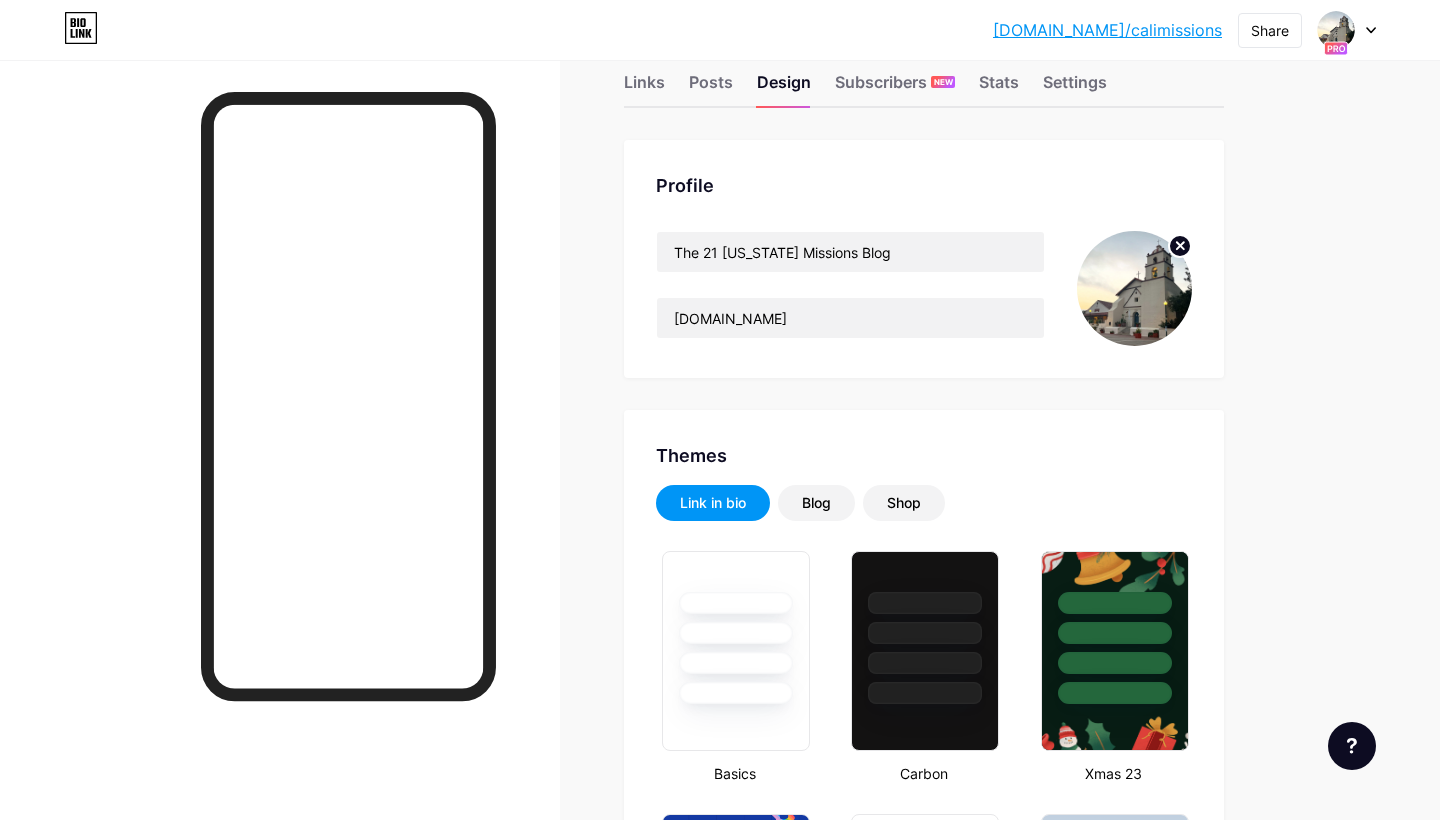 scroll, scrollTop: 54, scrollLeft: 0, axis: vertical 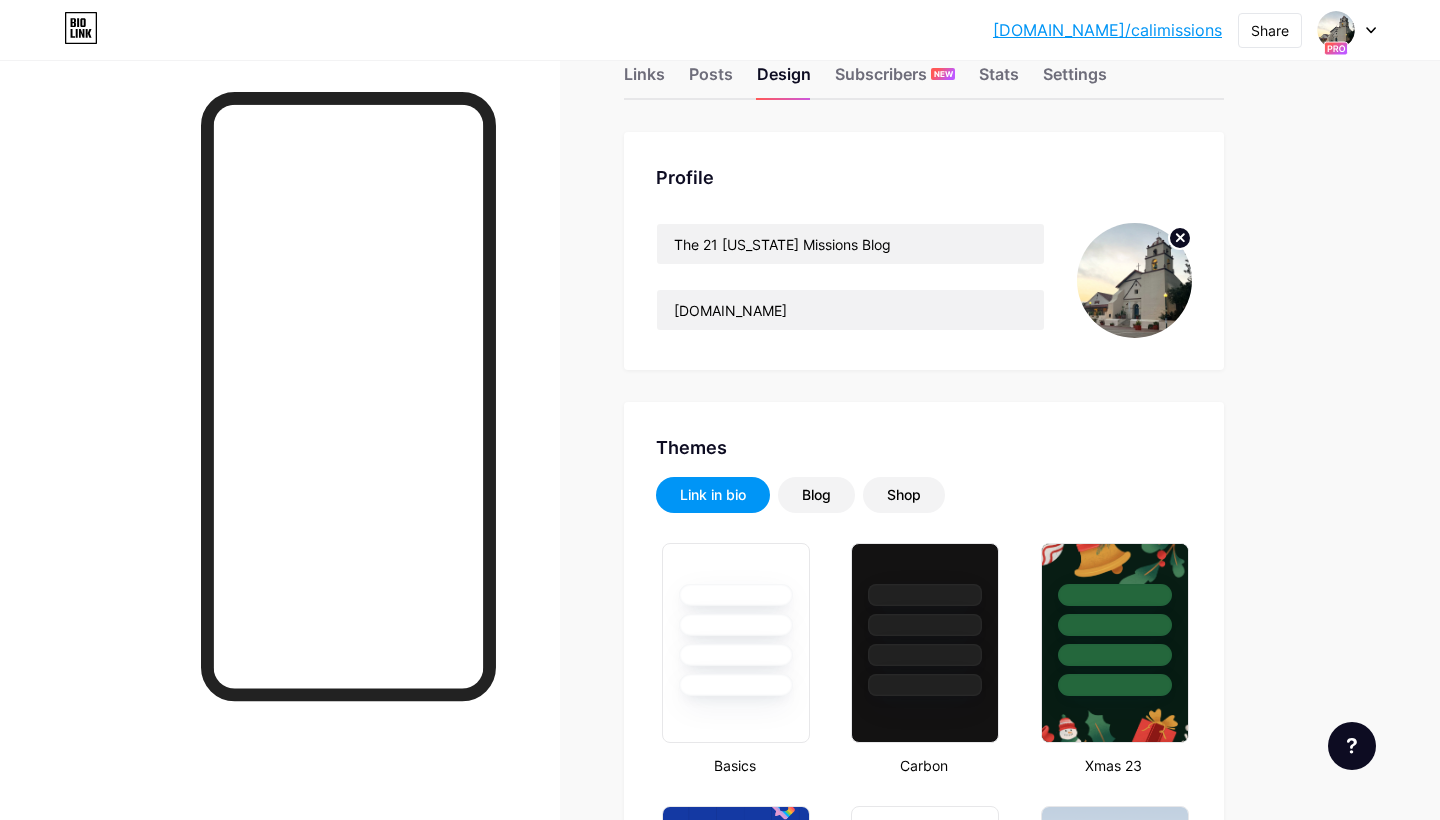 click 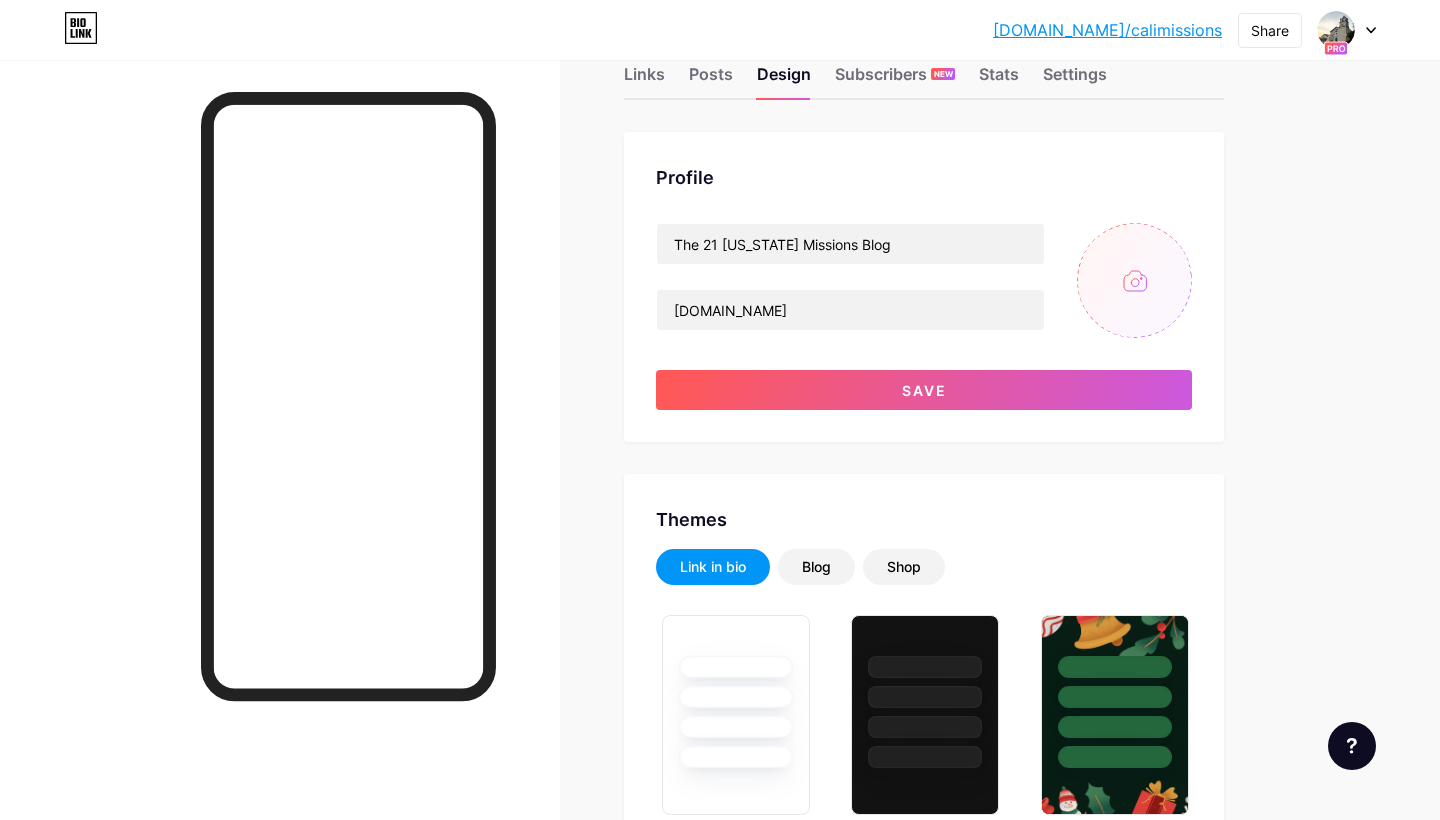 click at bounding box center [1134, 280] 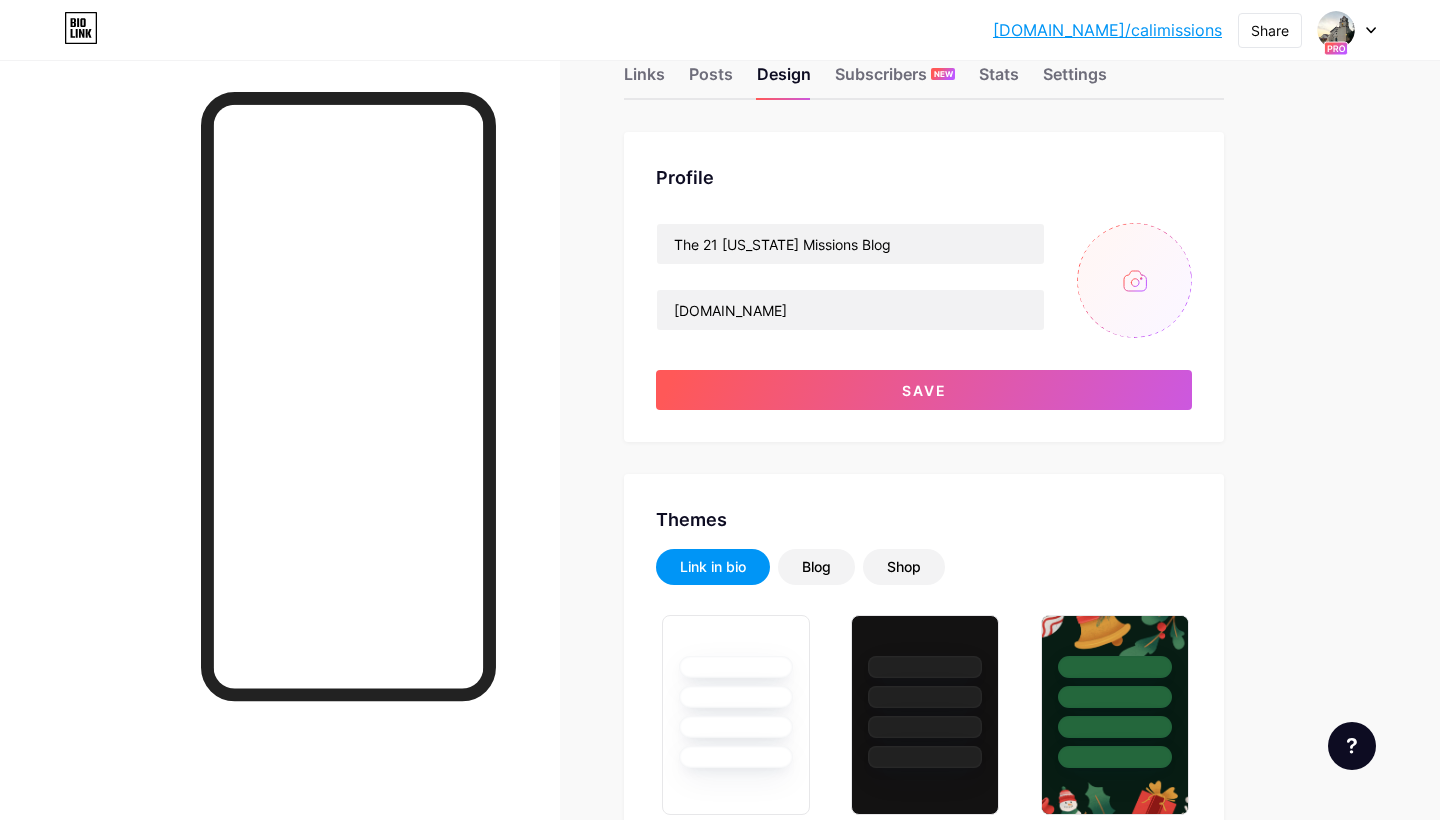 type on "C:\fakepath\IMG_4302.HEIC" 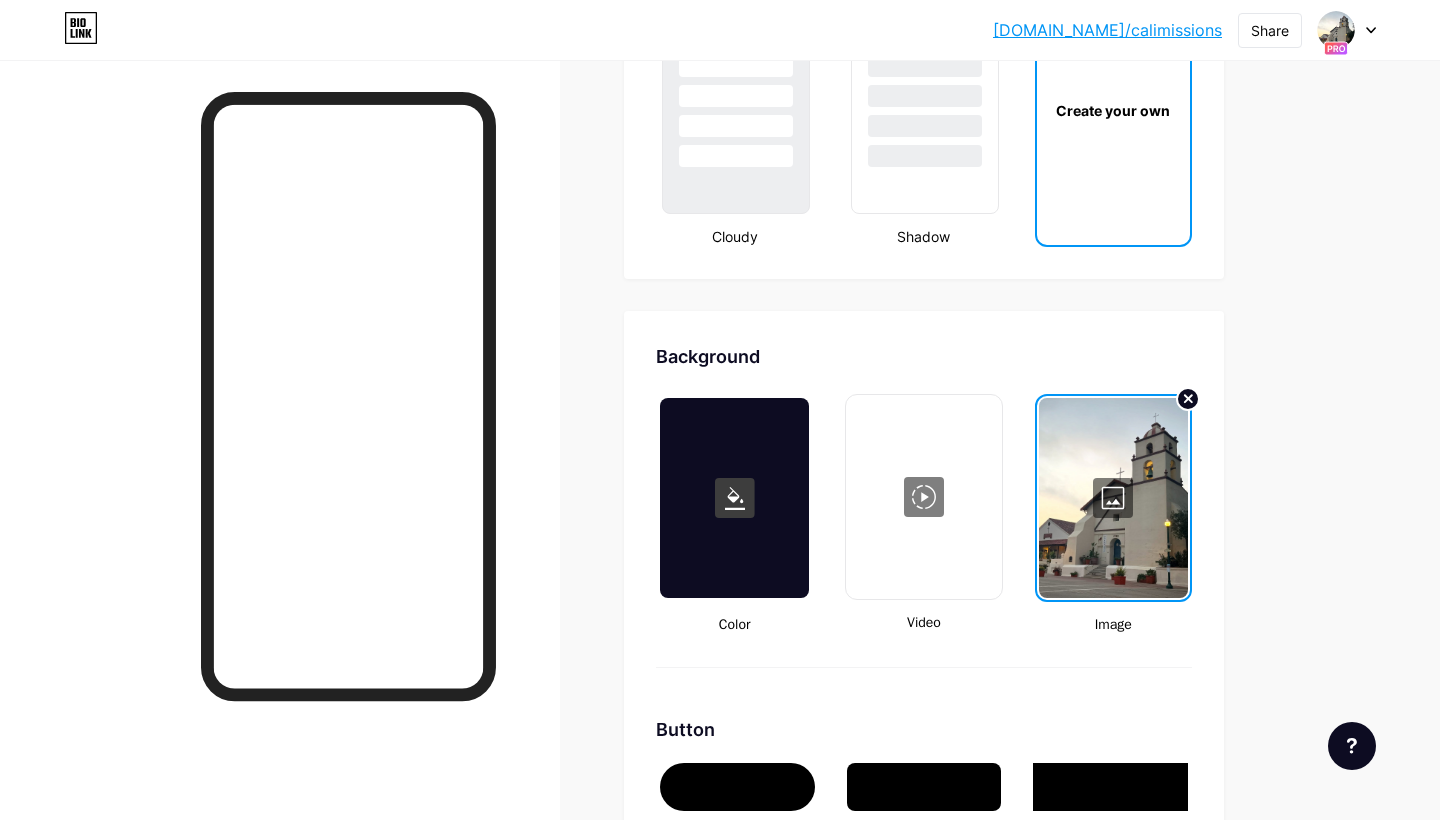 scroll, scrollTop: 2513, scrollLeft: 0, axis: vertical 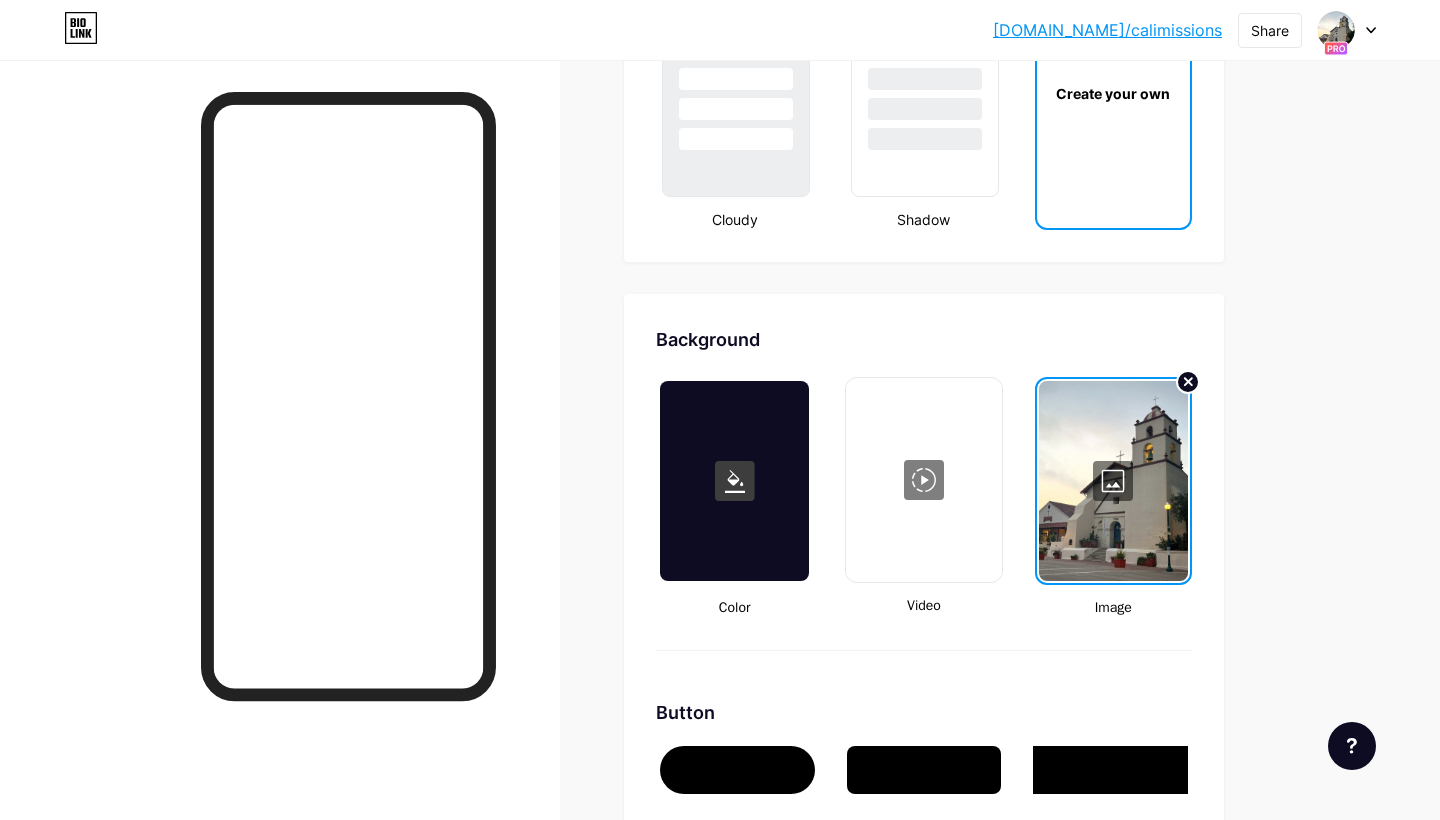 click at bounding box center [1113, 481] 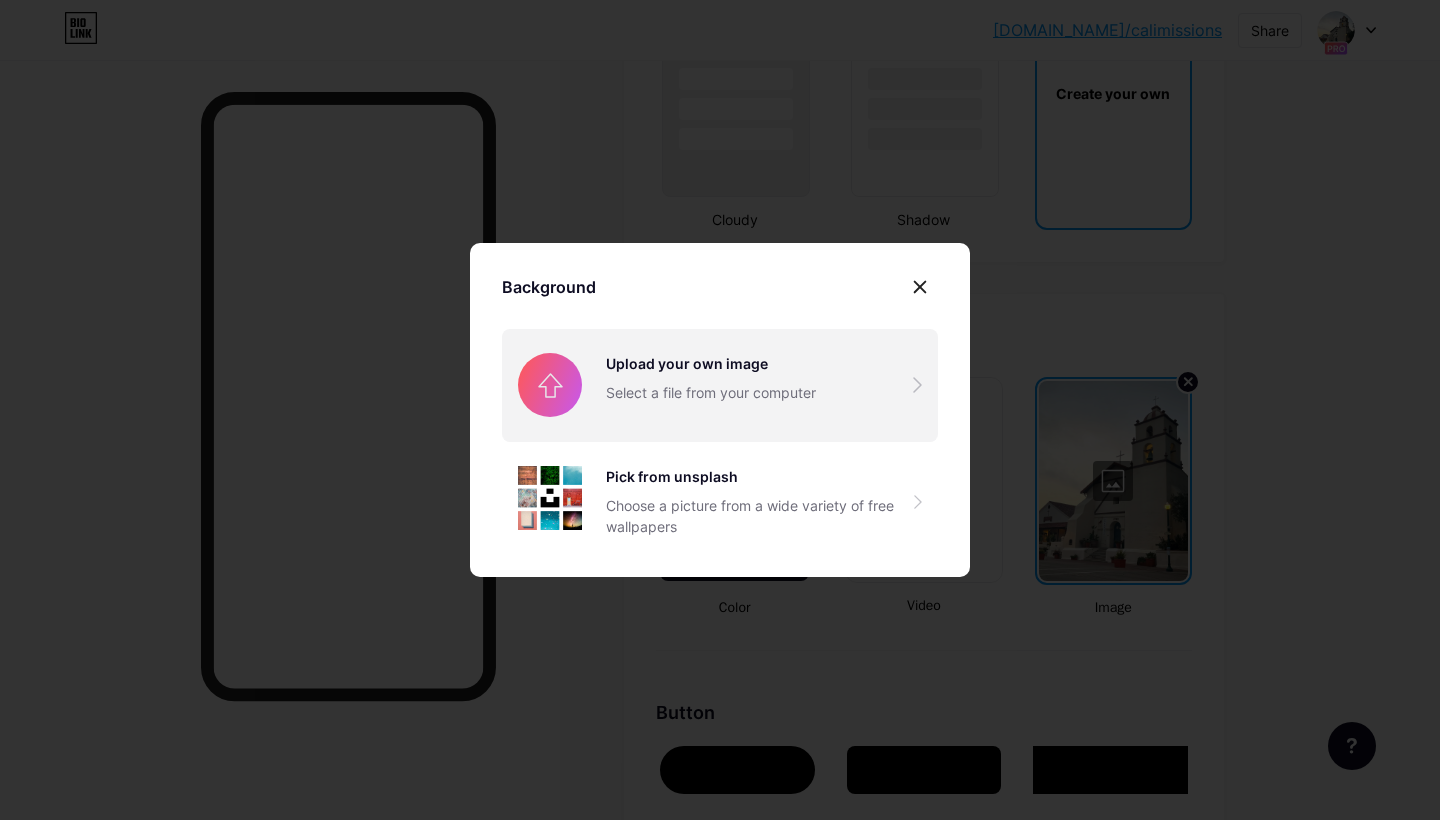 click at bounding box center (720, 385) 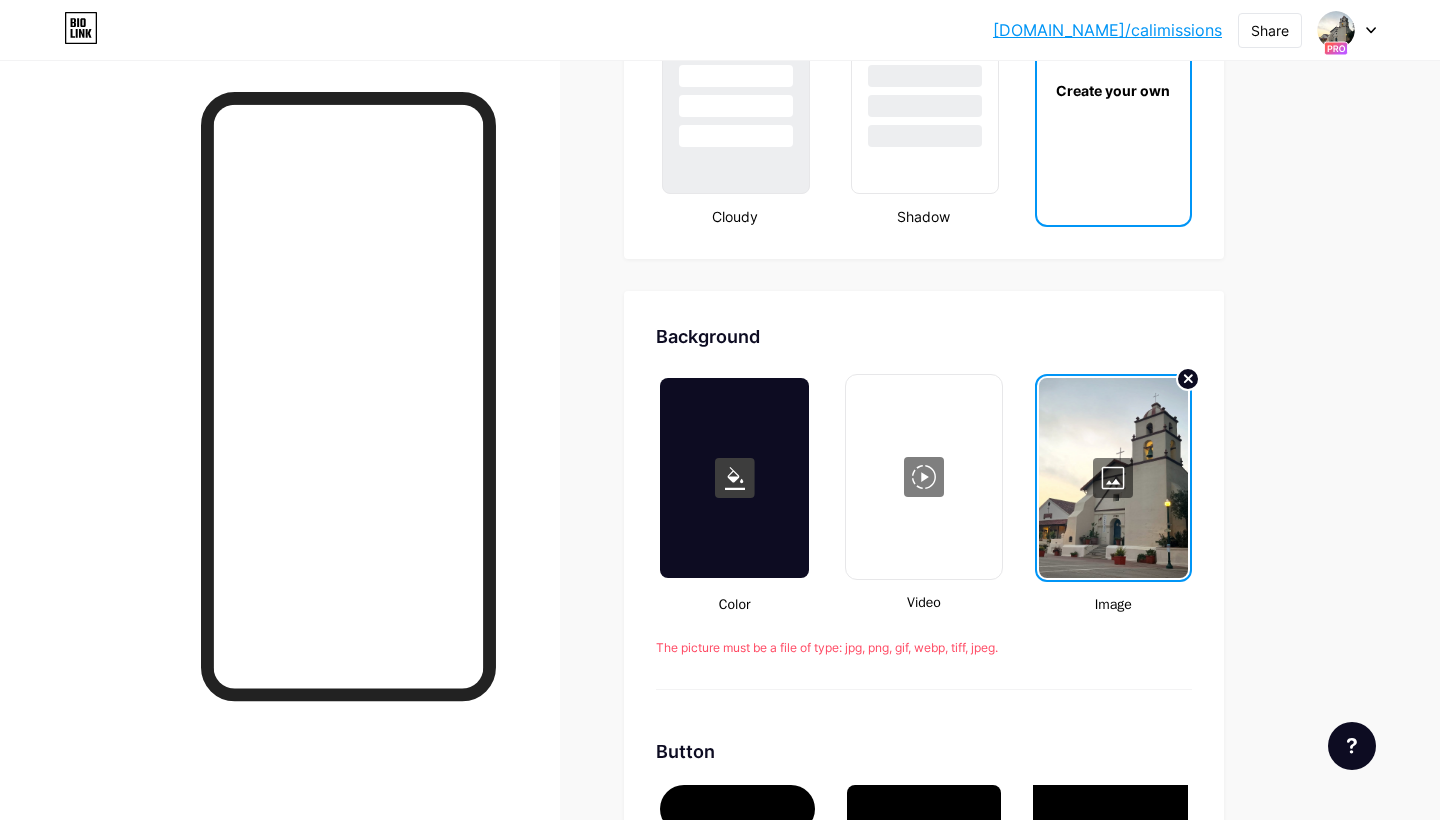 scroll, scrollTop: 2517, scrollLeft: 0, axis: vertical 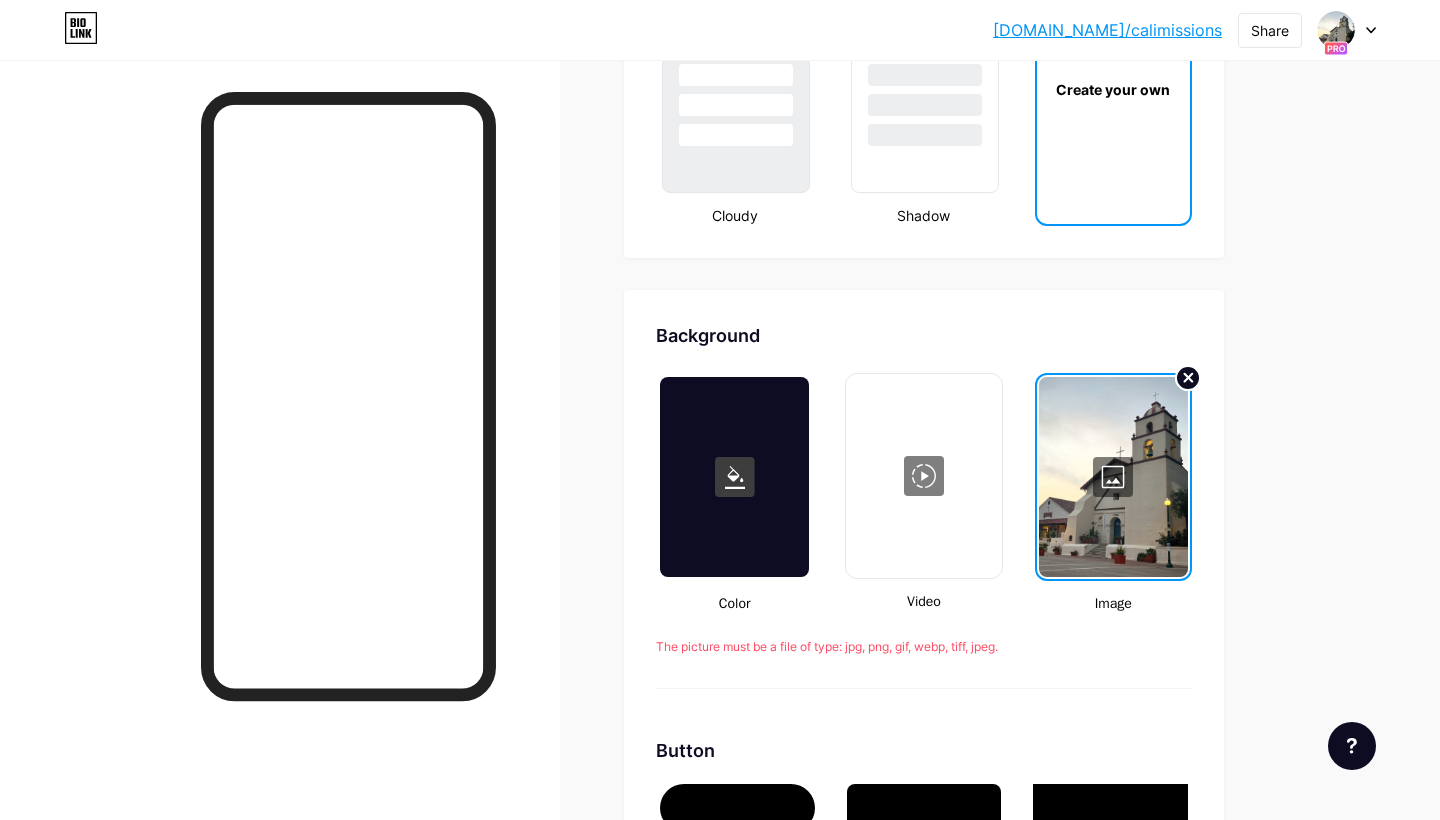 click 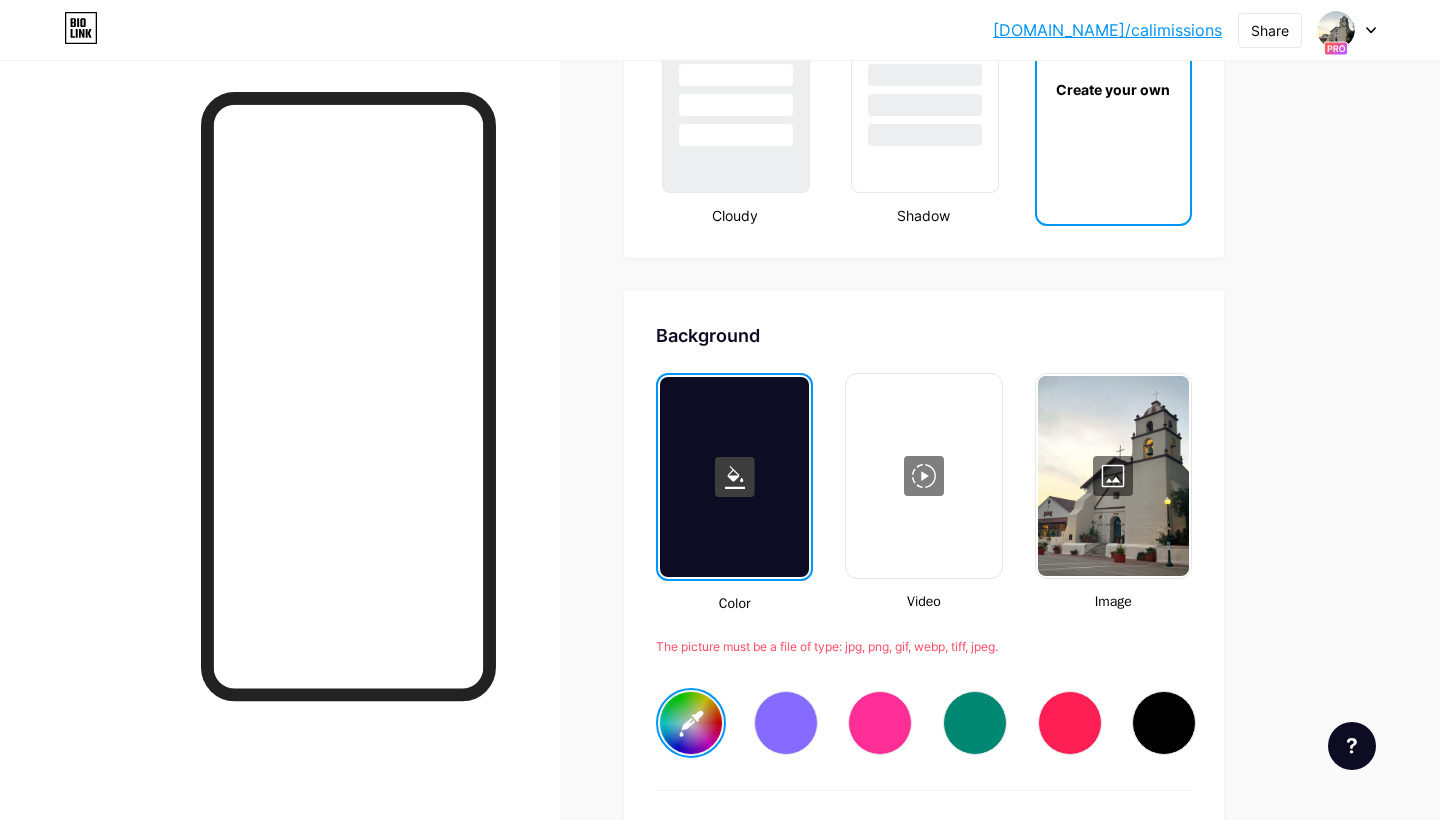 click at bounding box center (1113, 476) 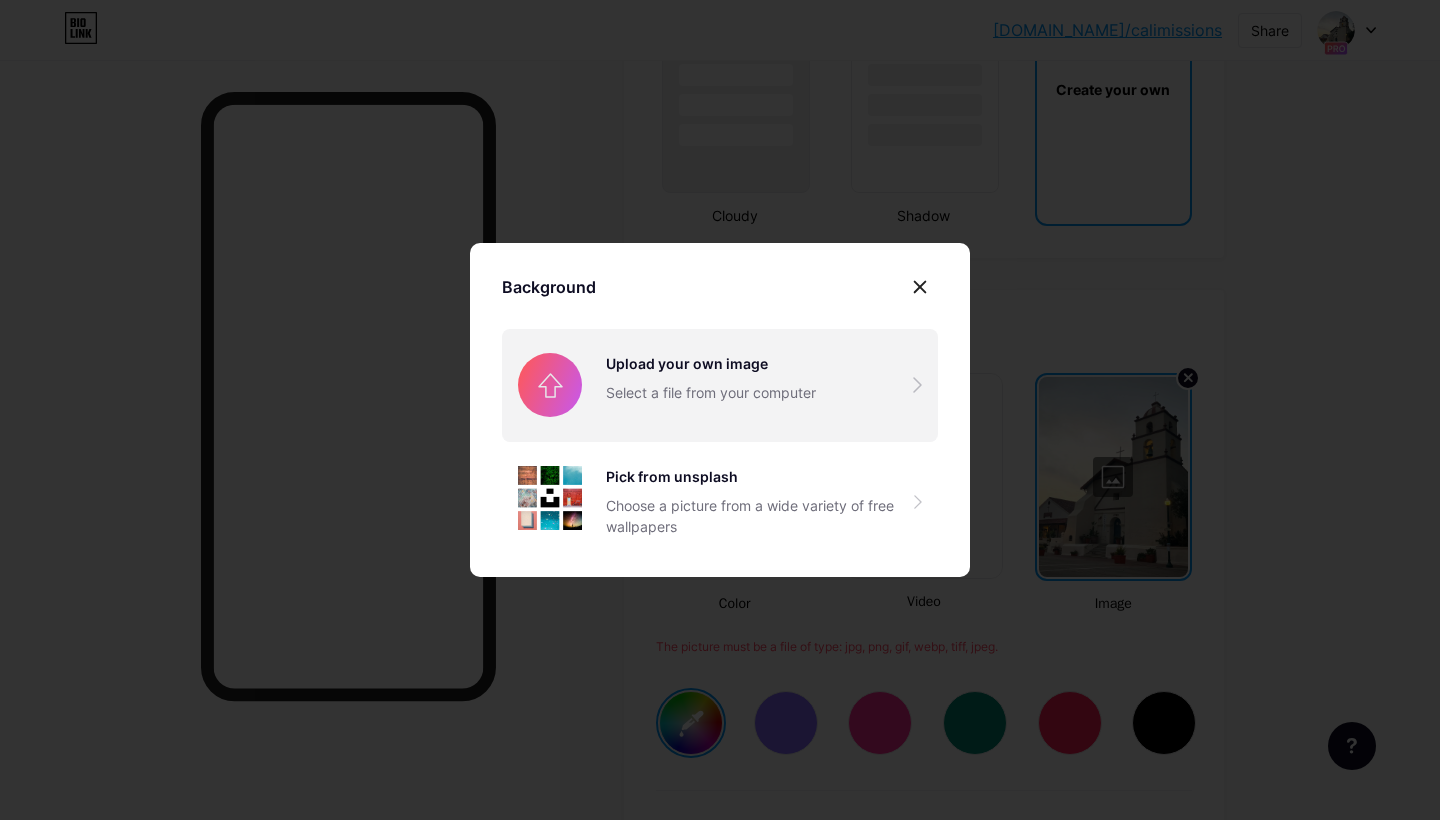 click at bounding box center (720, 385) 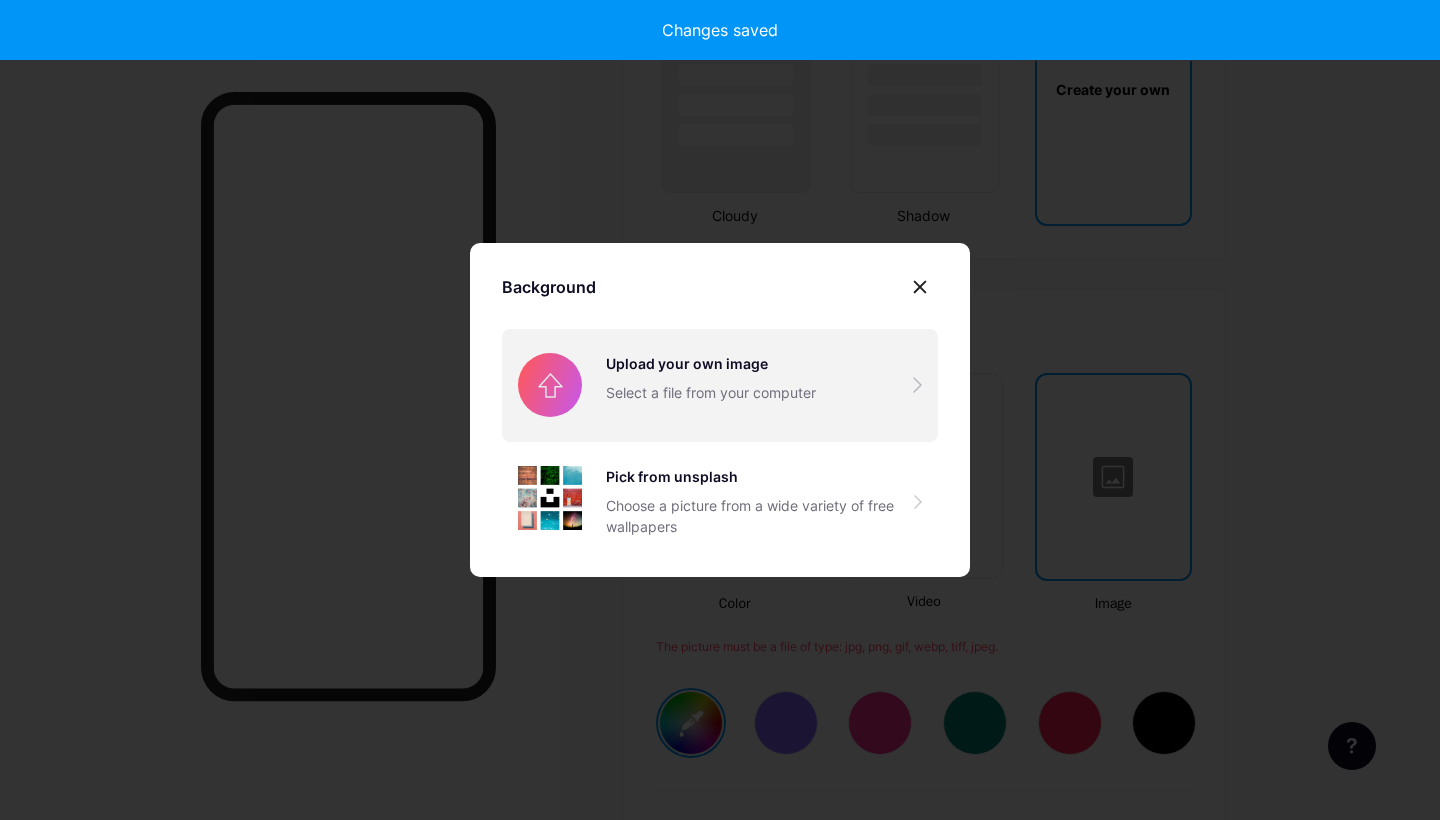 type on "#ffffff" 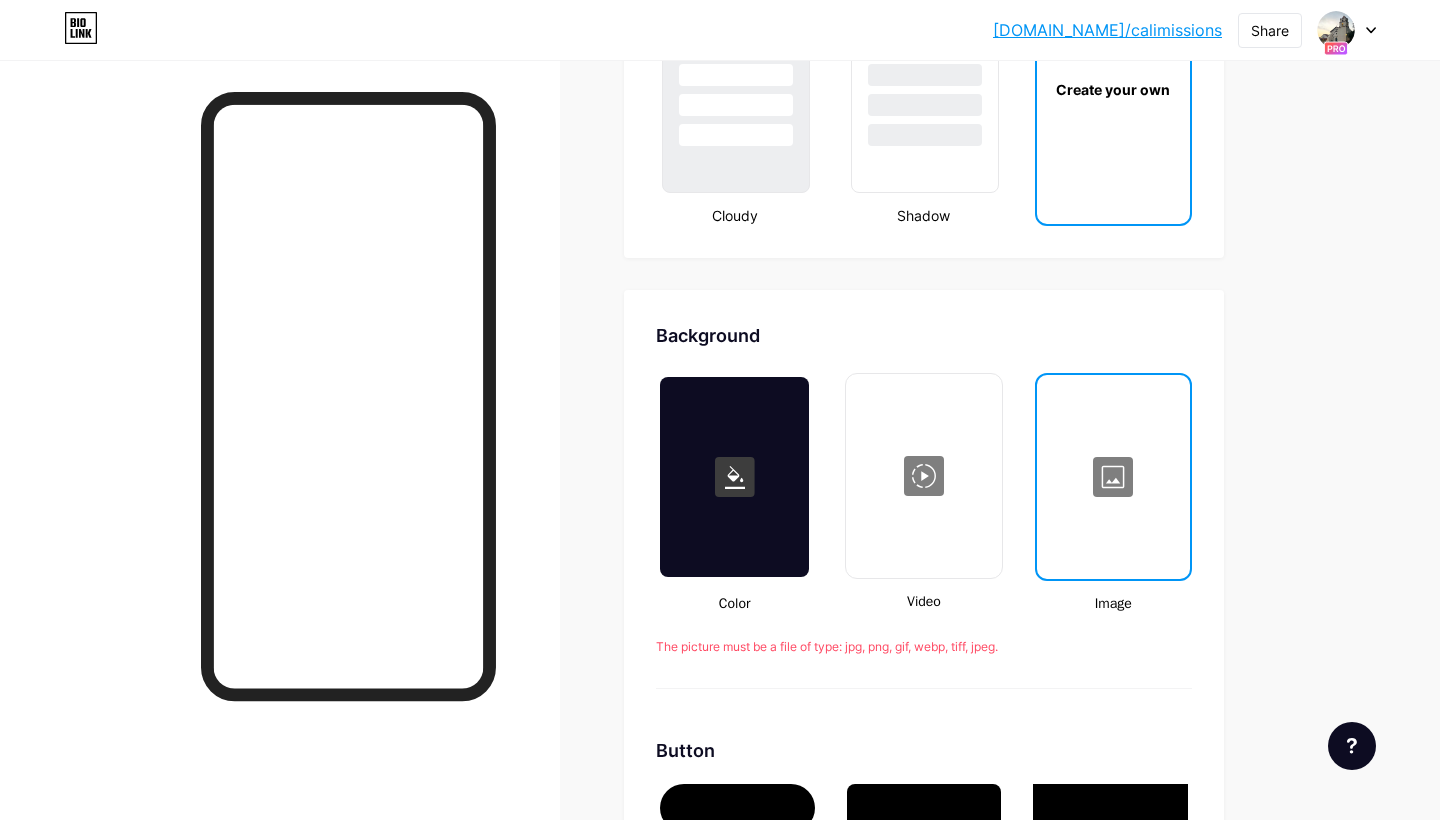 click at bounding box center [1113, 477] 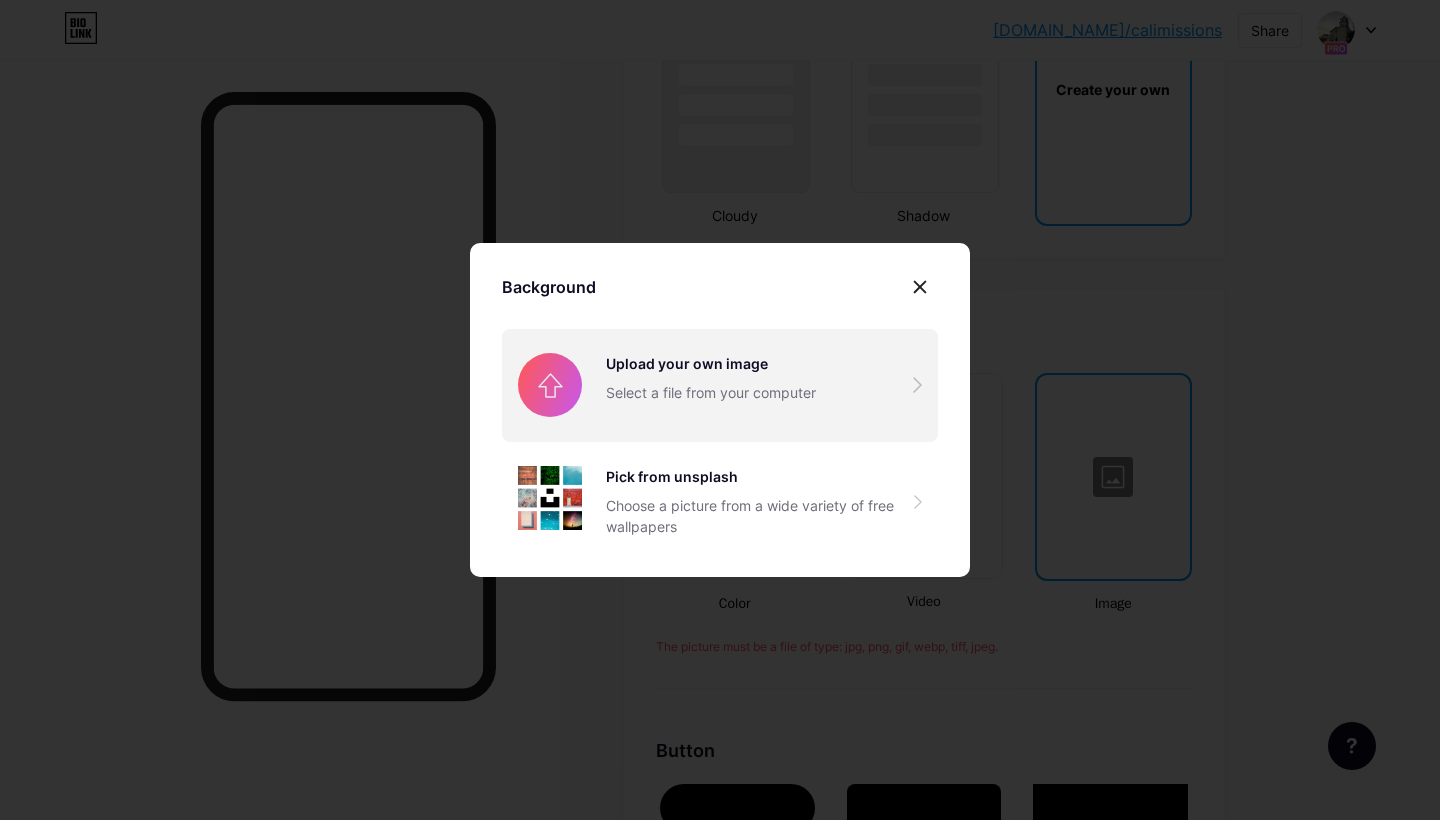 click at bounding box center [720, 385] 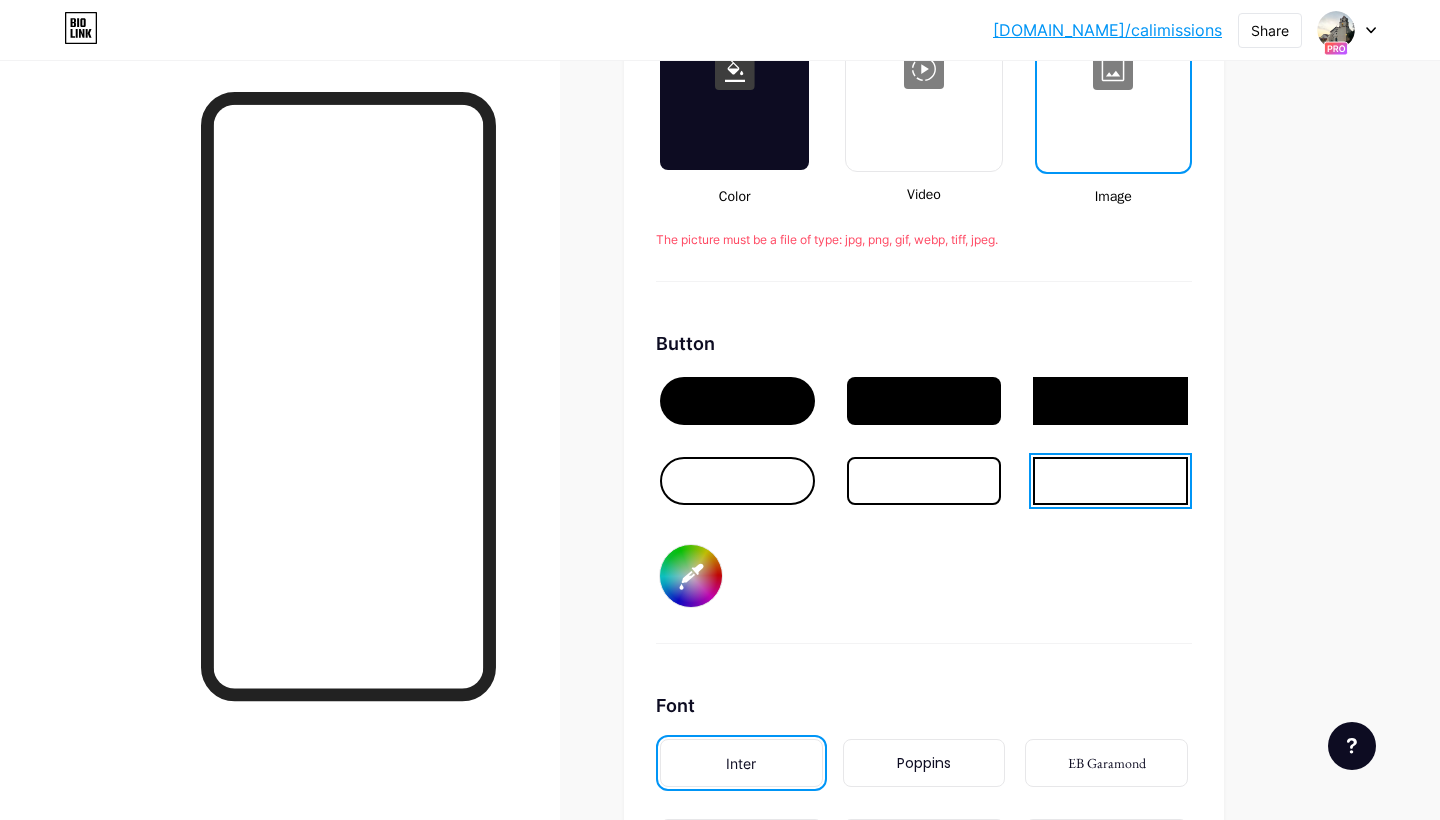 scroll, scrollTop: 2948, scrollLeft: 0, axis: vertical 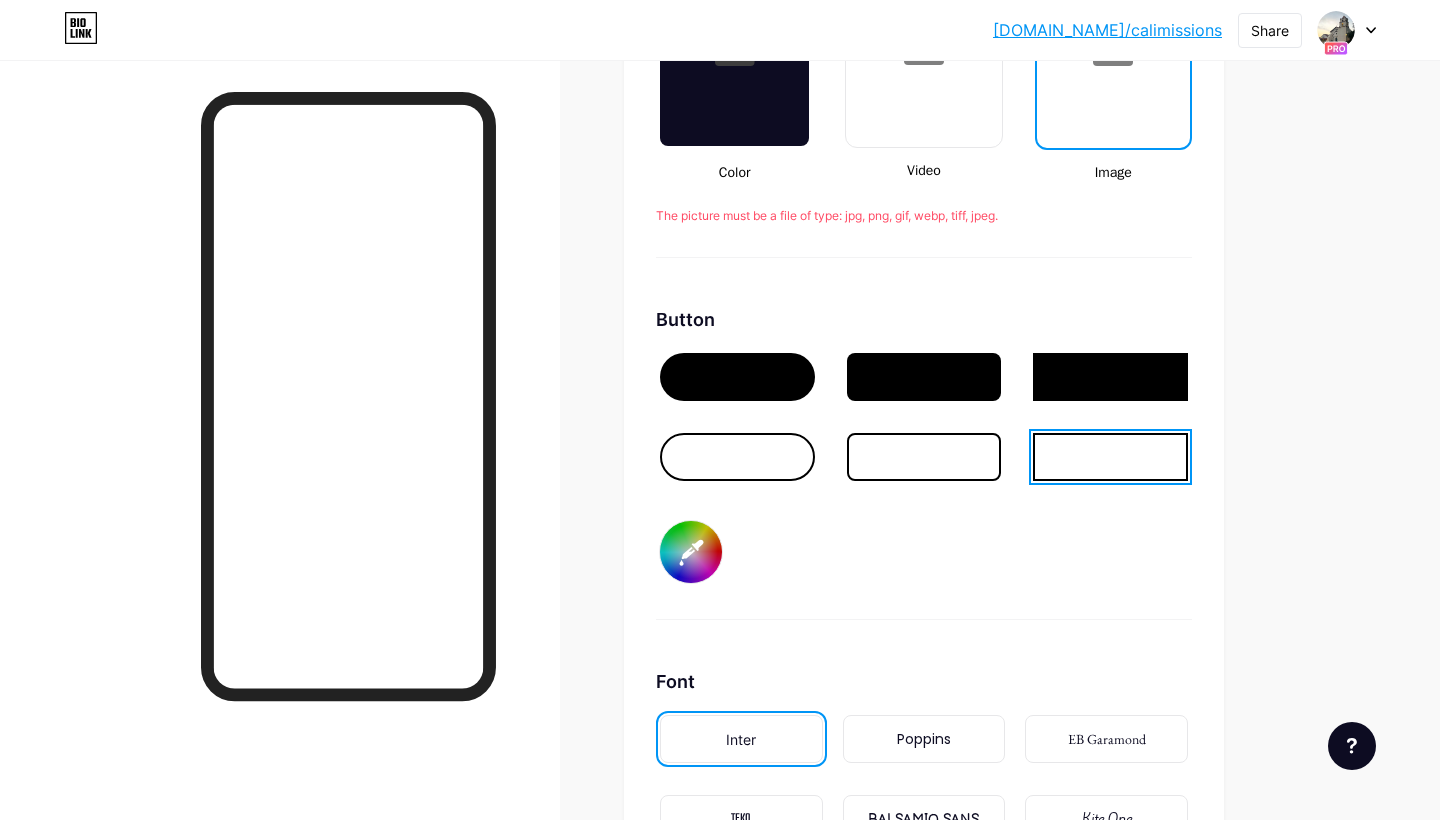 click on "#919191" at bounding box center (691, 552) 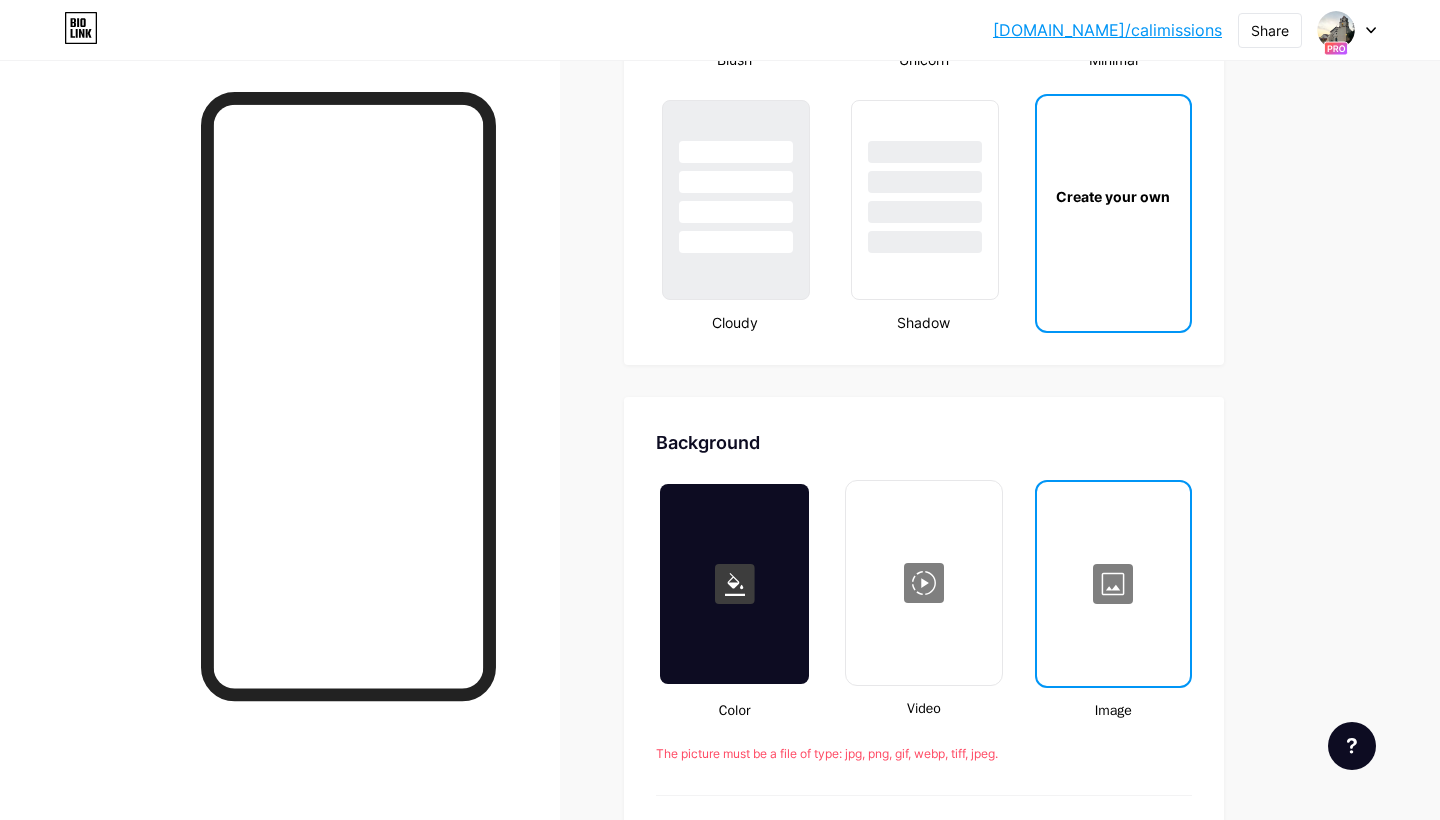 scroll, scrollTop: 2235, scrollLeft: 0, axis: vertical 